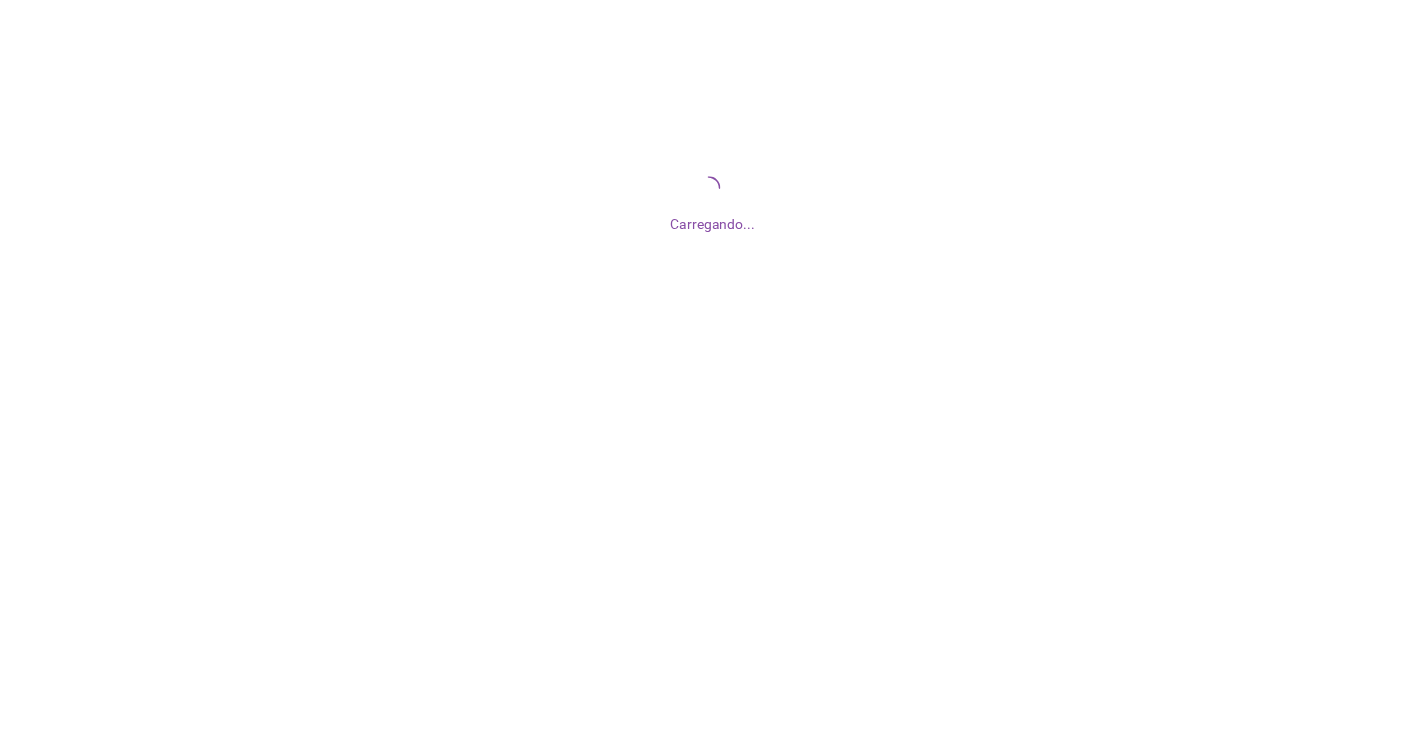 scroll, scrollTop: 0, scrollLeft: 0, axis: both 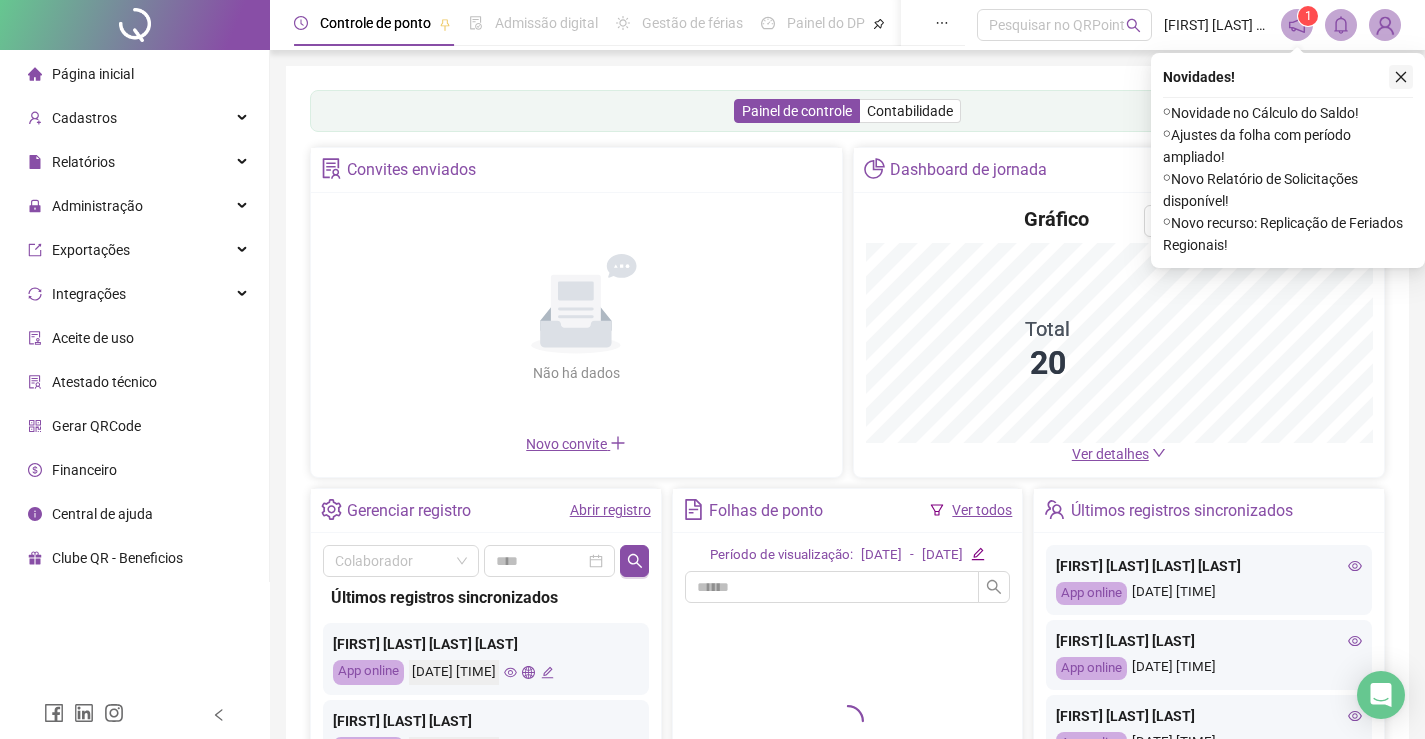 click 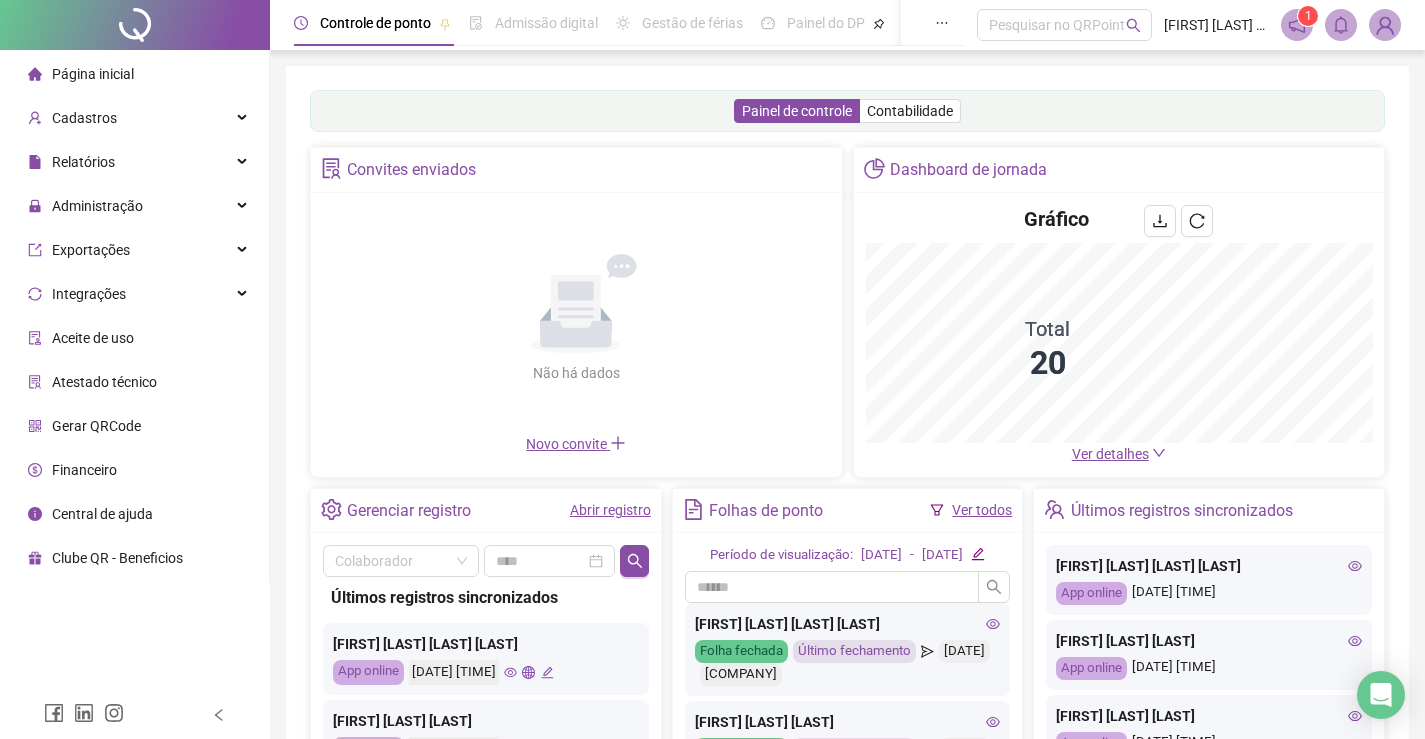 click on "Ver detalhes" at bounding box center [1110, 454] 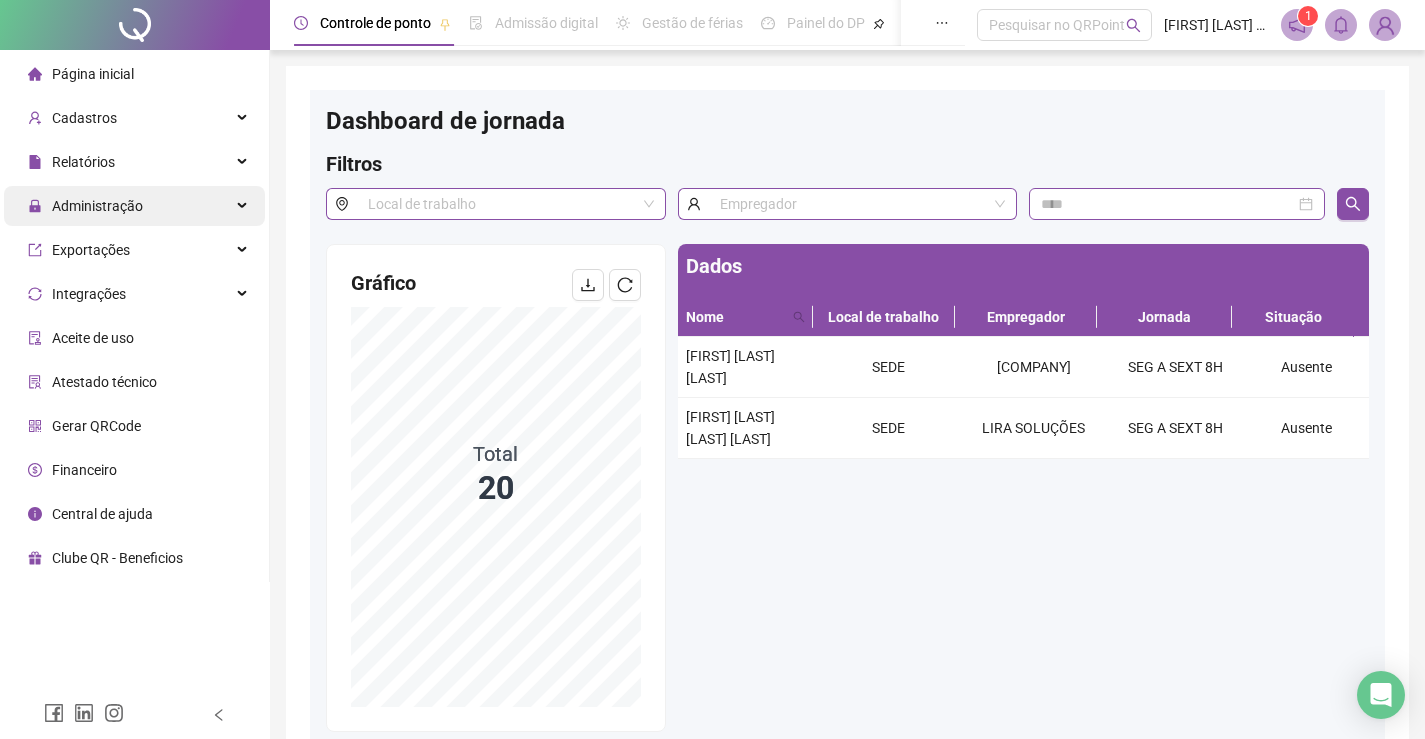 click on "Administração" at bounding box center (97, 206) 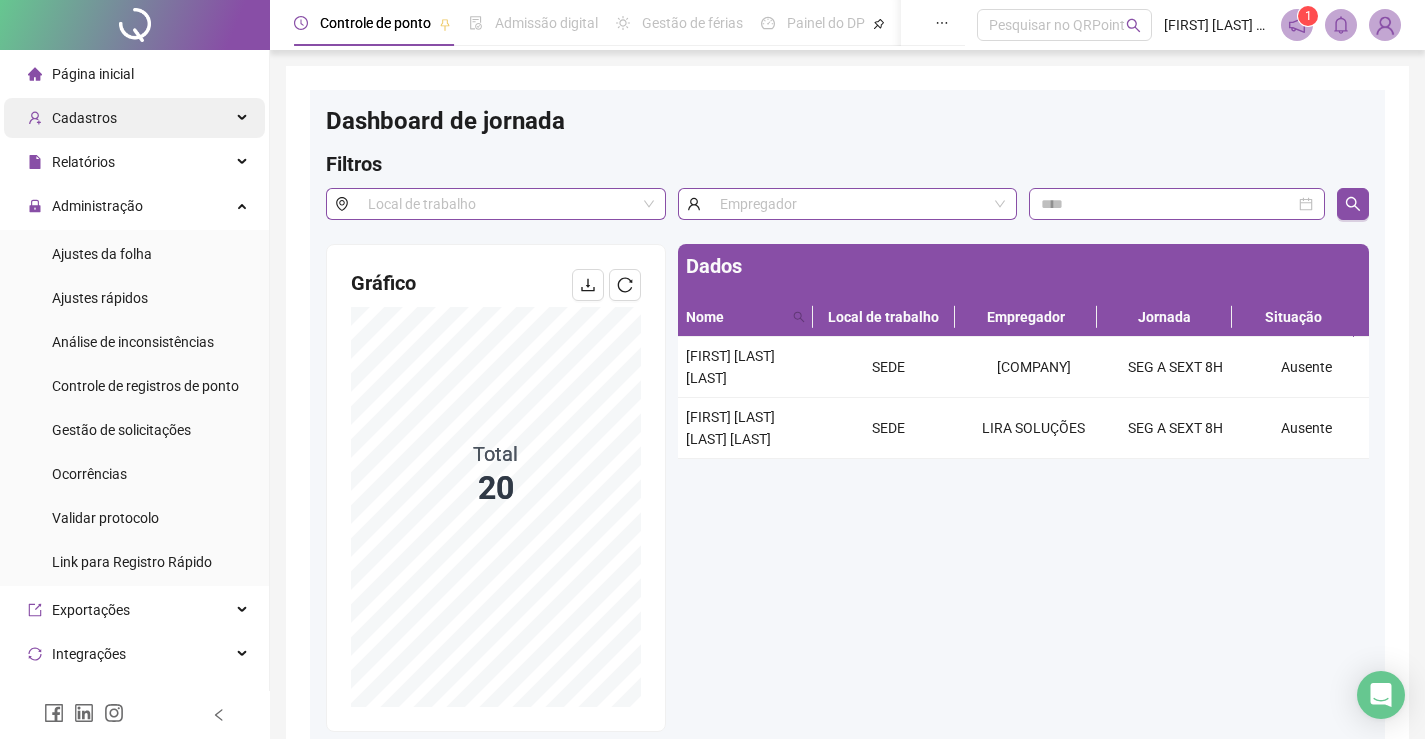 click on "Cadastros" at bounding box center (134, 118) 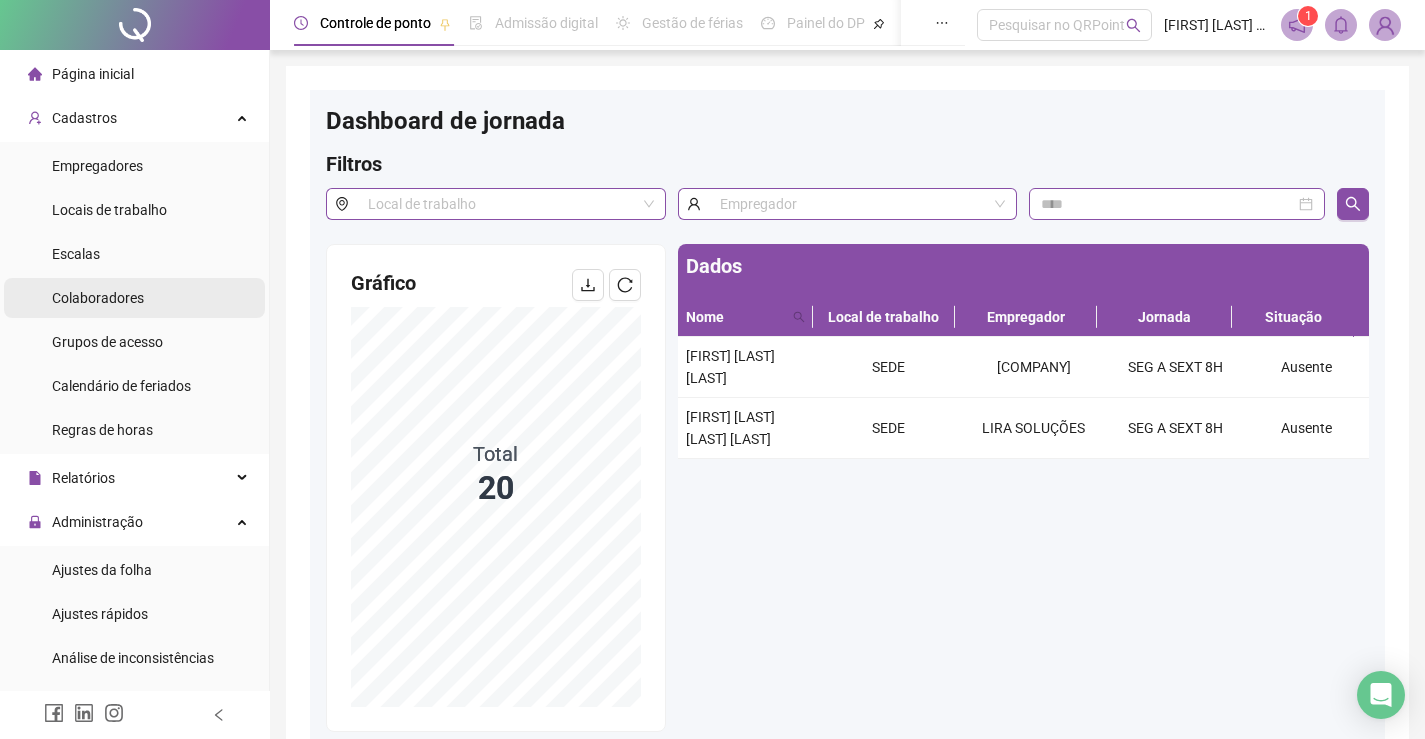 click on "Colaboradores" at bounding box center [98, 298] 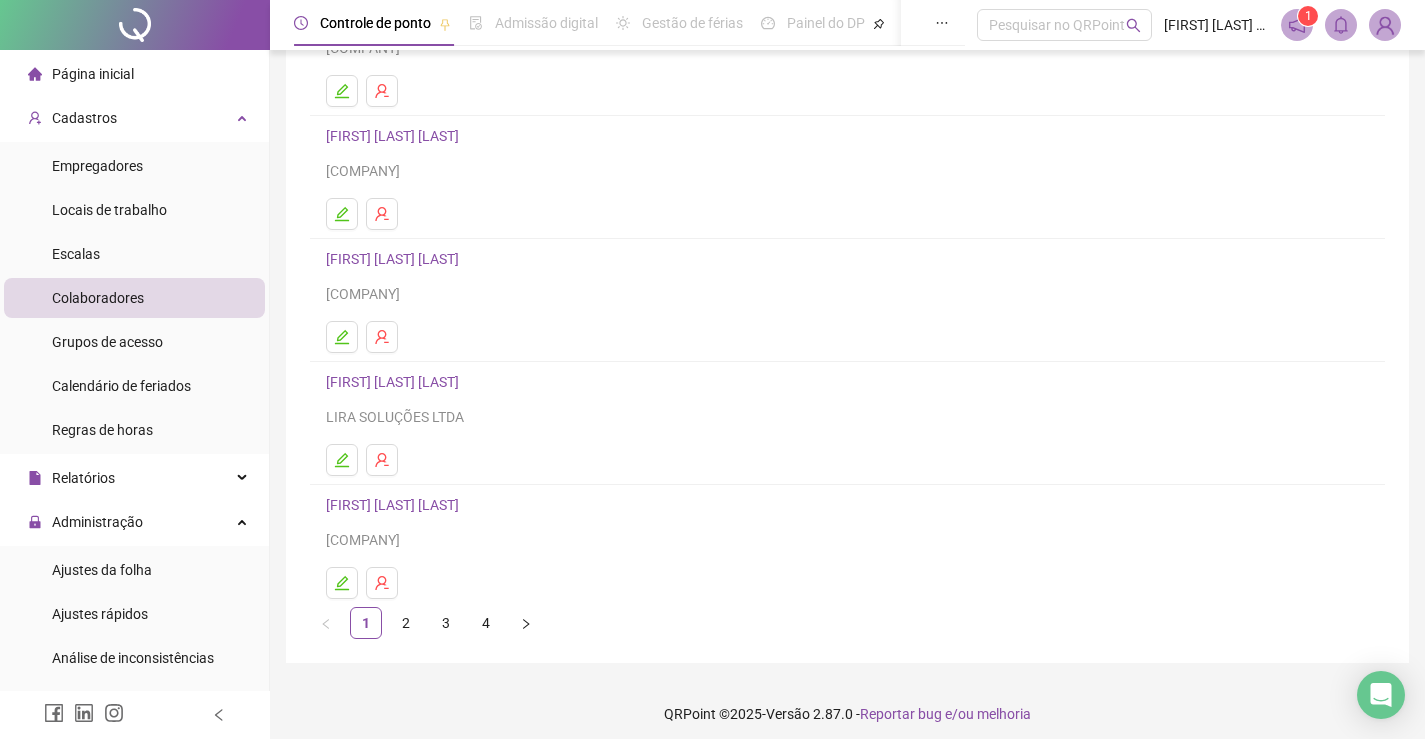 scroll, scrollTop: 228, scrollLeft: 0, axis: vertical 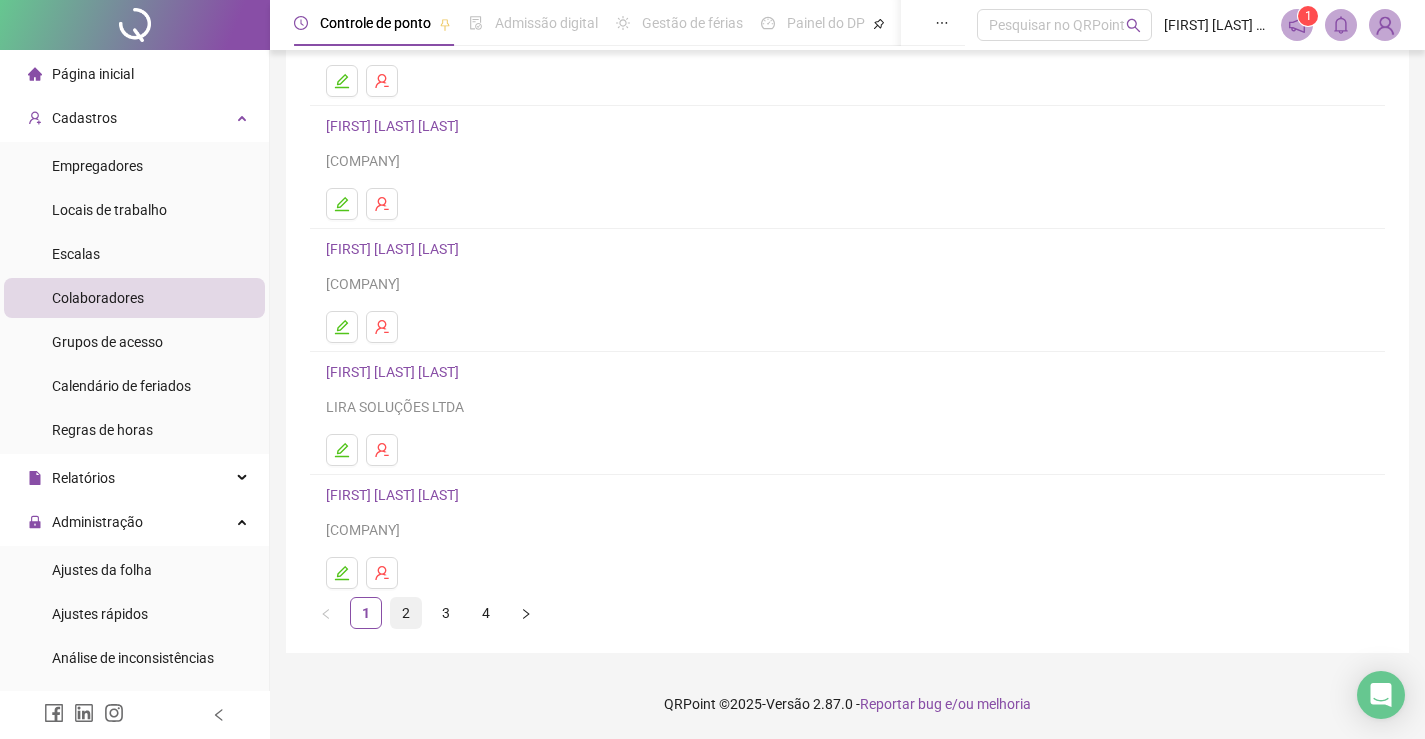 click on "2" at bounding box center (406, 613) 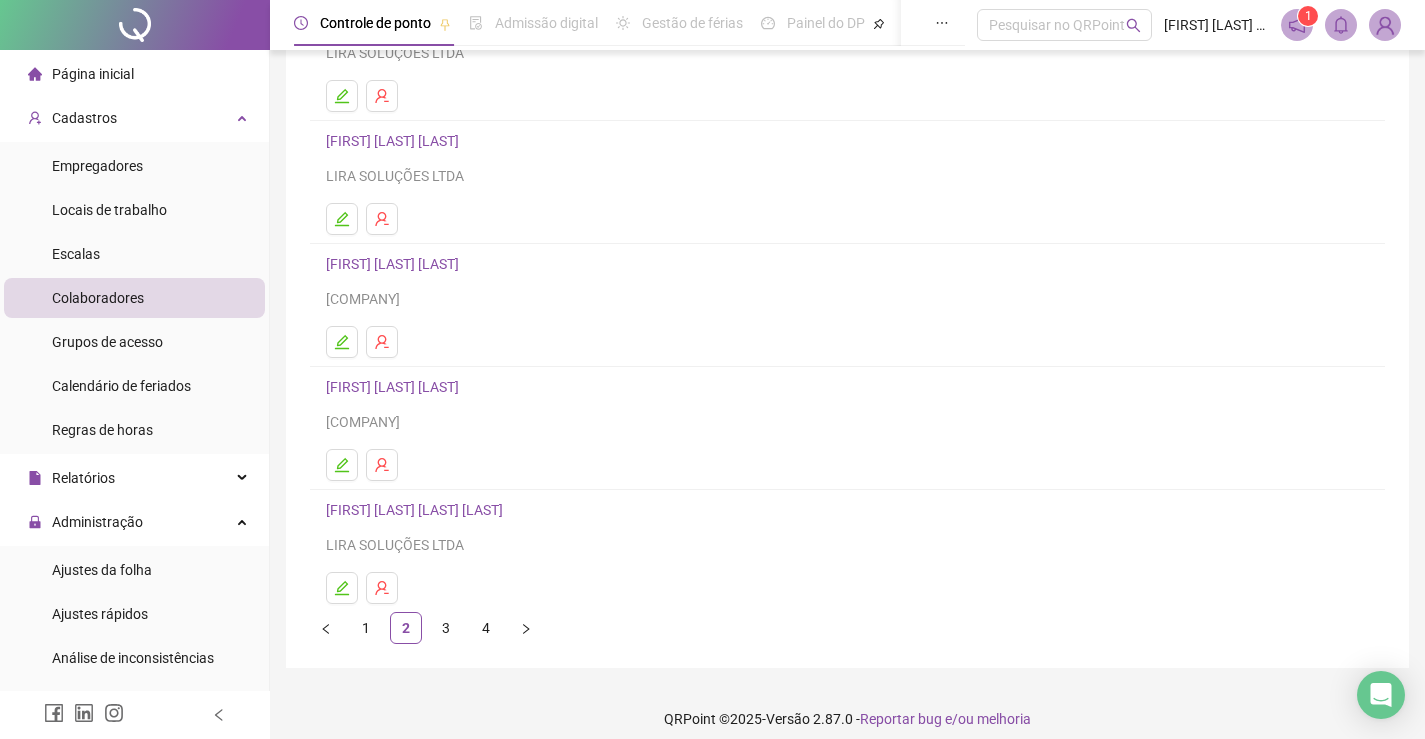 scroll, scrollTop: 228, scrollLeft: 0, axis: vertical 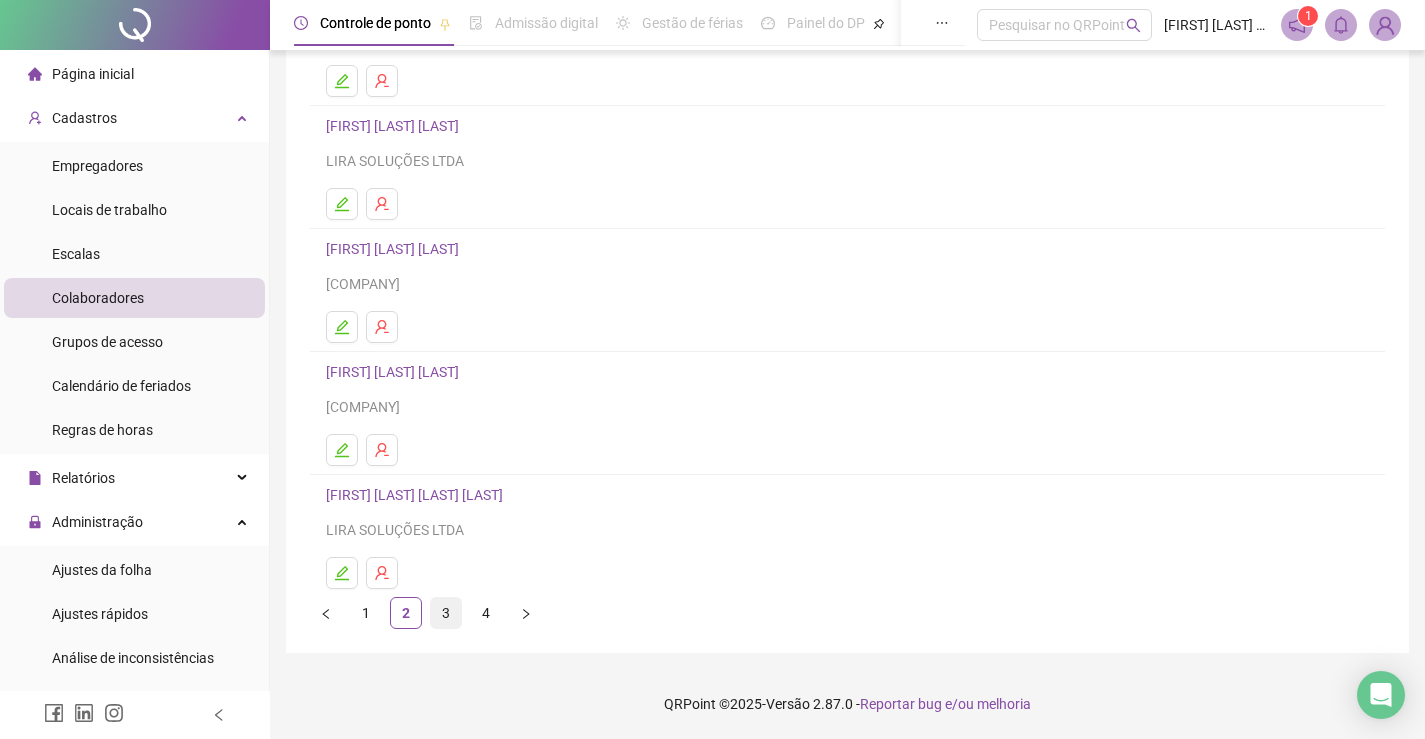 click on "3" at bounding box center [446, 613] 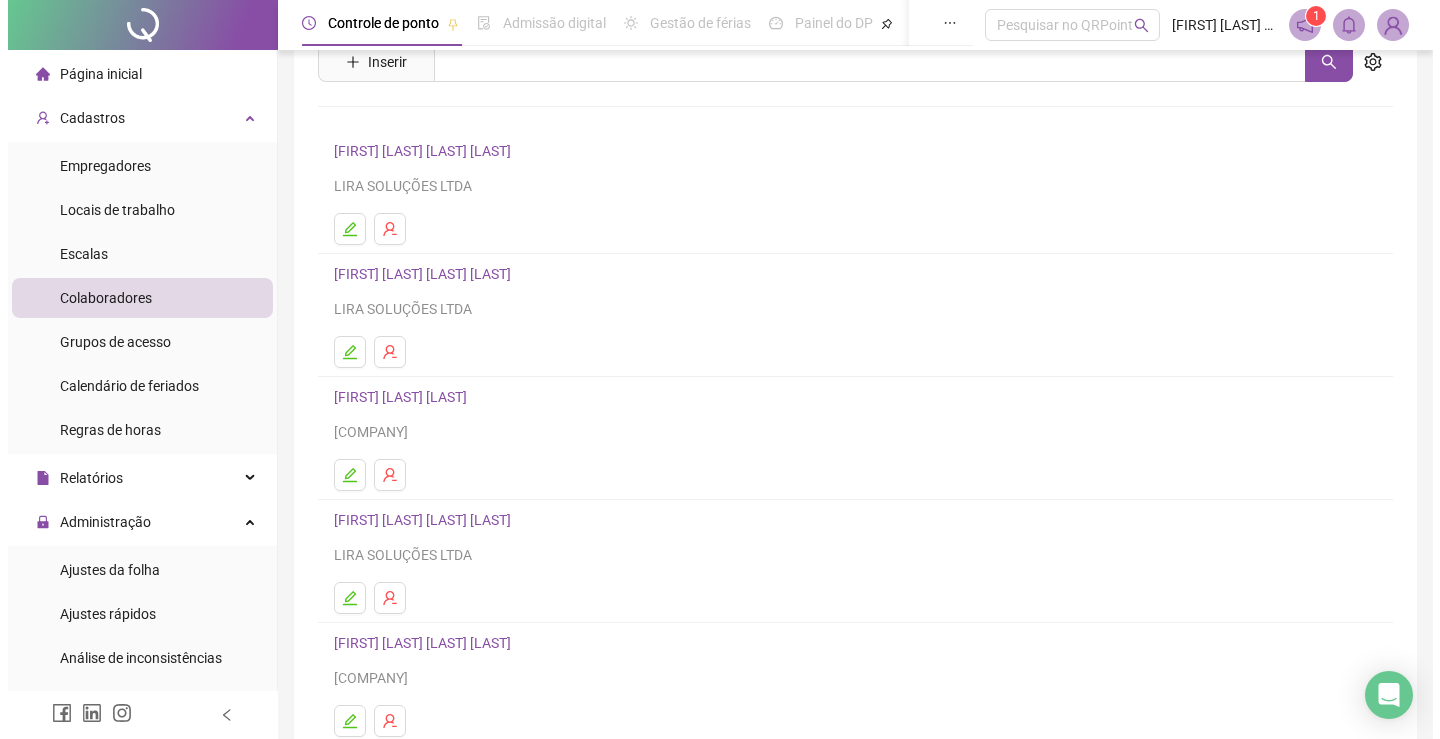 scroll, scrollTop: 200, scrollLeft: 0, axis: vertical 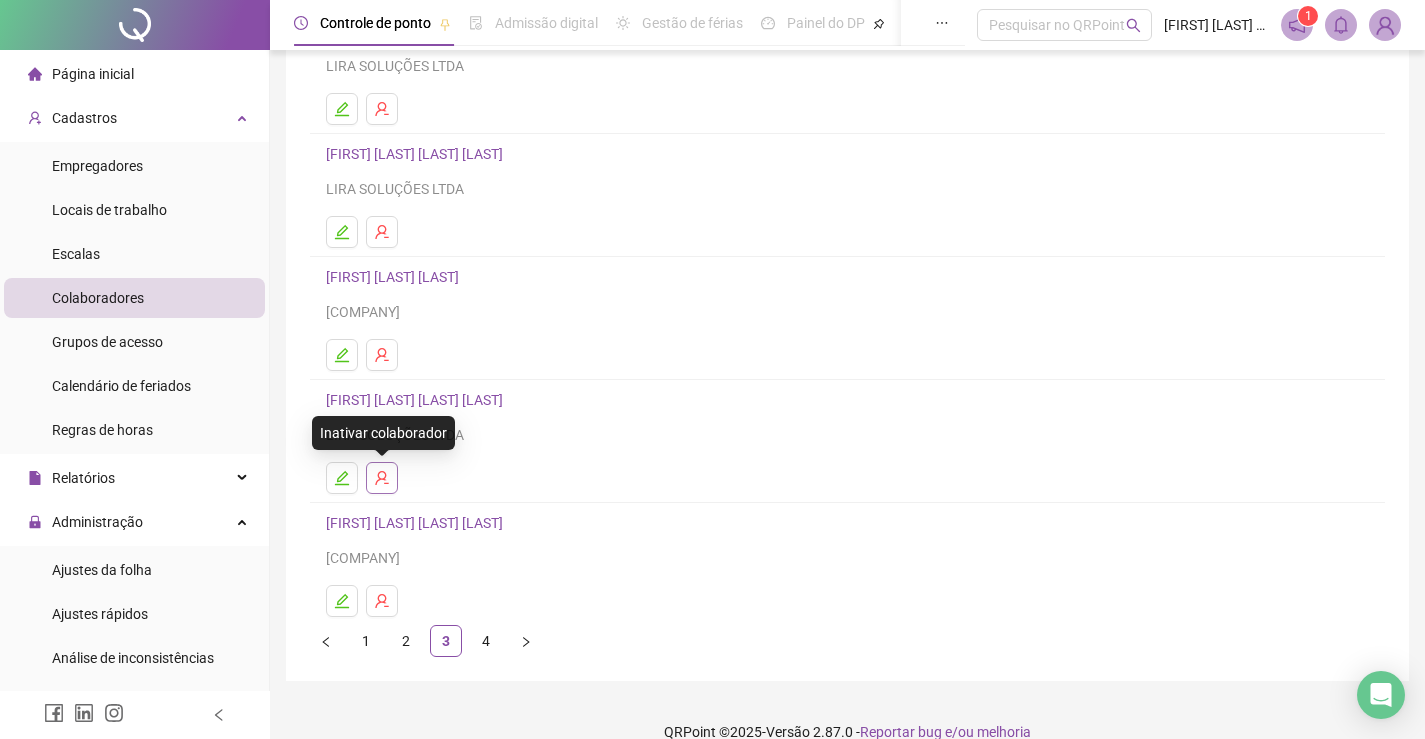 click 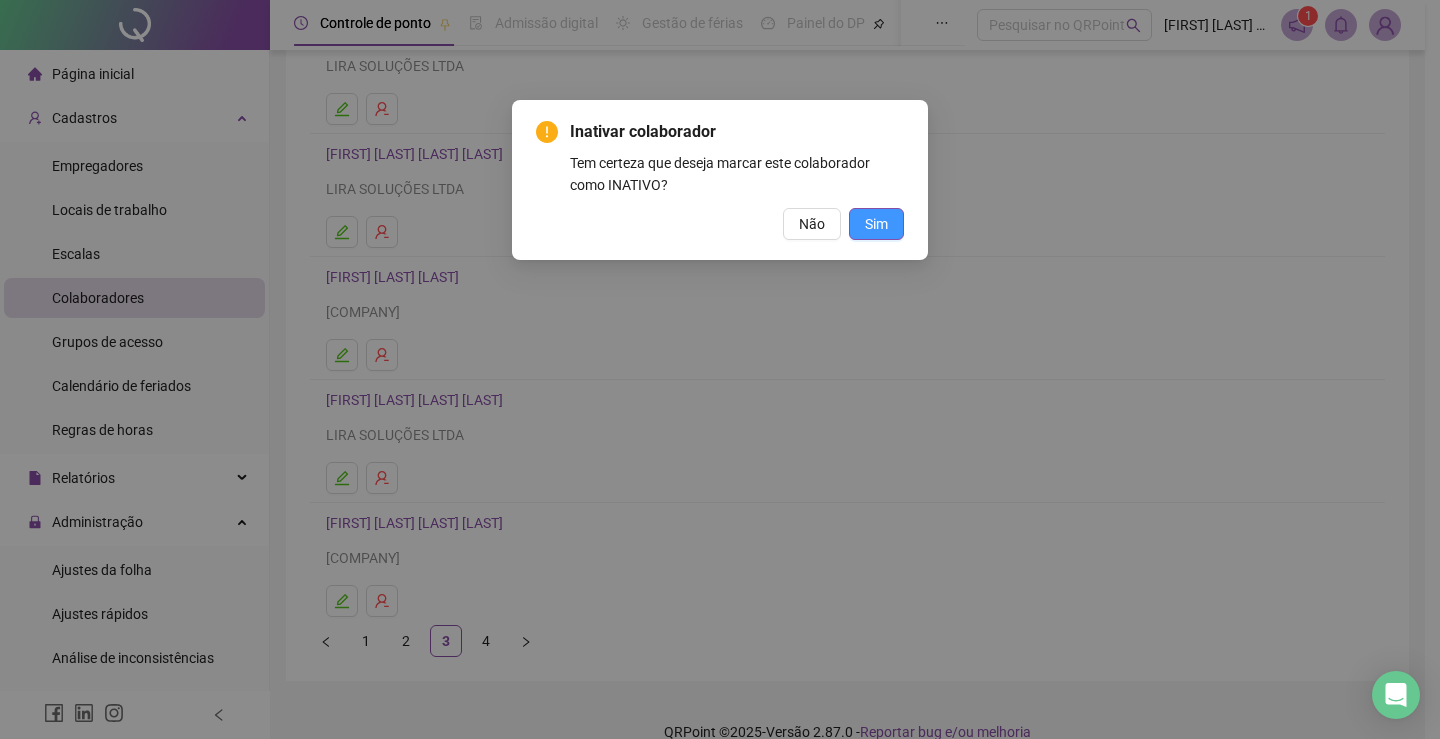 click on "Sim" at bounding box center [876, 224] 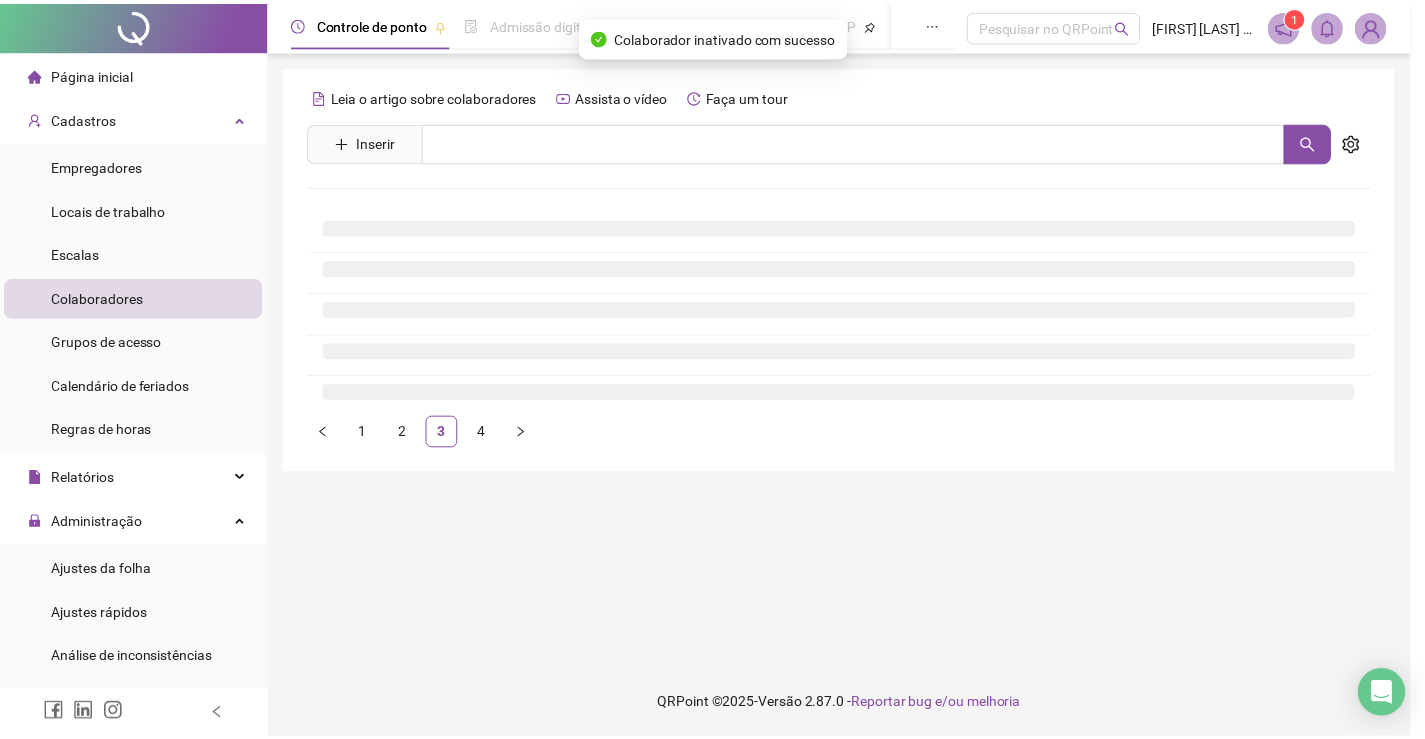 scroll, scrollTop: 0, scrollLeft: 0, axis: both 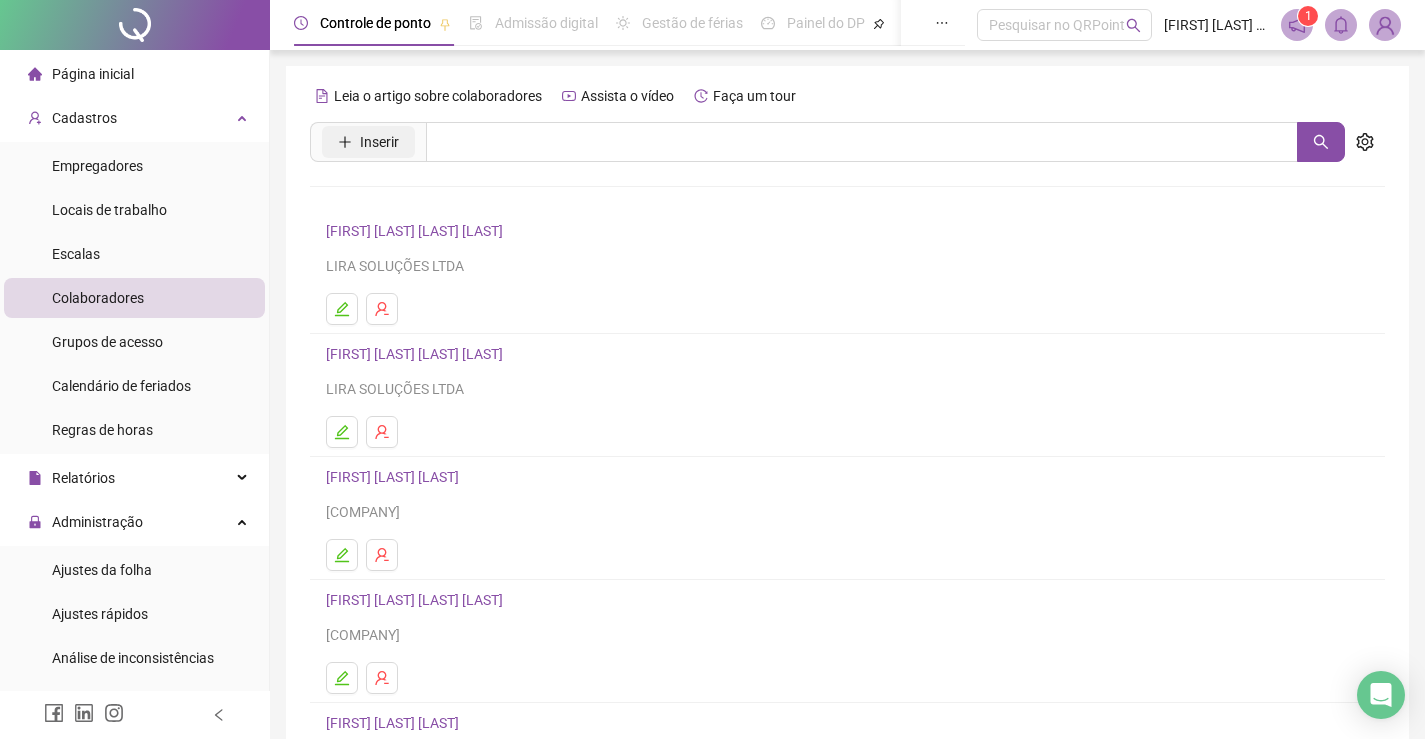 click on "Inserir" at bounding box center (379, 142) 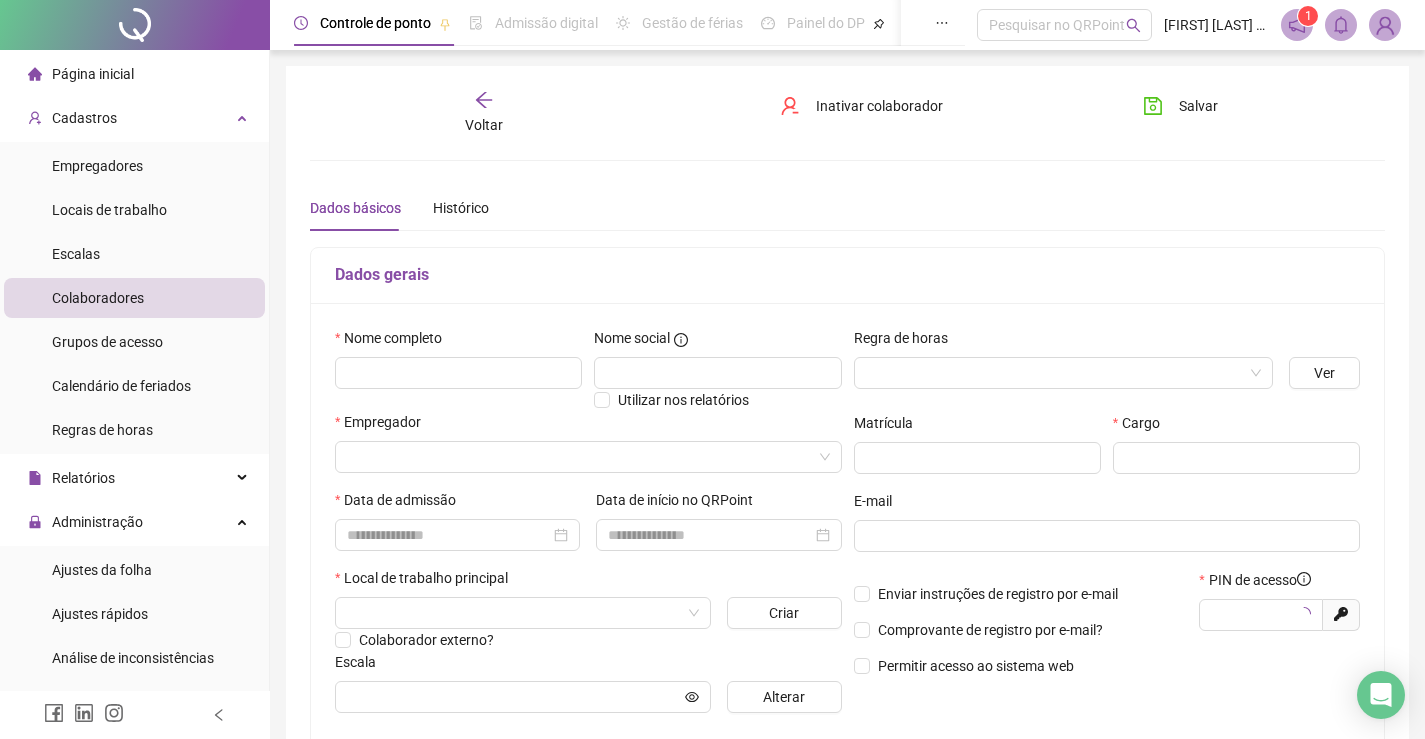 type on "*****" 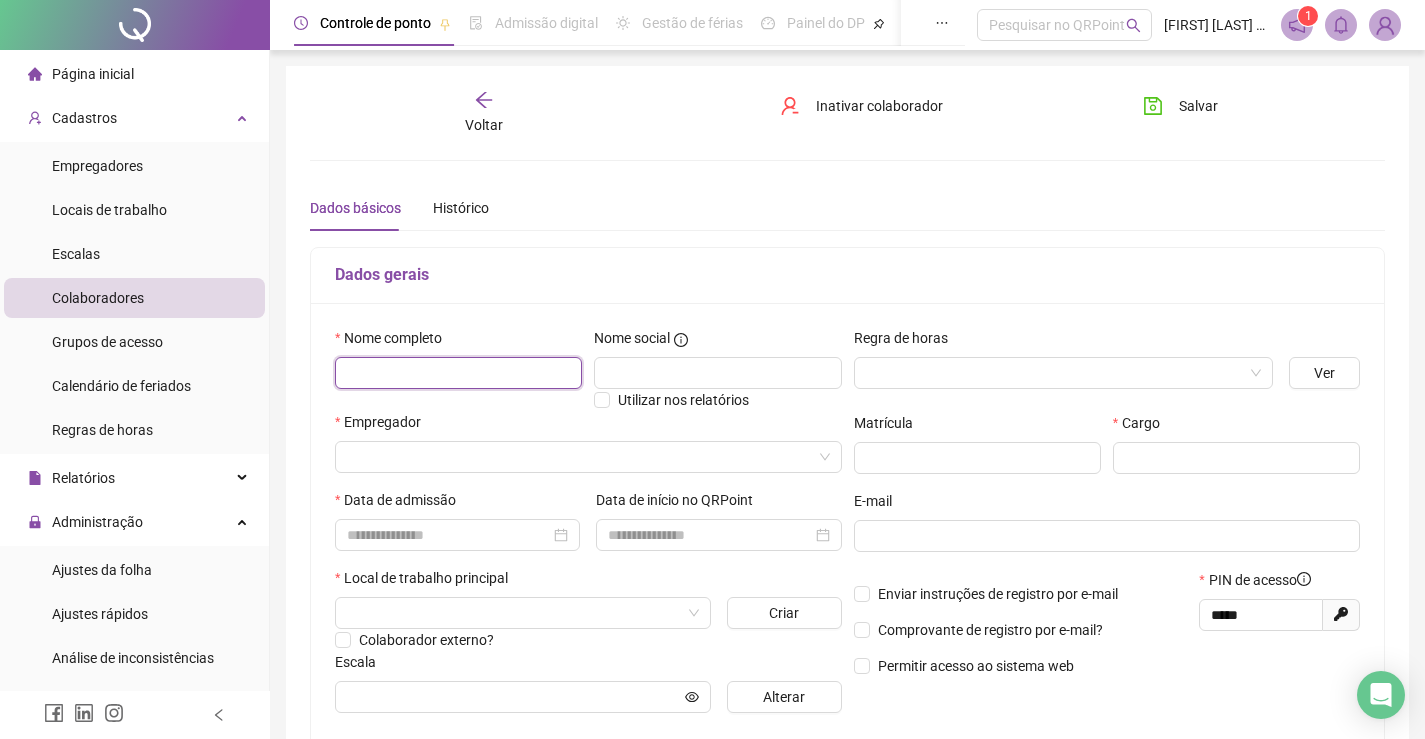 click at bounding box center [458, 373] 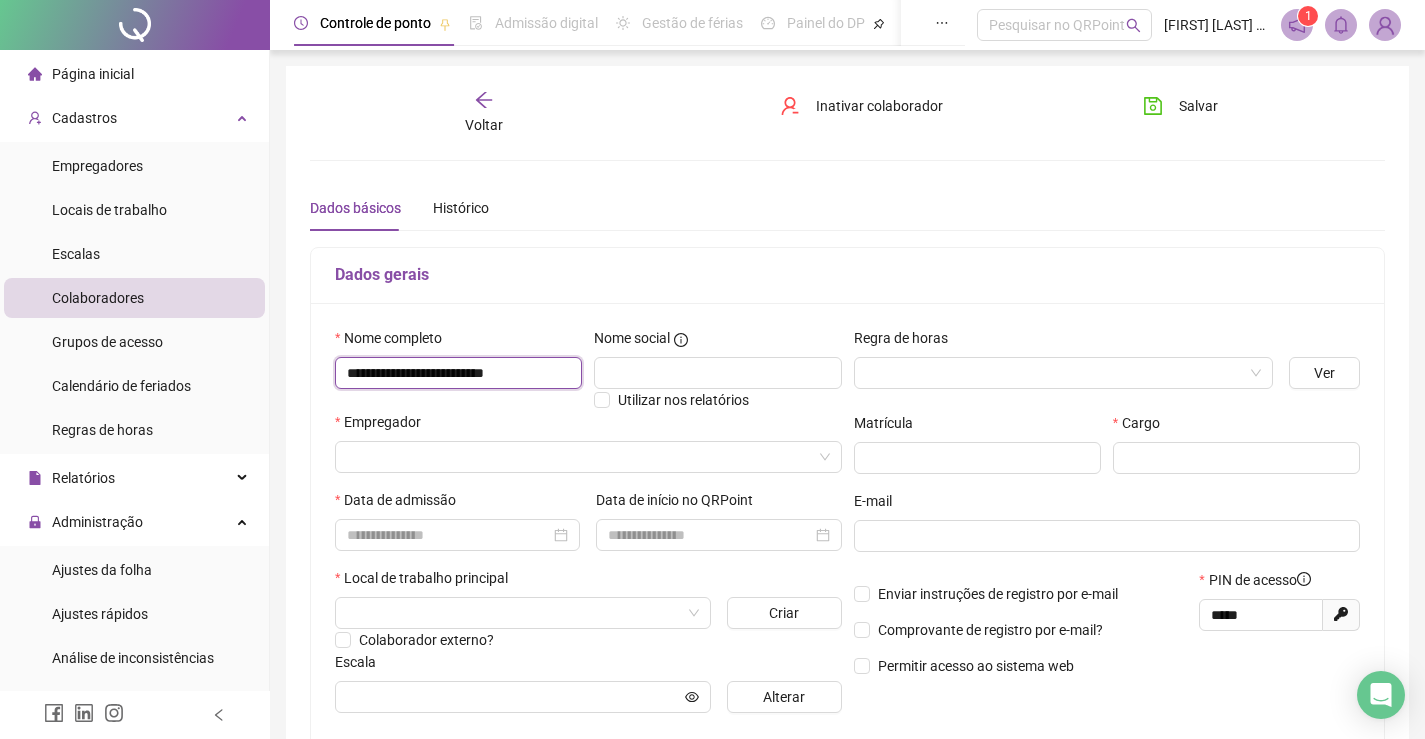 type on "**********" 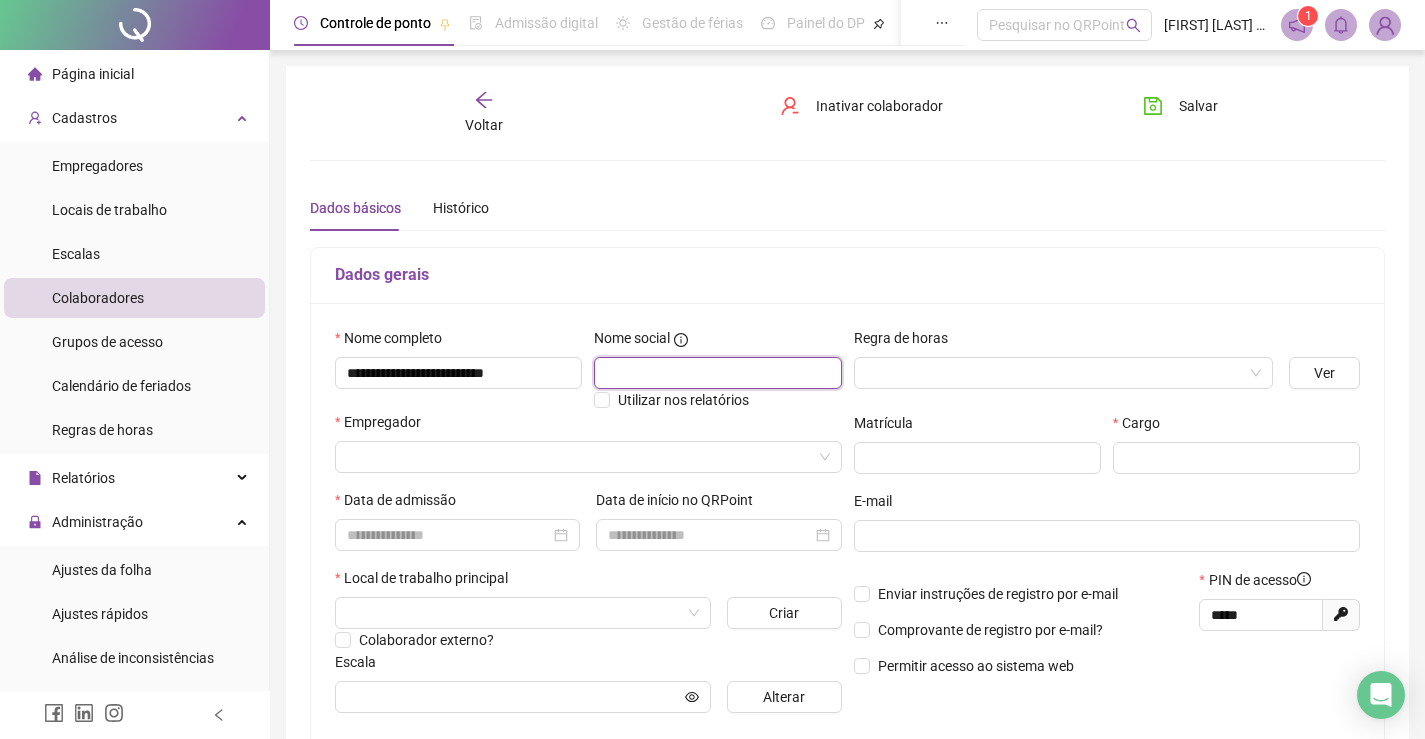 click at bounding box center [717, 373] 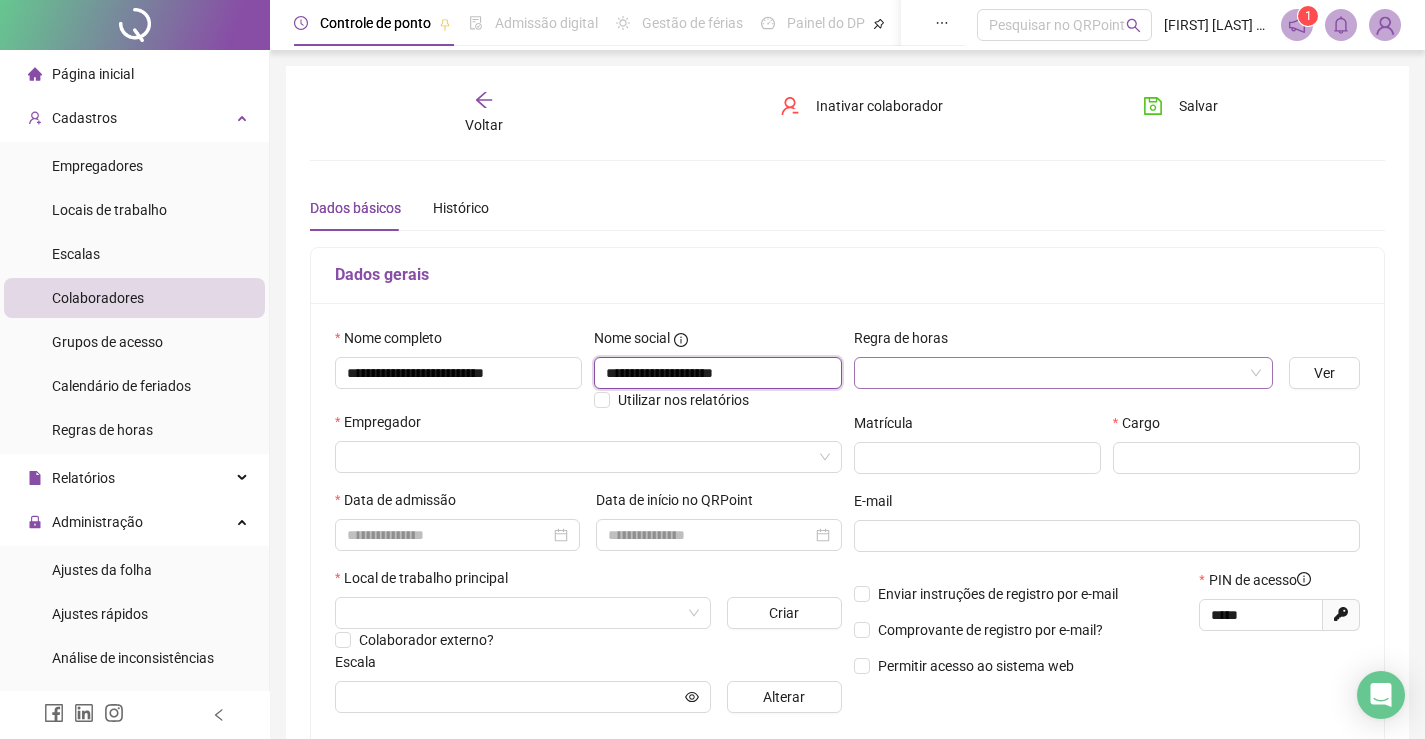 type on "**********" 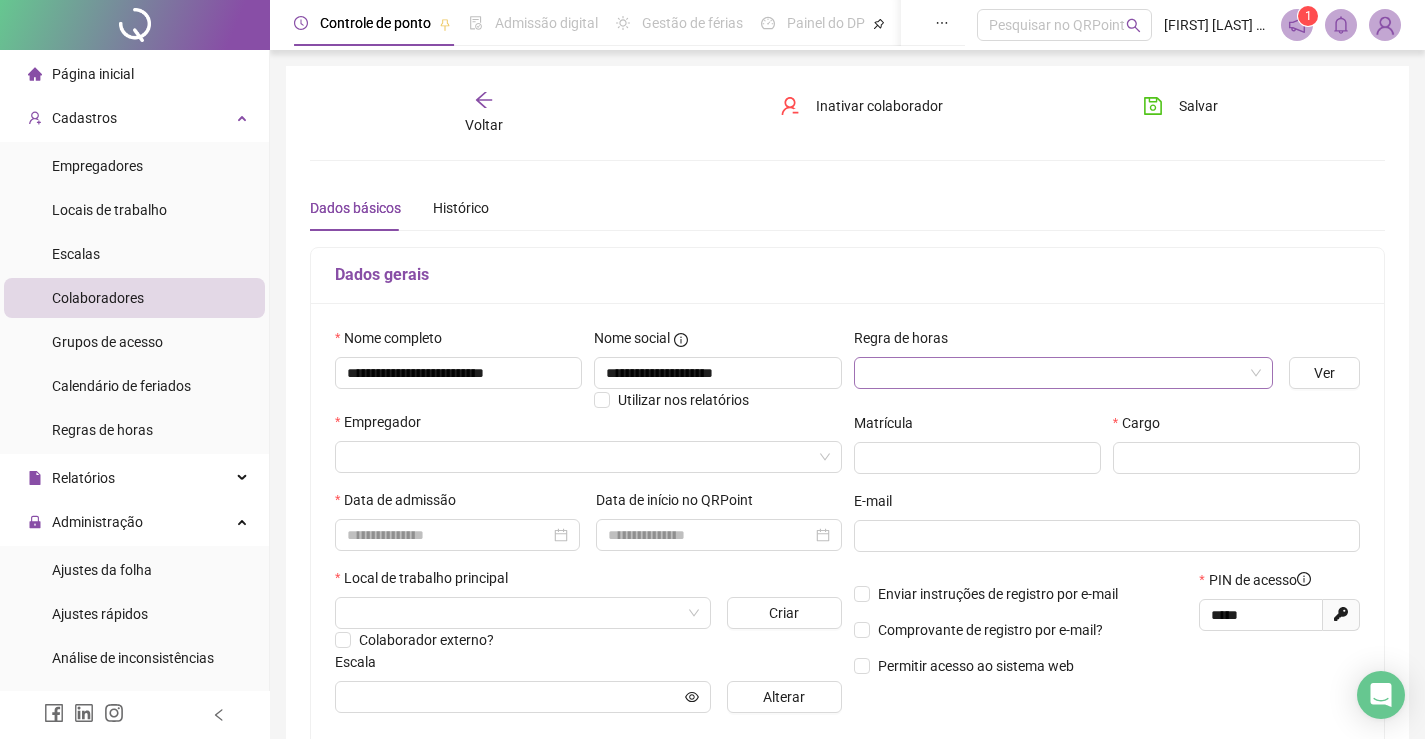 click at bounding box center [1057, 373] 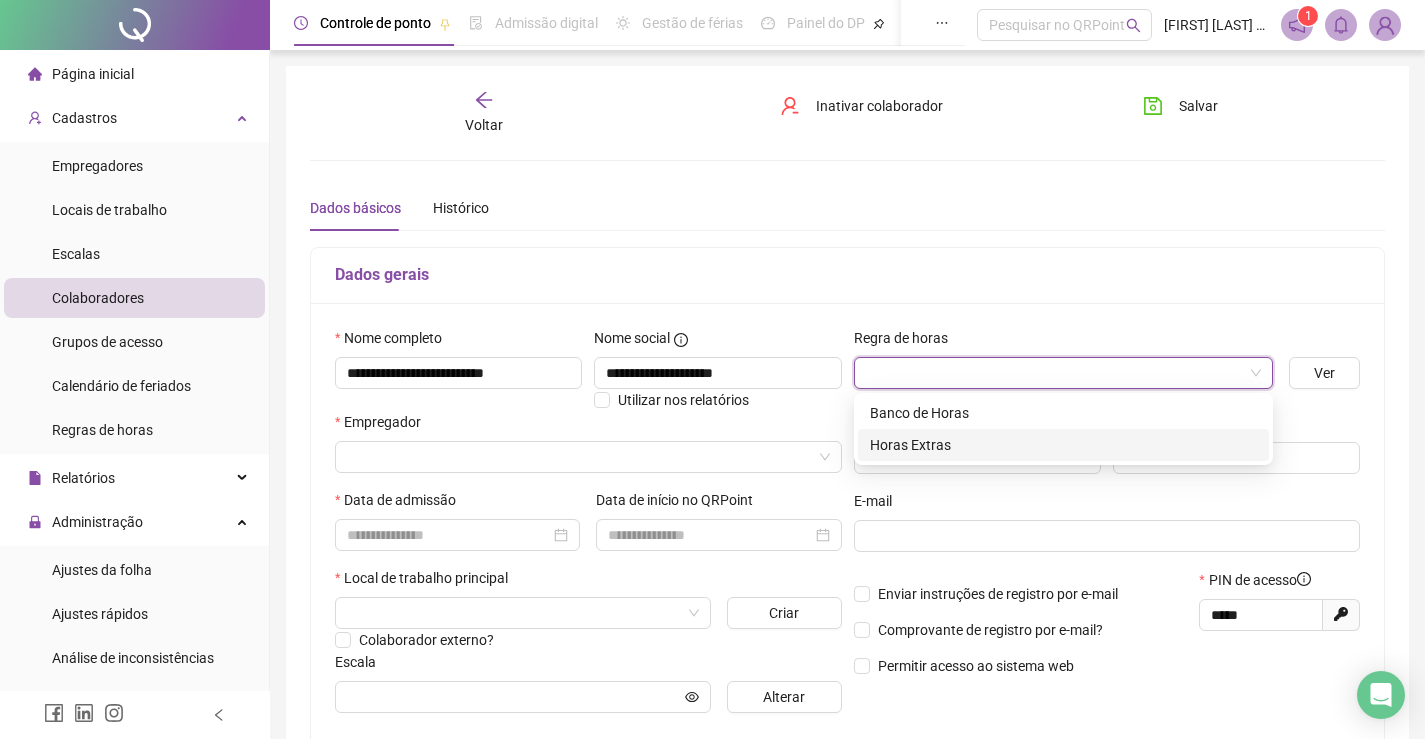click on "Horas Extras" at bounding box center [1063, 445] 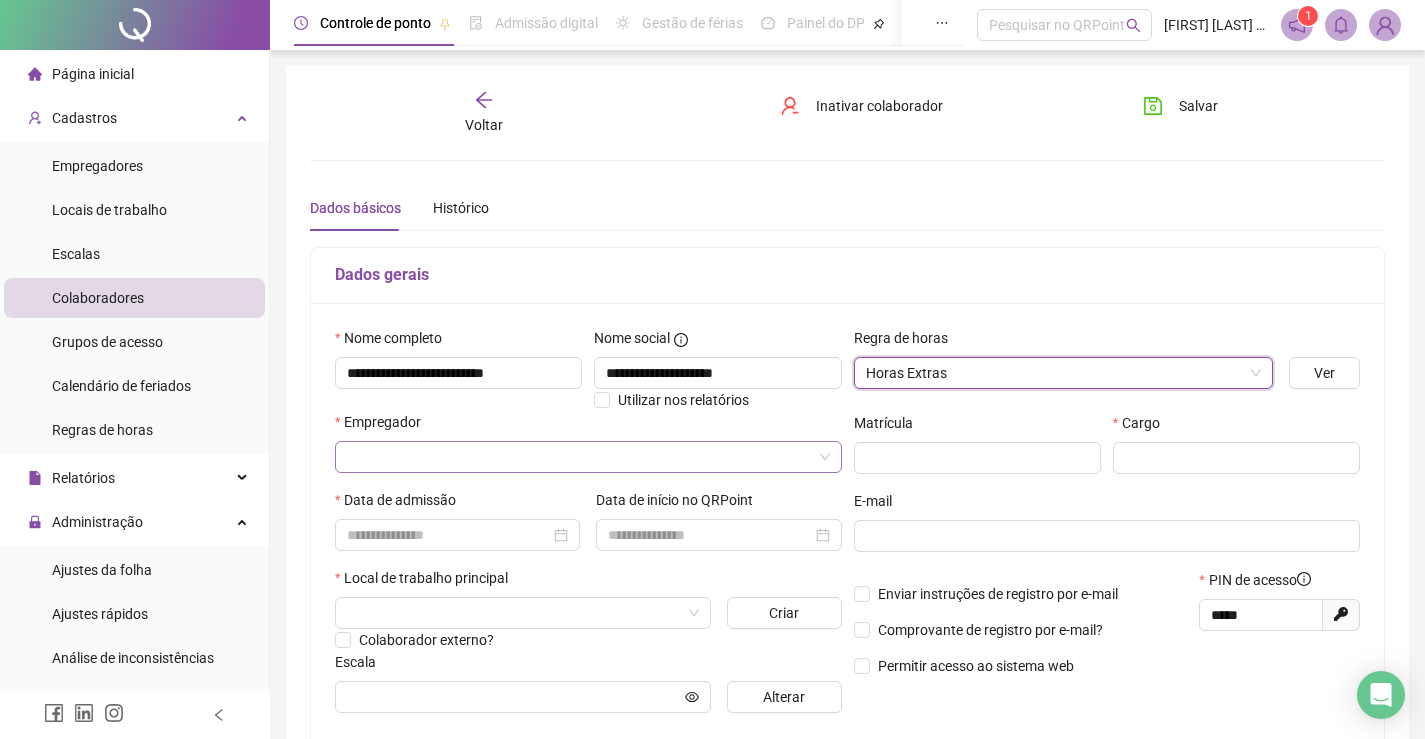 click at bounding box center (582, 457) 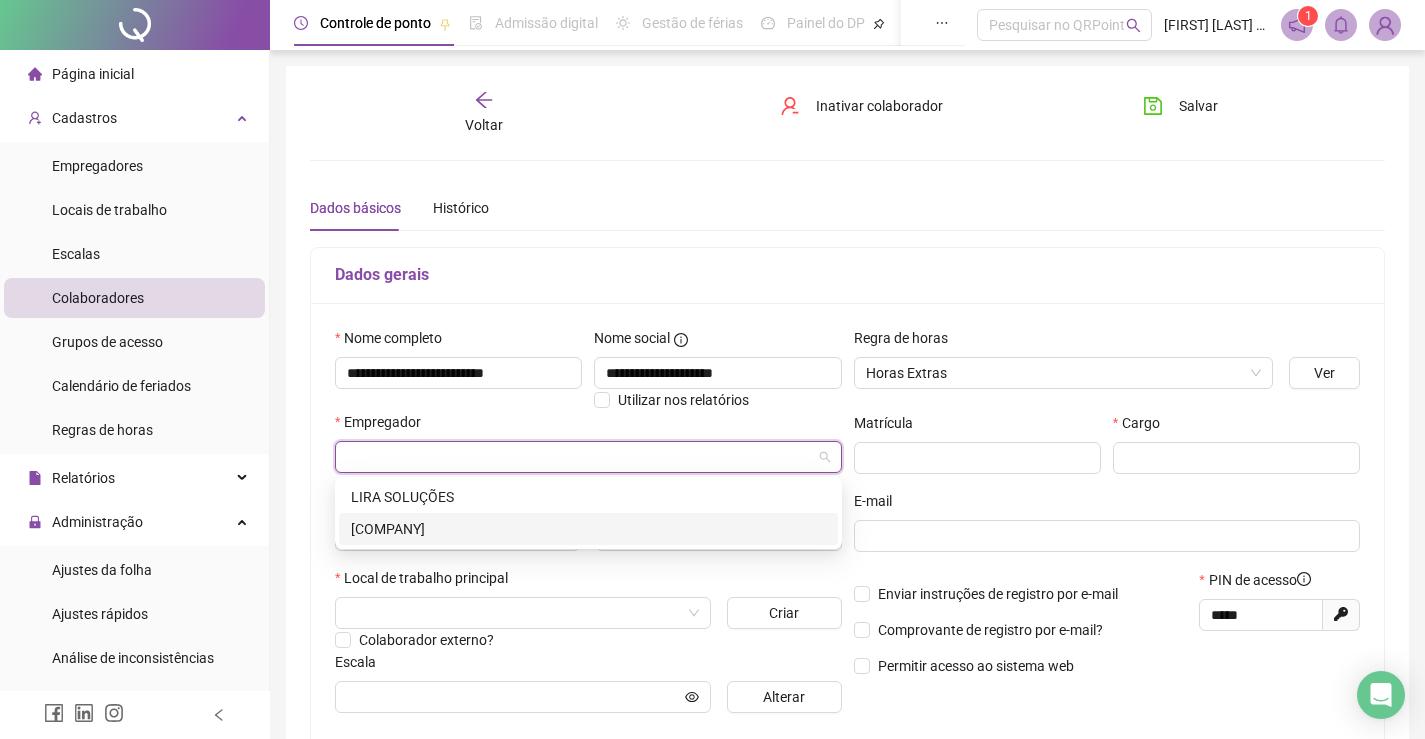 click on "[COMPANY]" at bounding box center (588, 529) 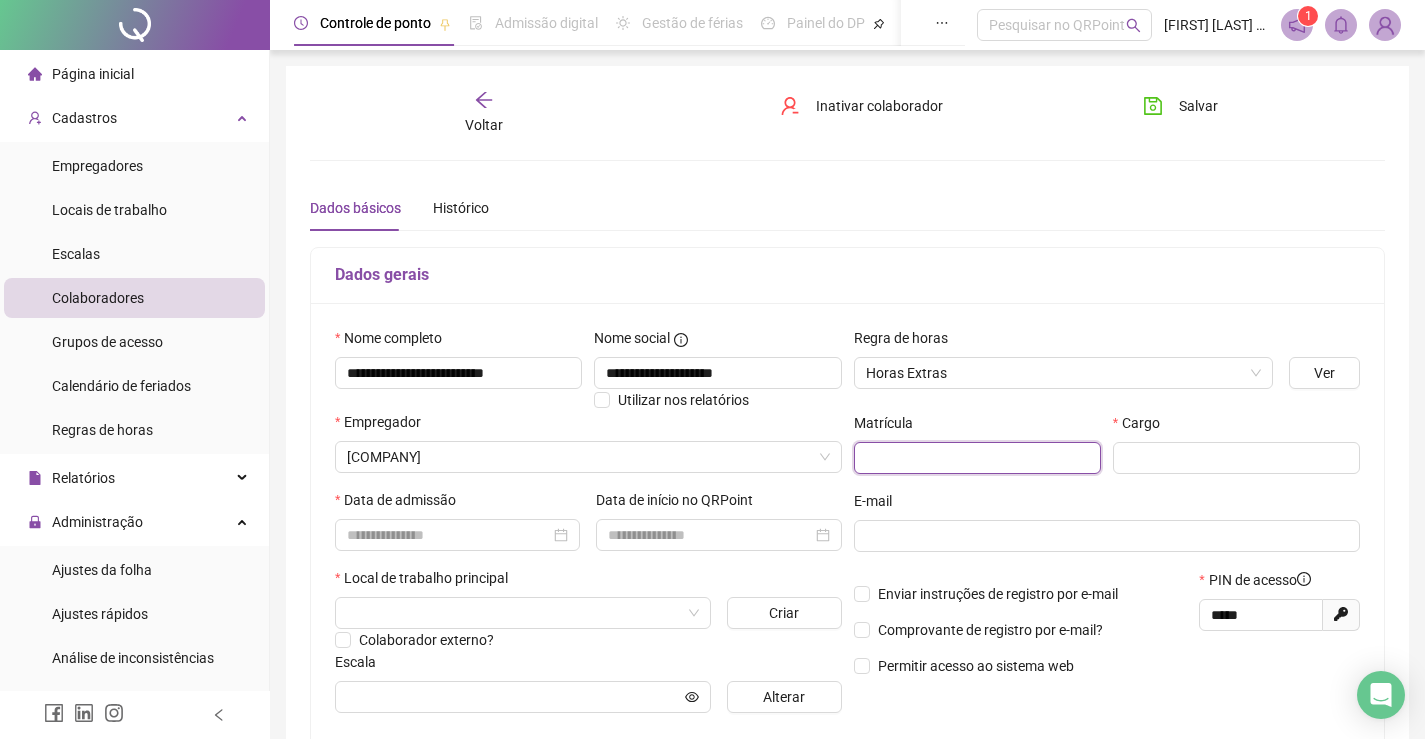 click at bounding box center [977, 458] 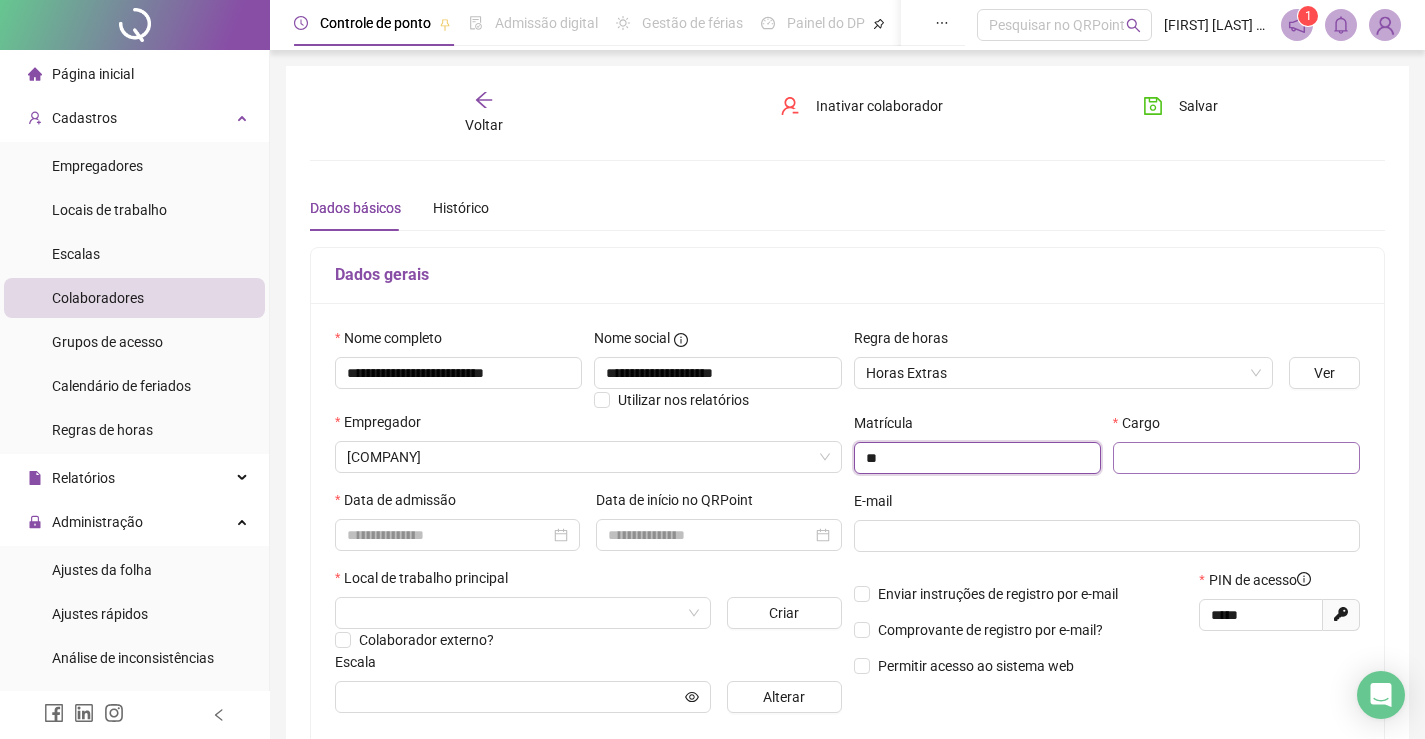 type on "**" 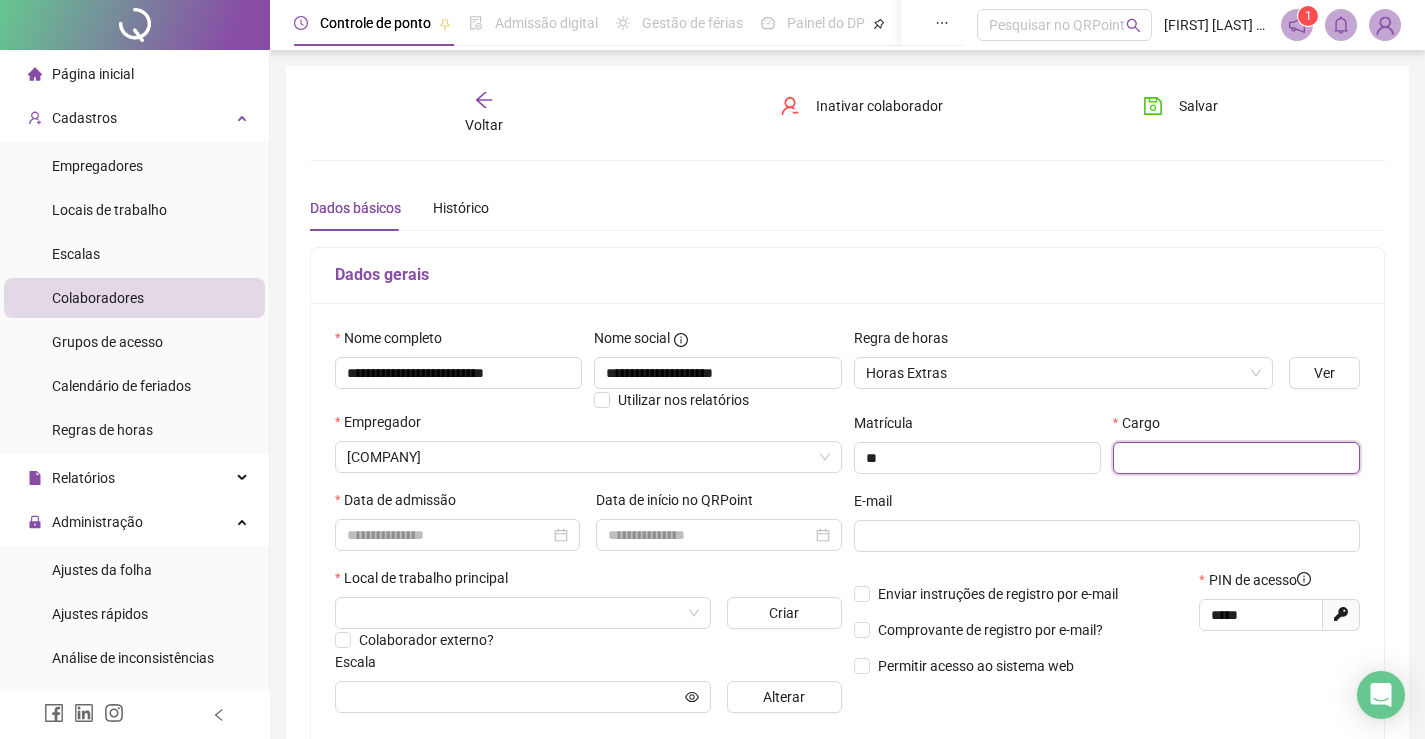 click at bounding box center [1236, 458] 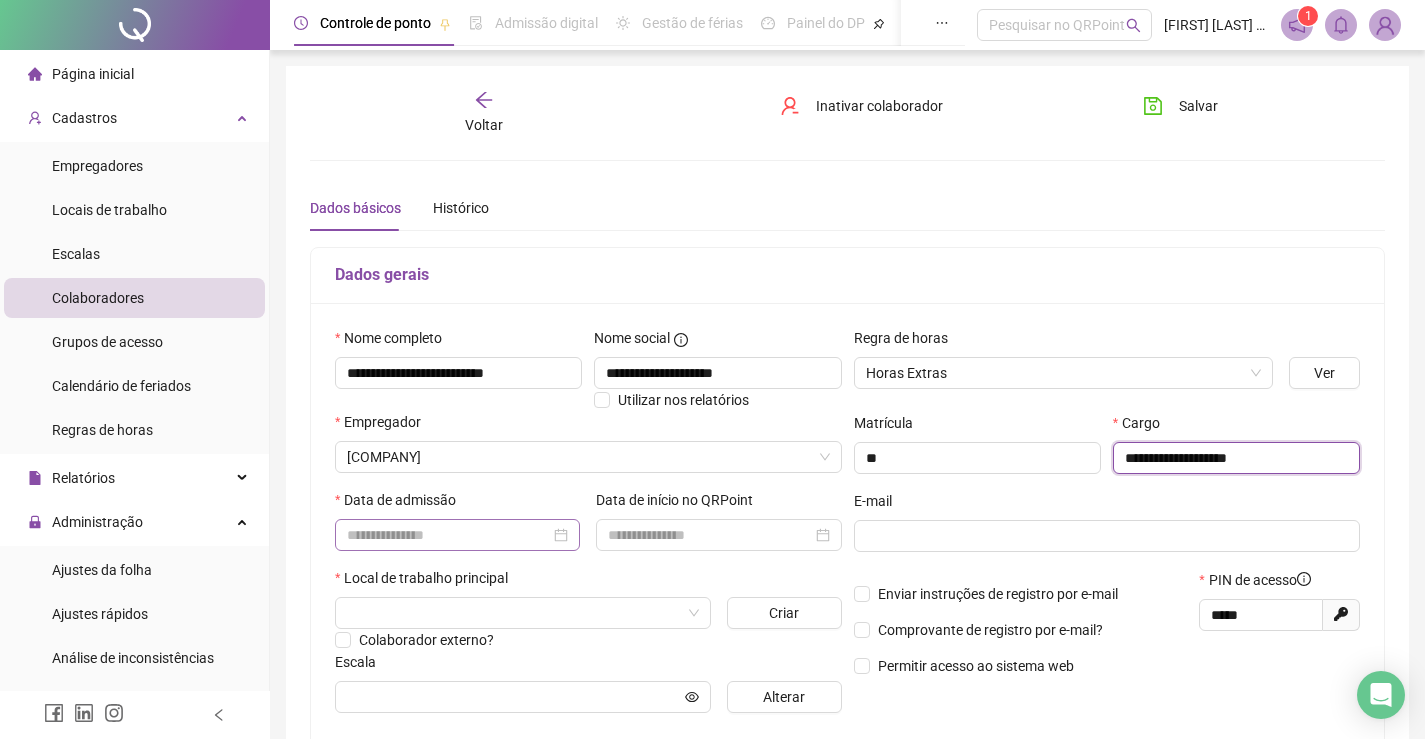 click at bounding box center [457, 535] 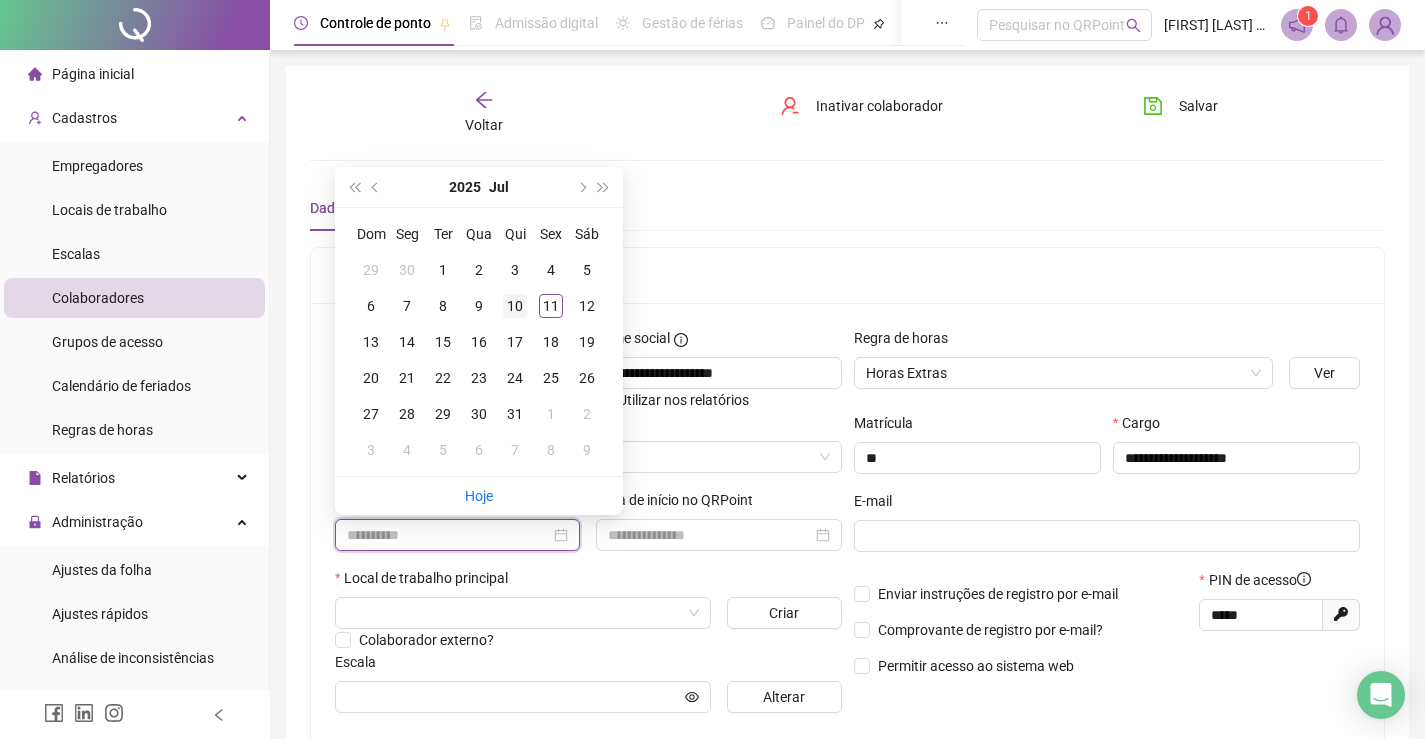 type on "**********" 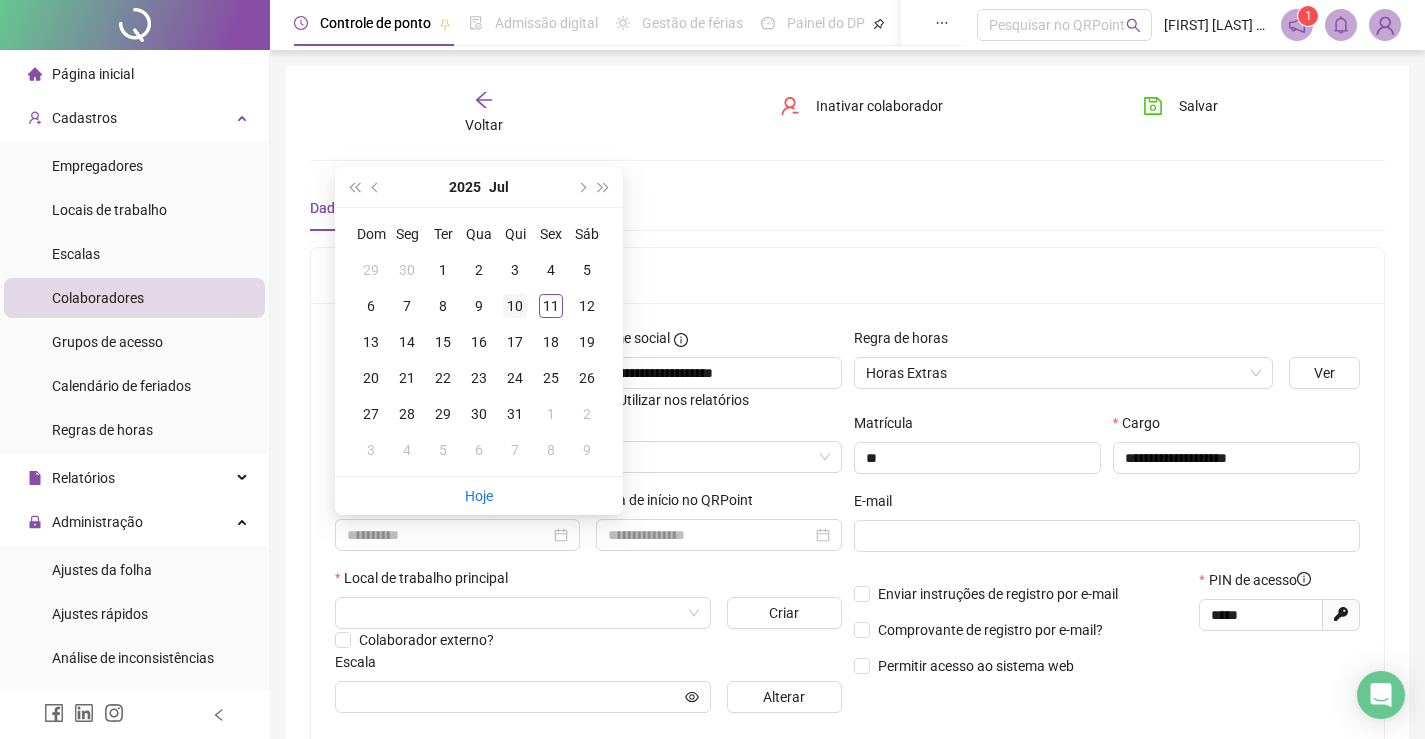 click on "10" at bounding box center (515, 306) 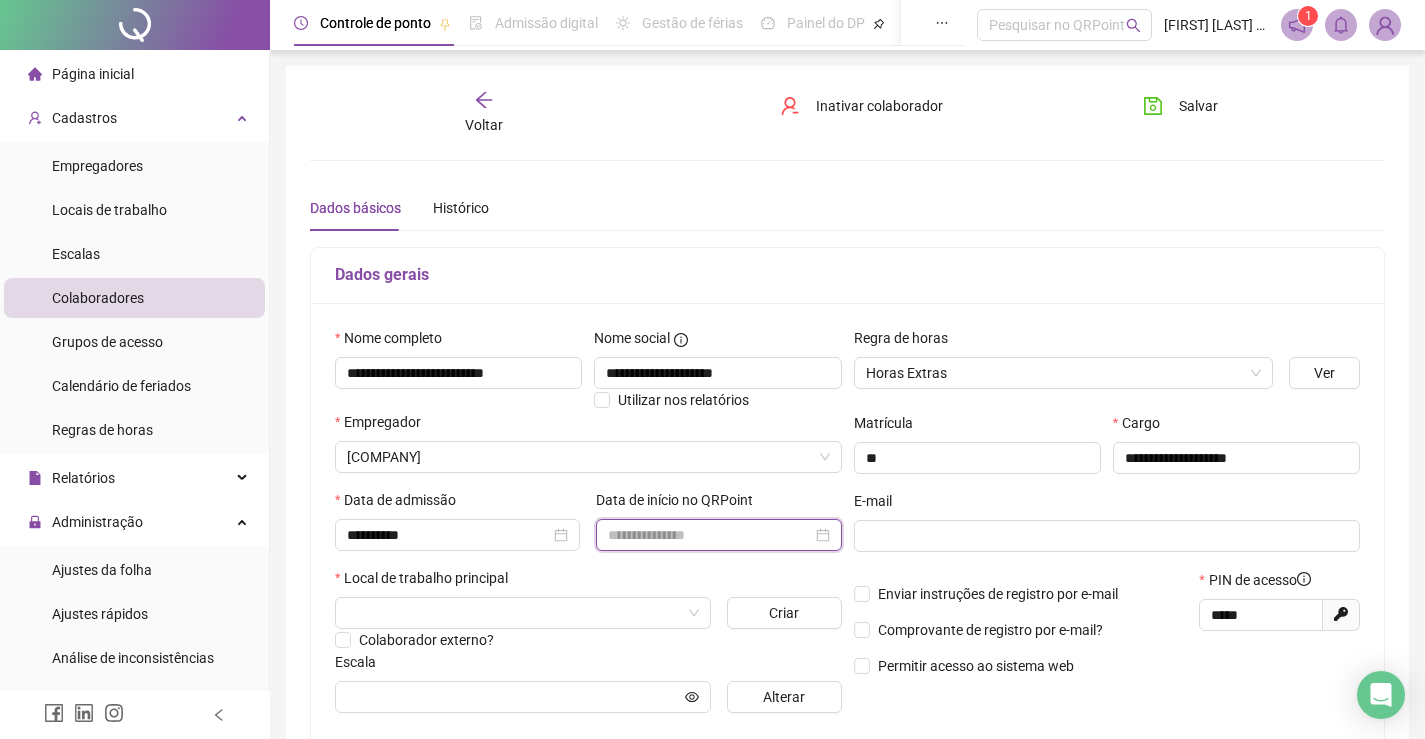 click at bounding box center (709, 535) 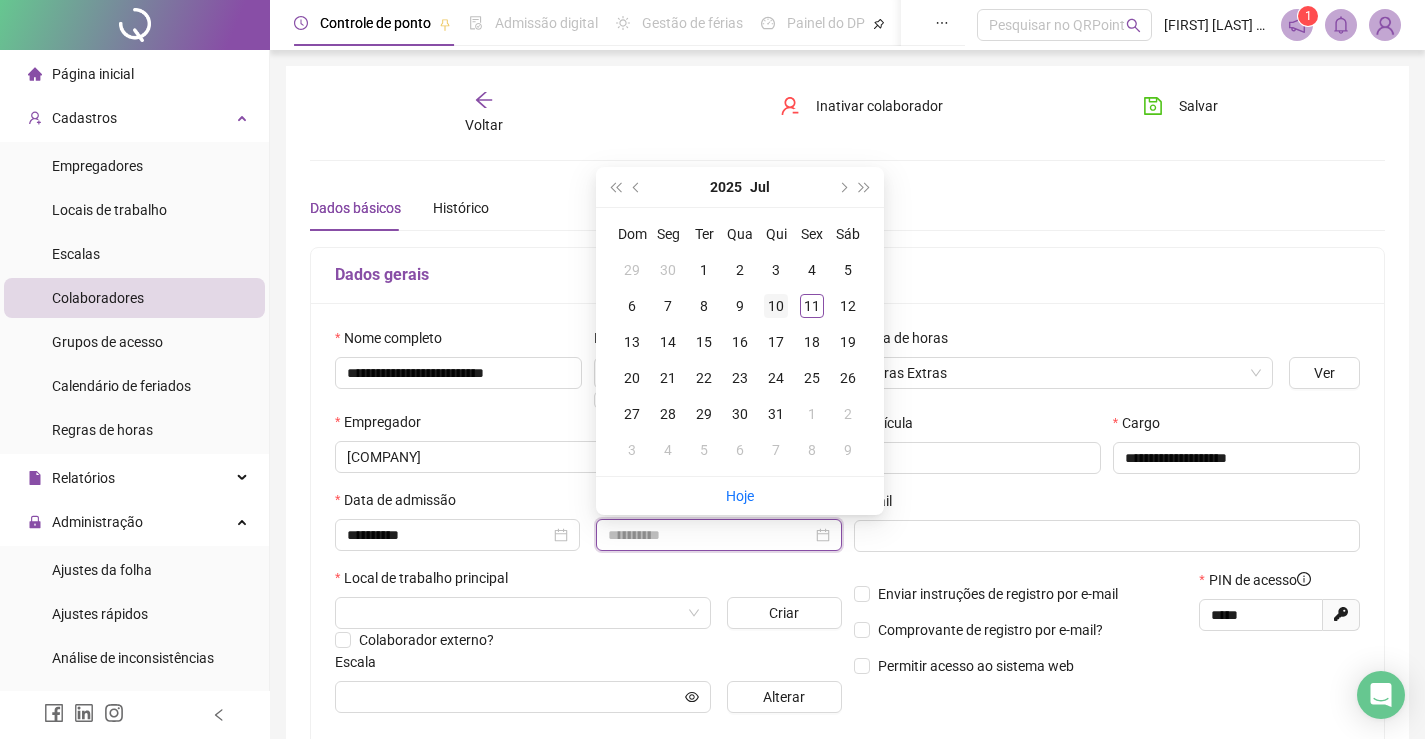 type on "**********" 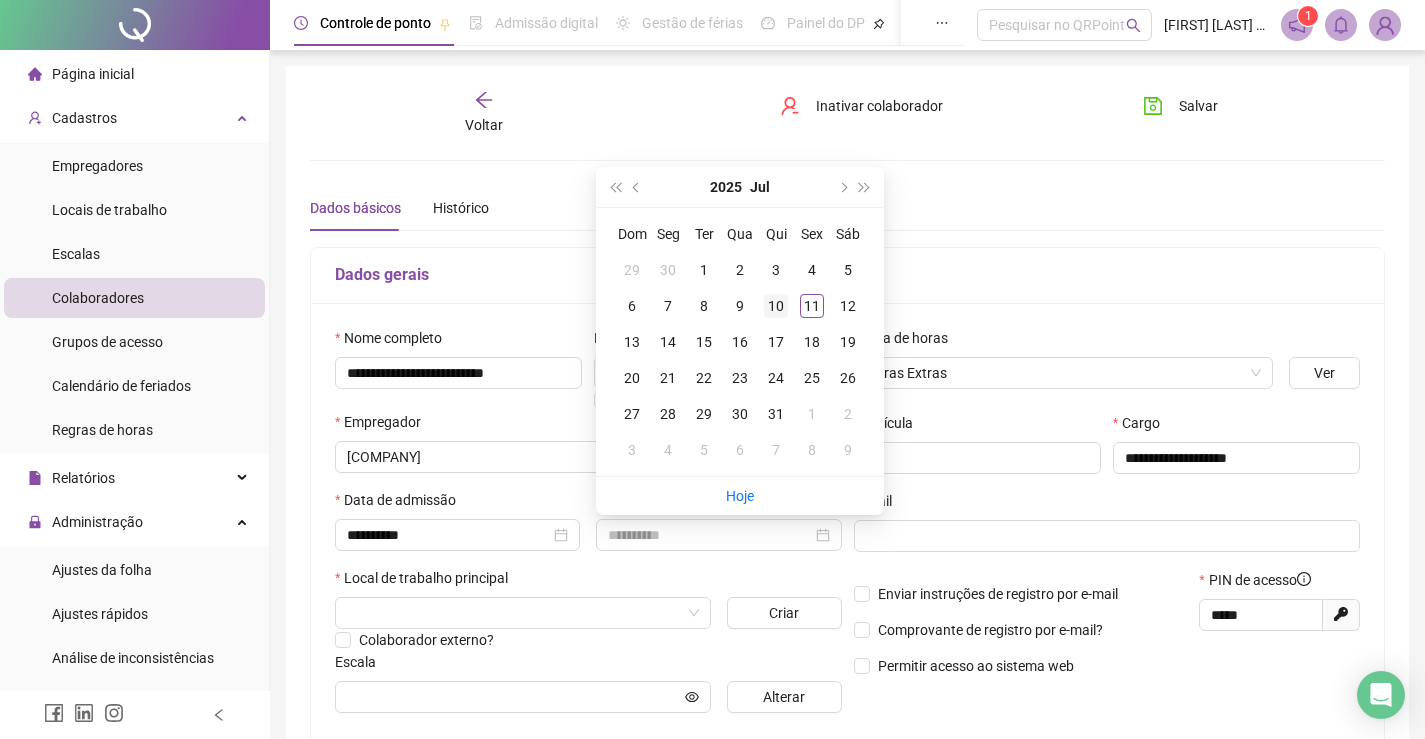 click on "10" at bounding box center (776, 306) 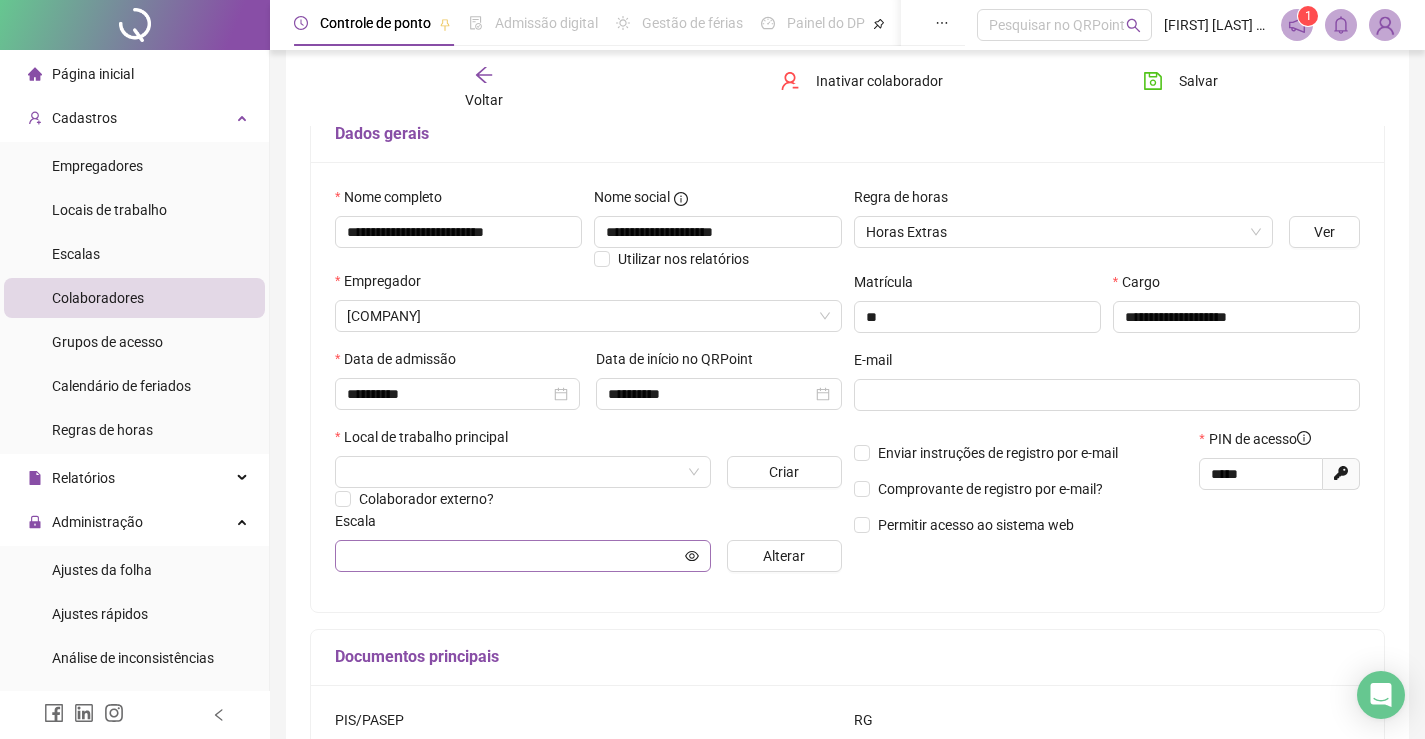 scroll, scrollTop: 200, scrollLeft: 0, axis: vertical 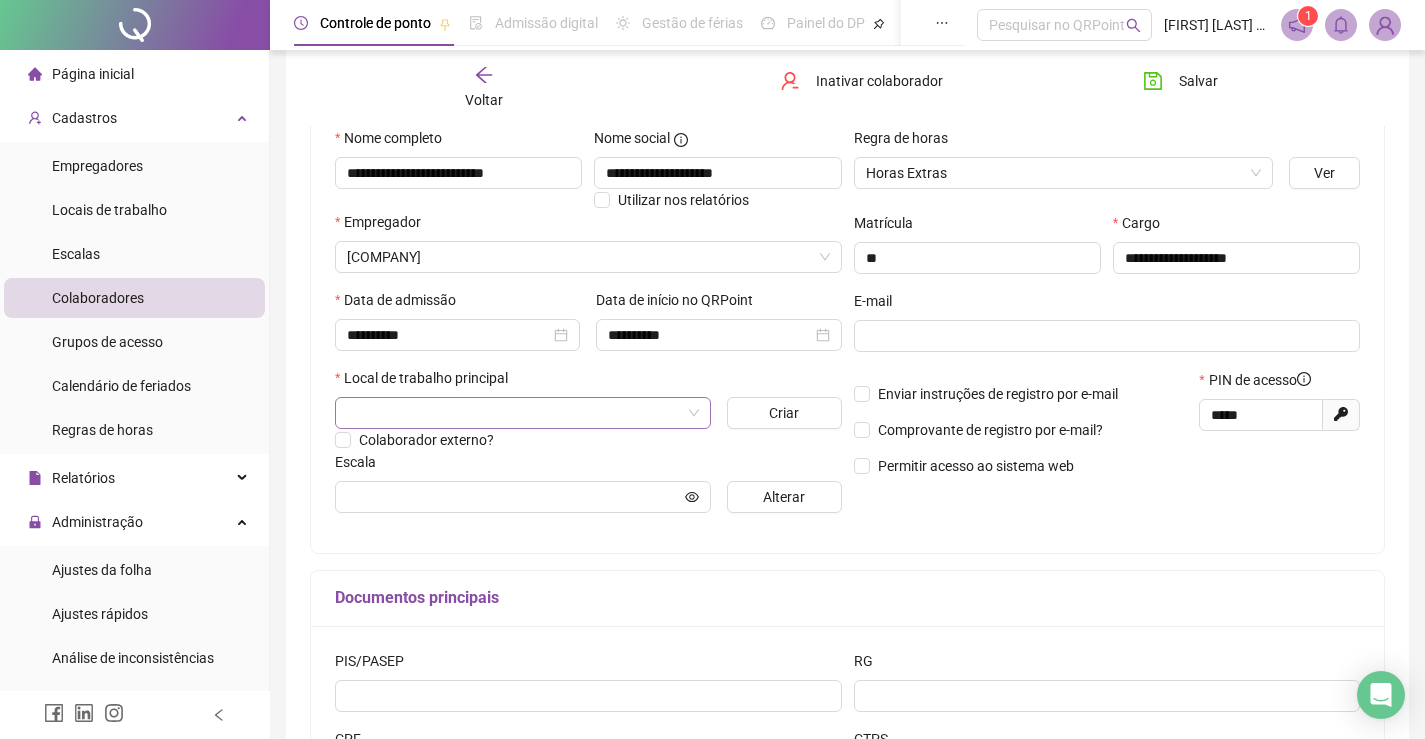click at bounding box center [517, 413] 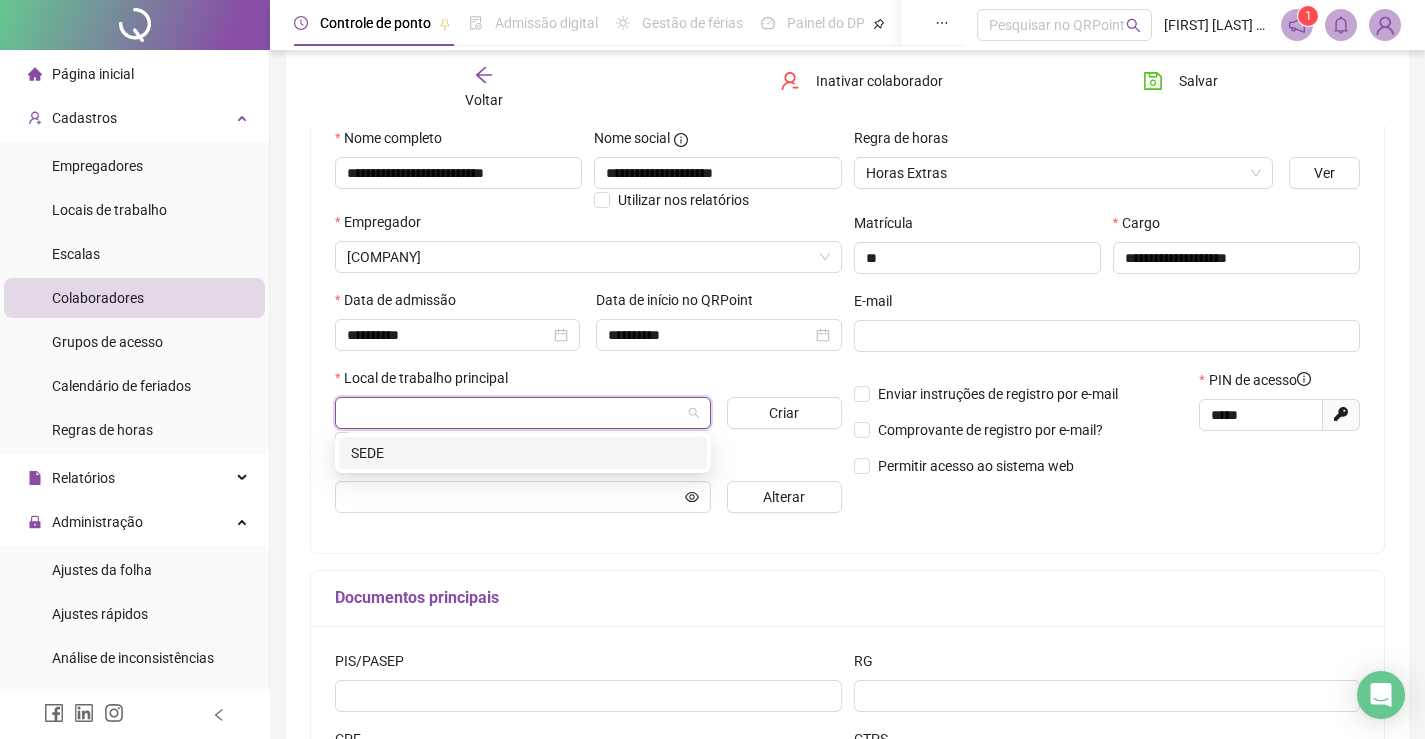 click on "SEDE" at bounding box center (523, 453) 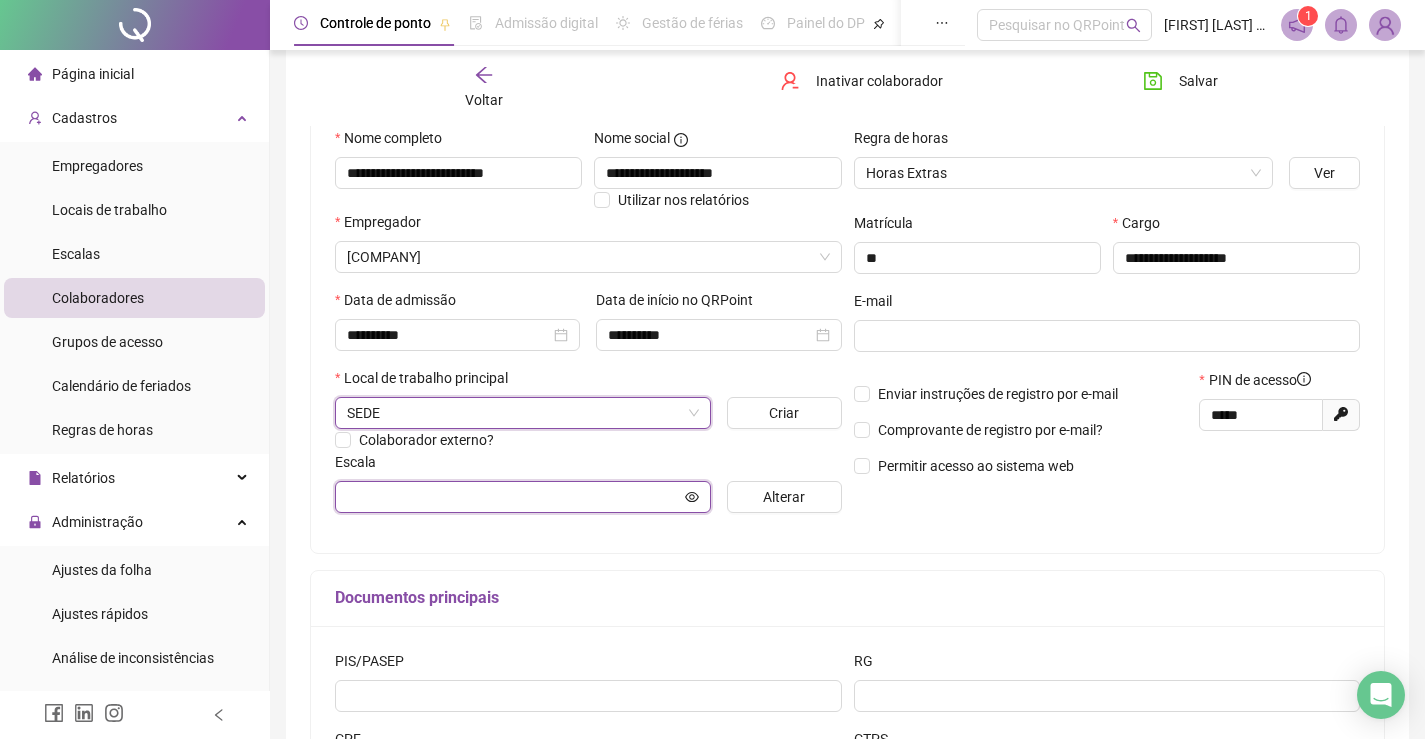 click at bounding box center [514, 497] 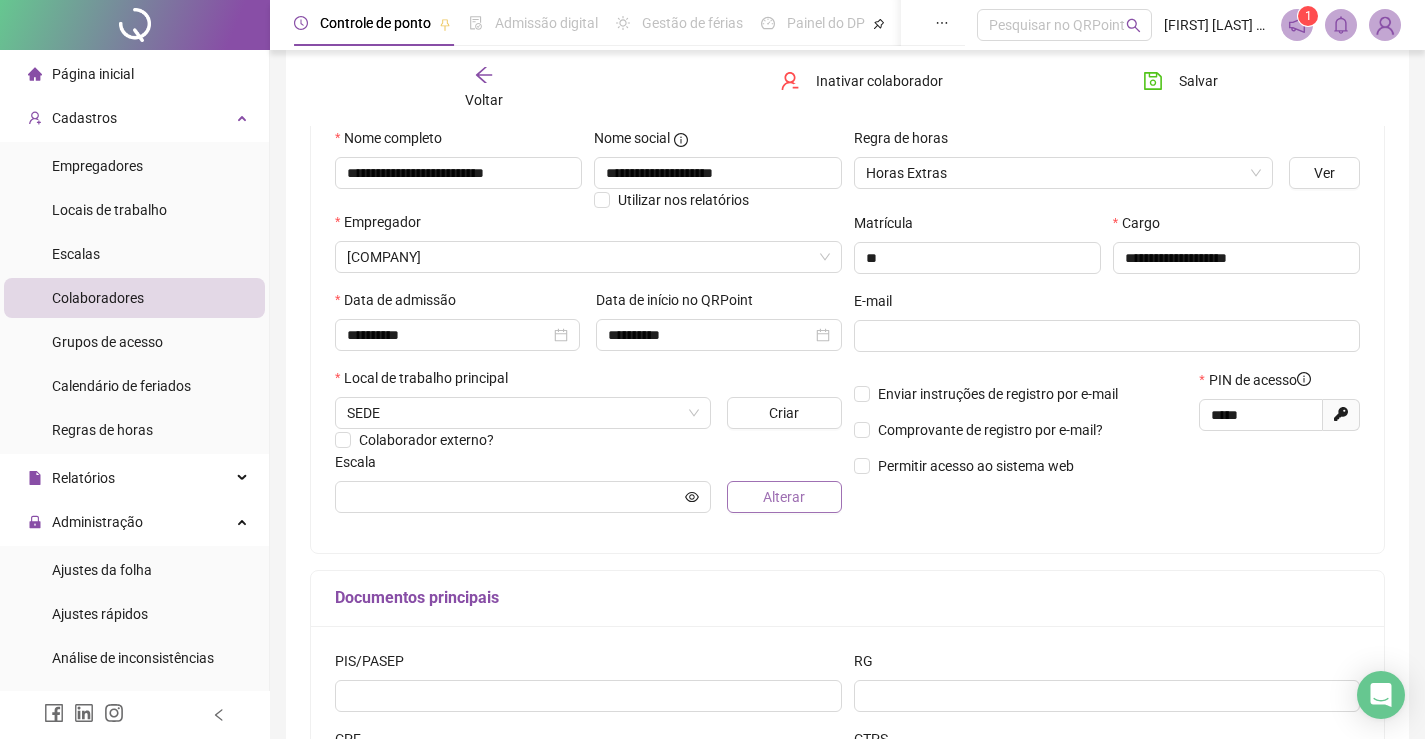 click on "Alterar" at bounding box center [784, 497] 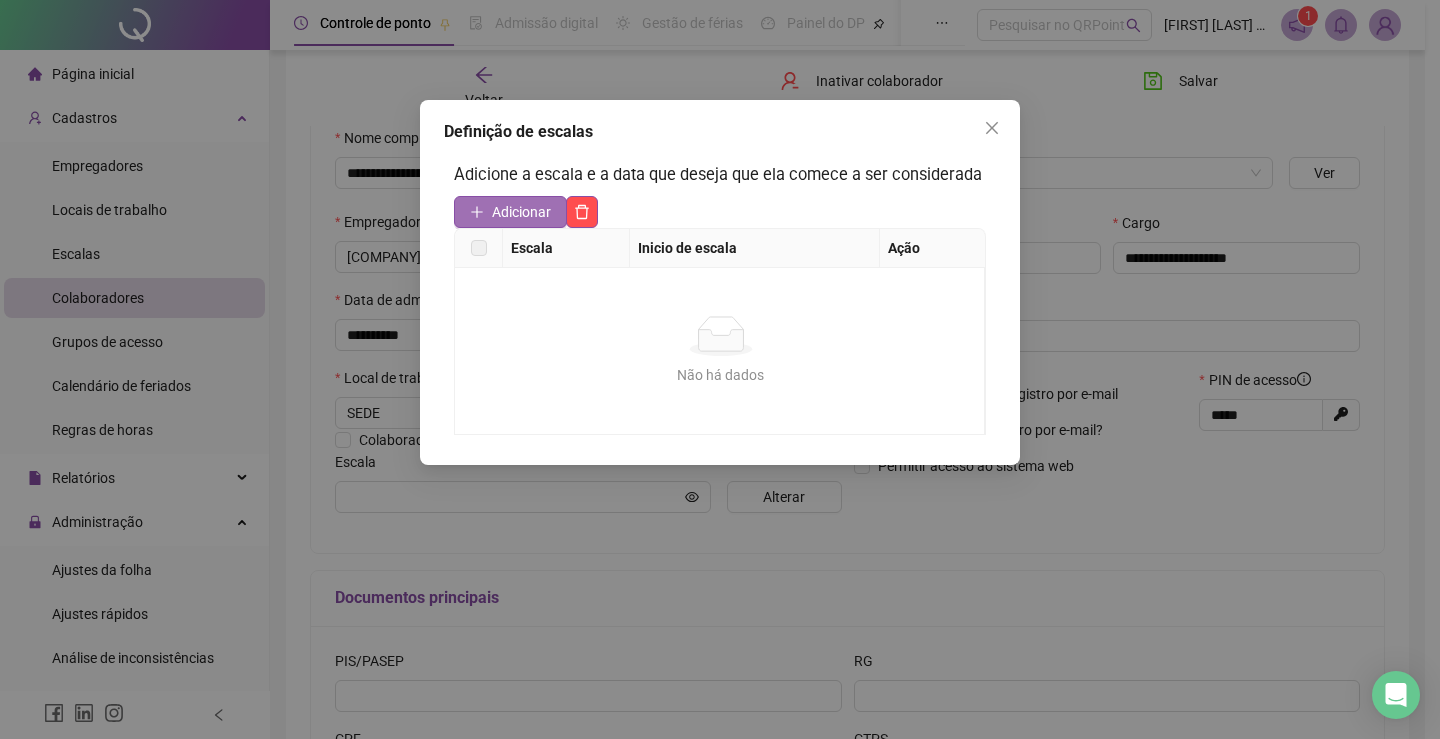 click on "Adicionar" at bounding box center [521, 212] 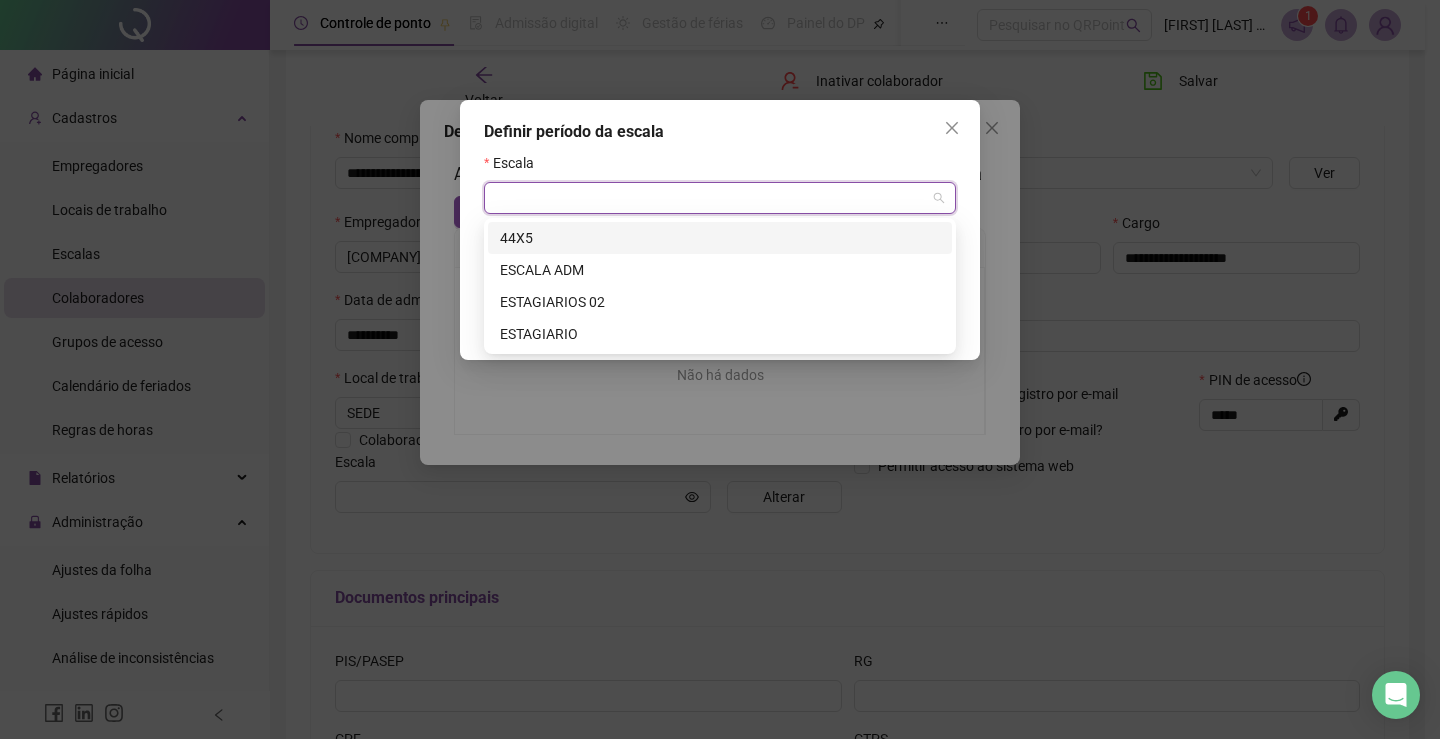 click at bounding box center (714, 198) 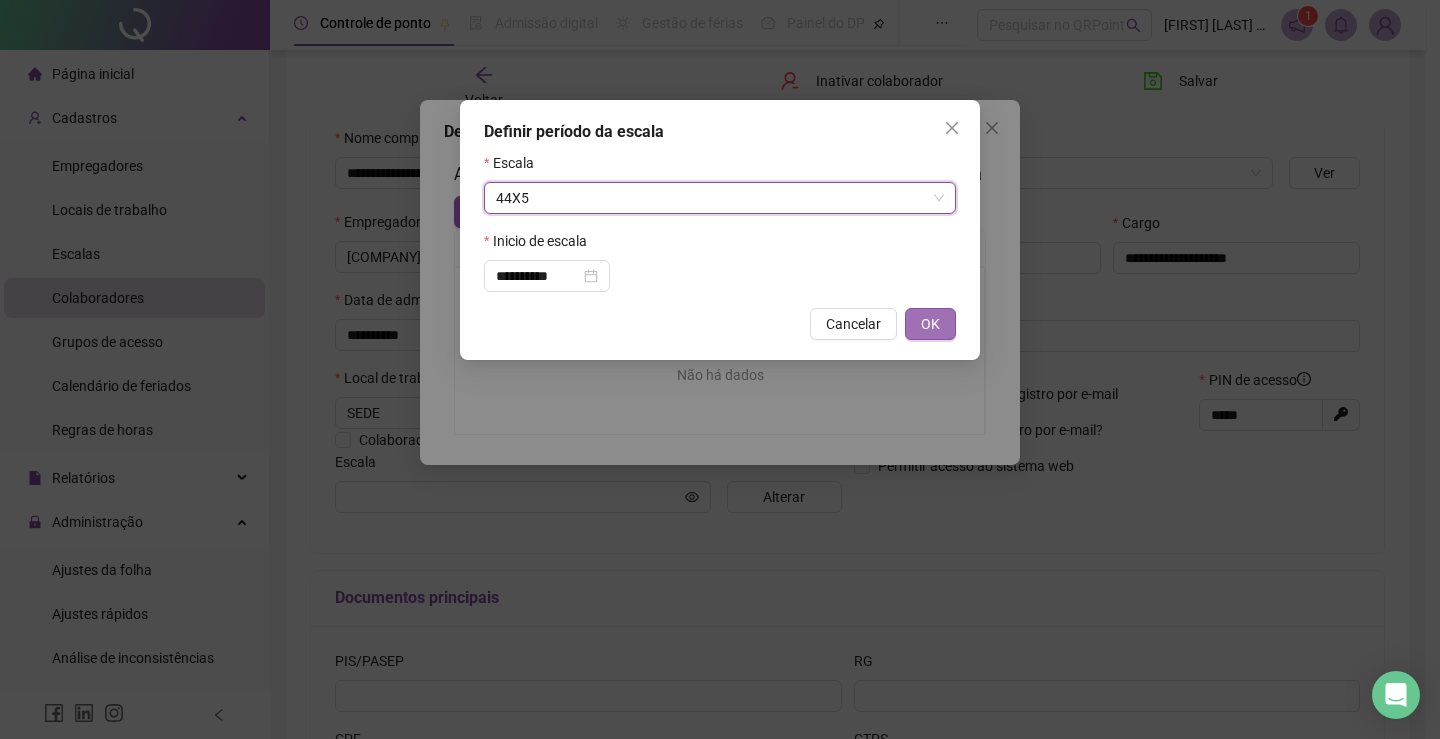 click on "OK" at bounding box center [930, 324] 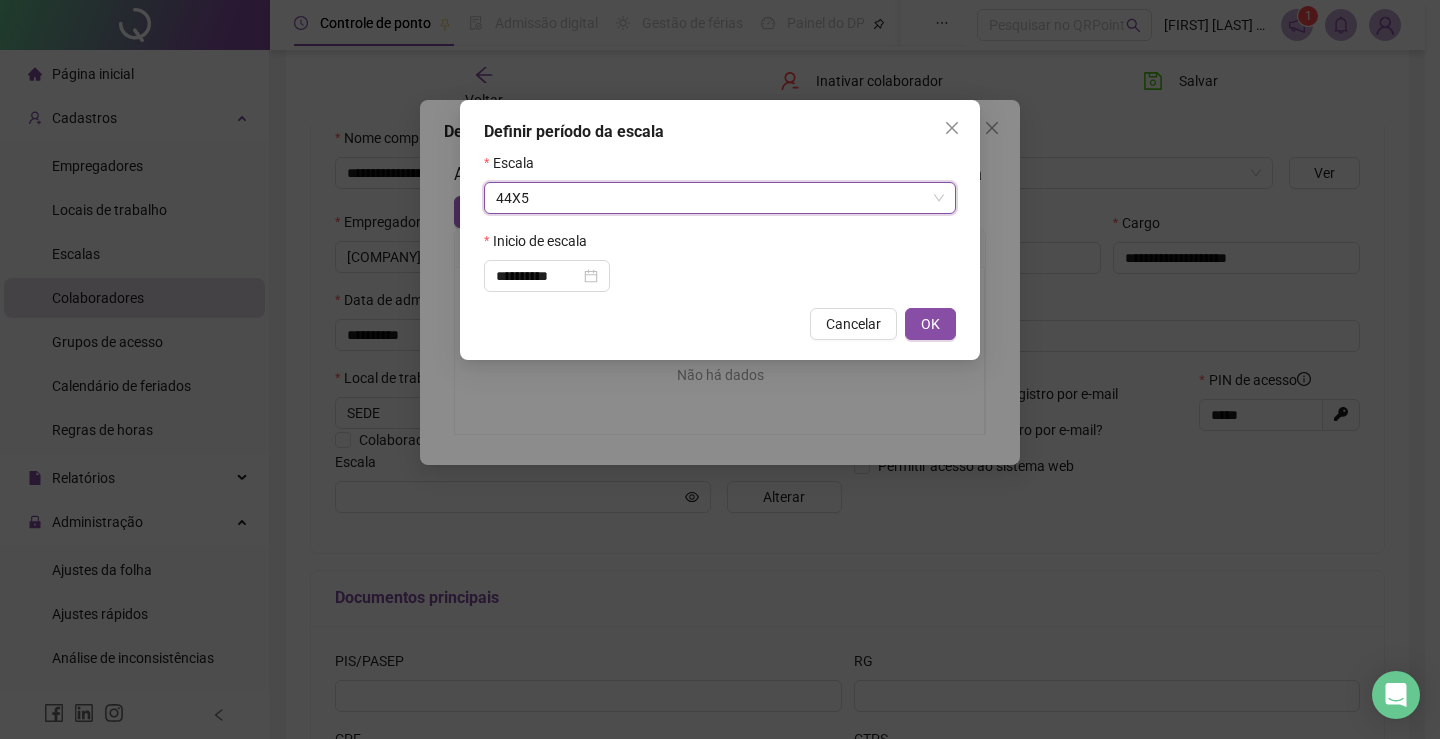 type on "****" 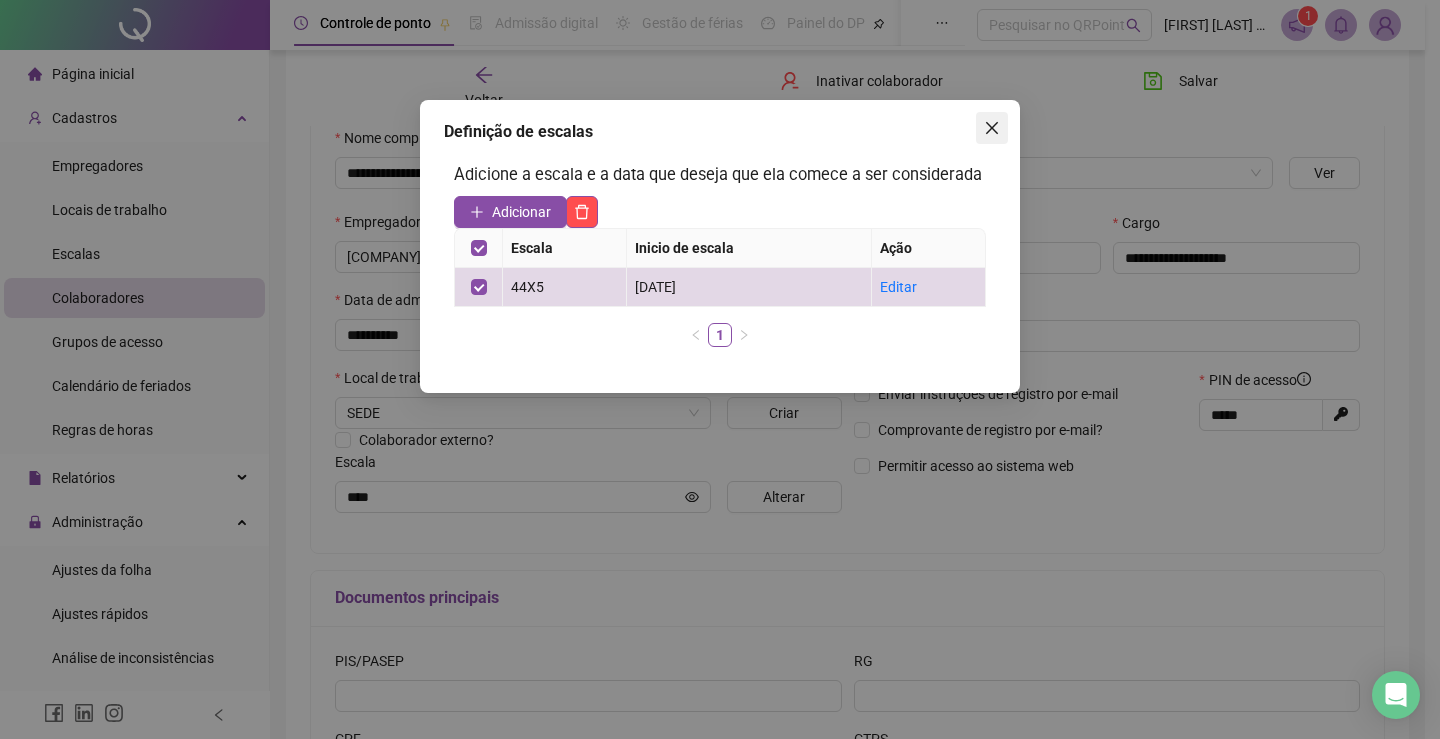 click 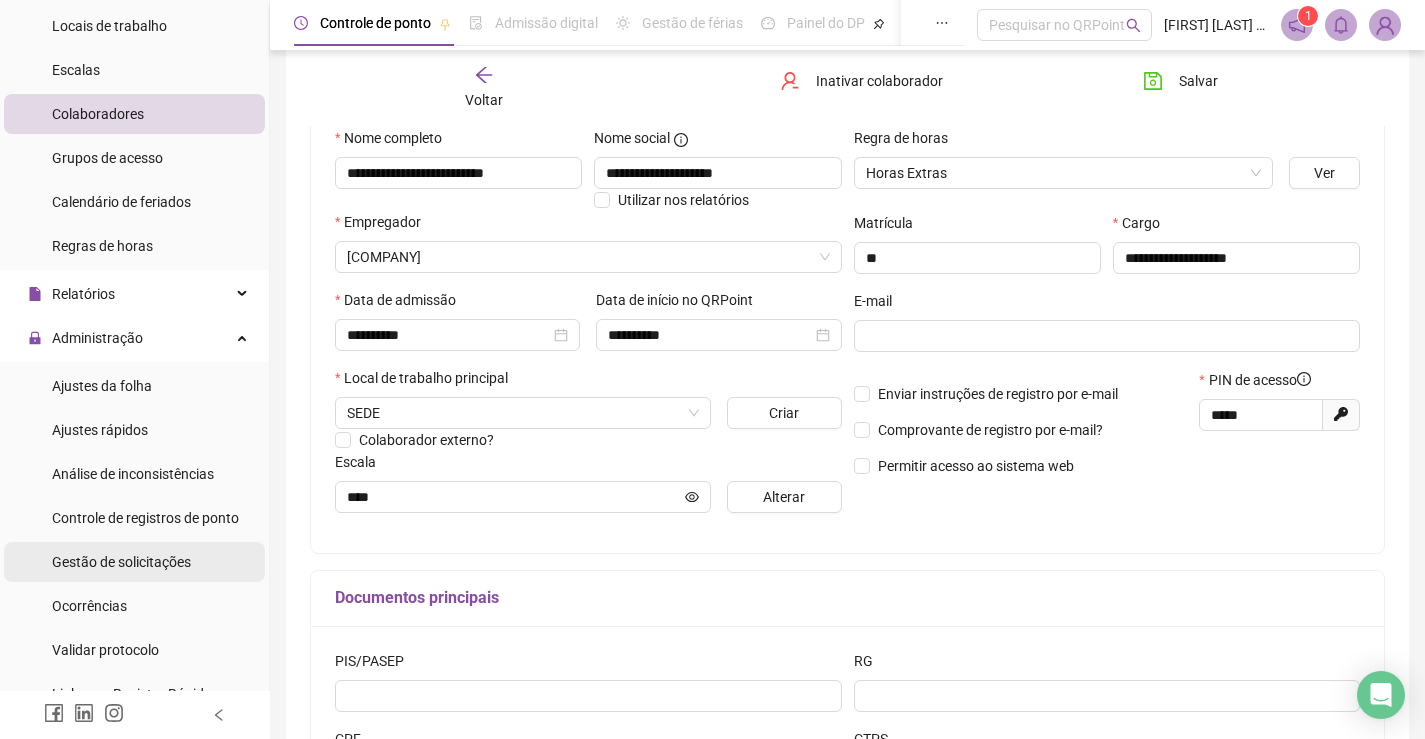 scroll, scrollTop: 200, scrollLeft: 0, axis: vertical 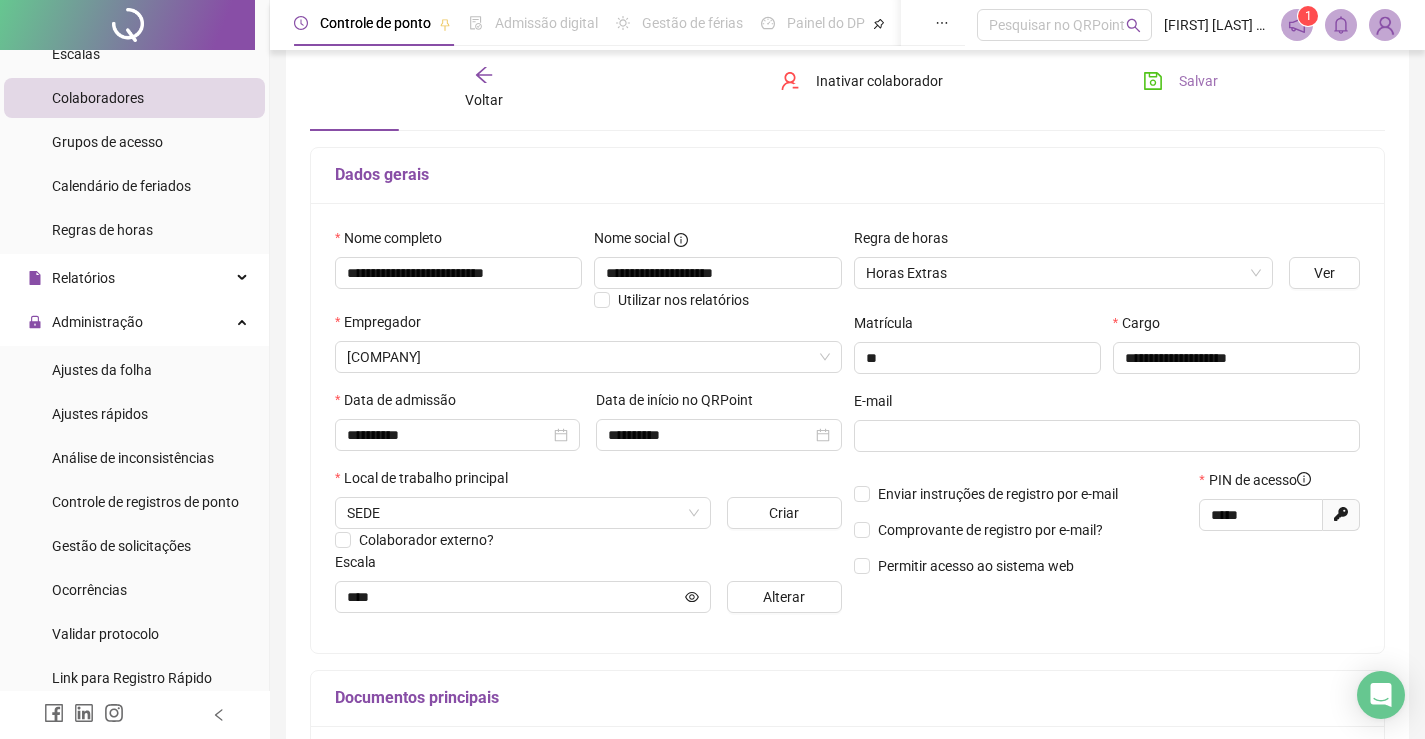 click on "Salvar" at bounding box center (1198, 81) 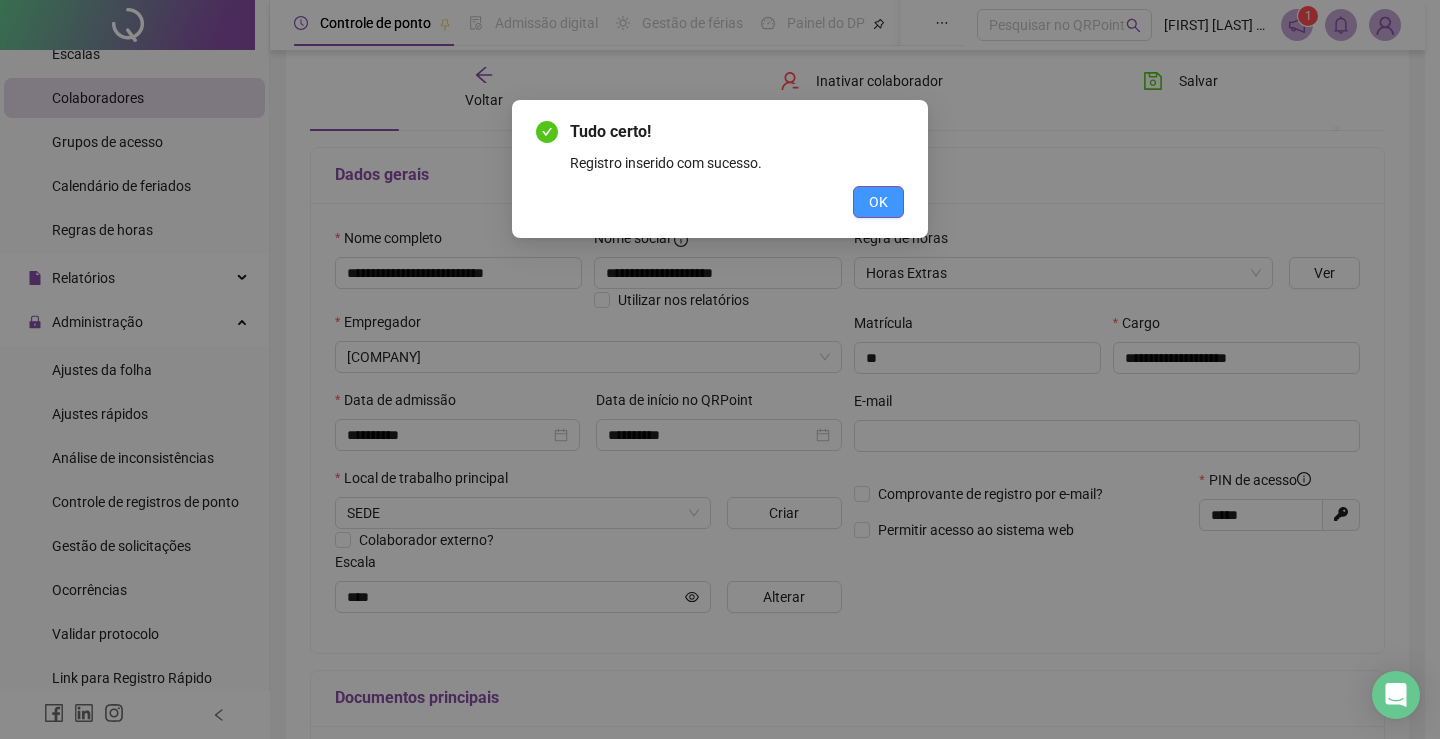 click on "OK" at bounding box center [878, 202] 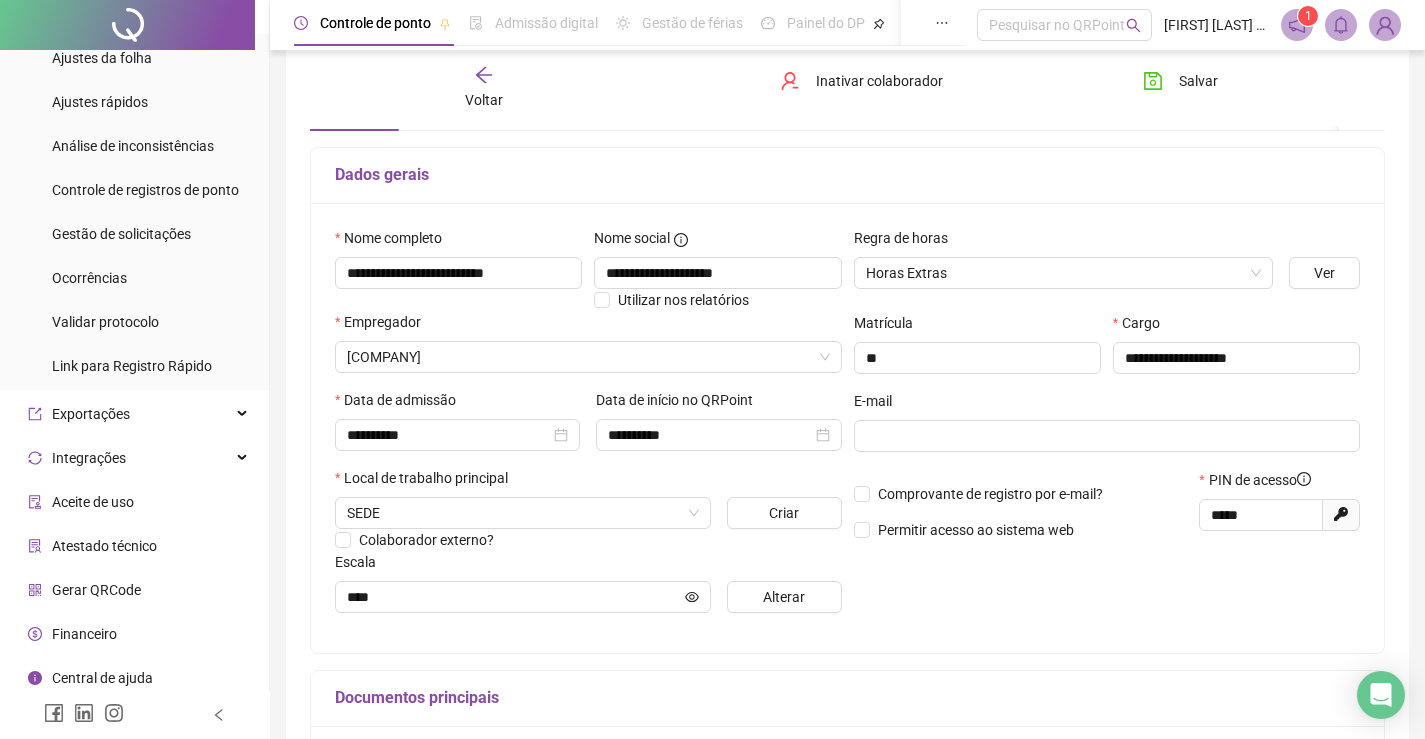 scroll, scrollTop: 519, scrollLeft: 0, axis: vertical 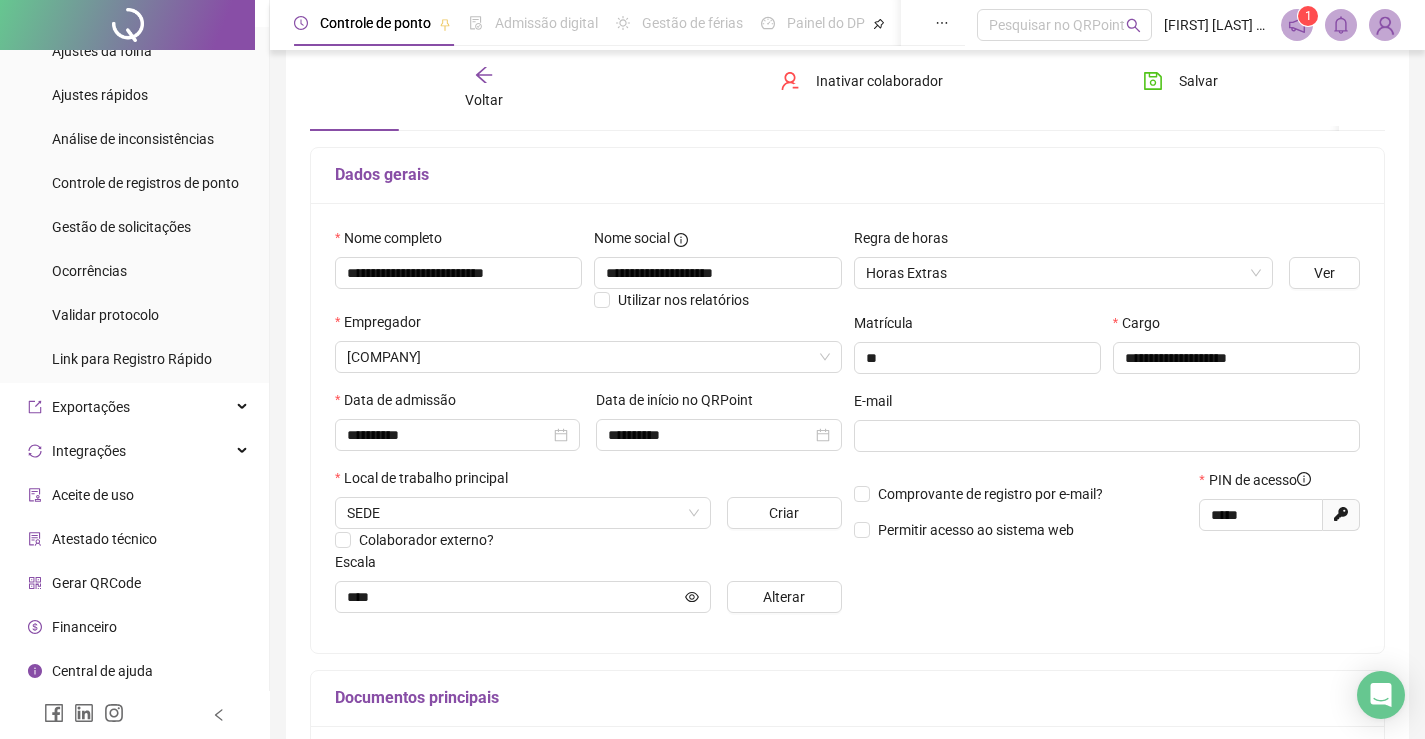 click on "Gerar QRCode" at bounding box center [96, 583] 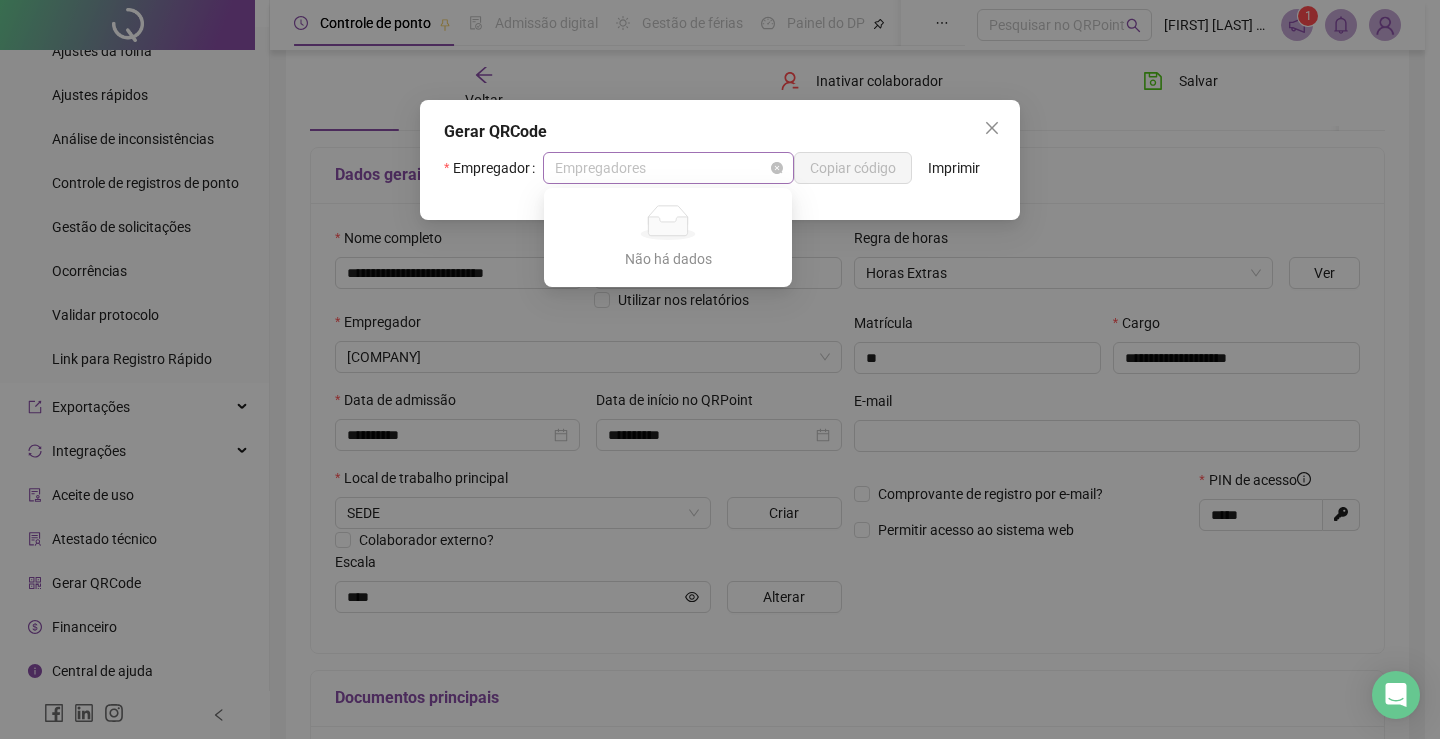 click on "Empregadores" at bounding box center [668, 168] 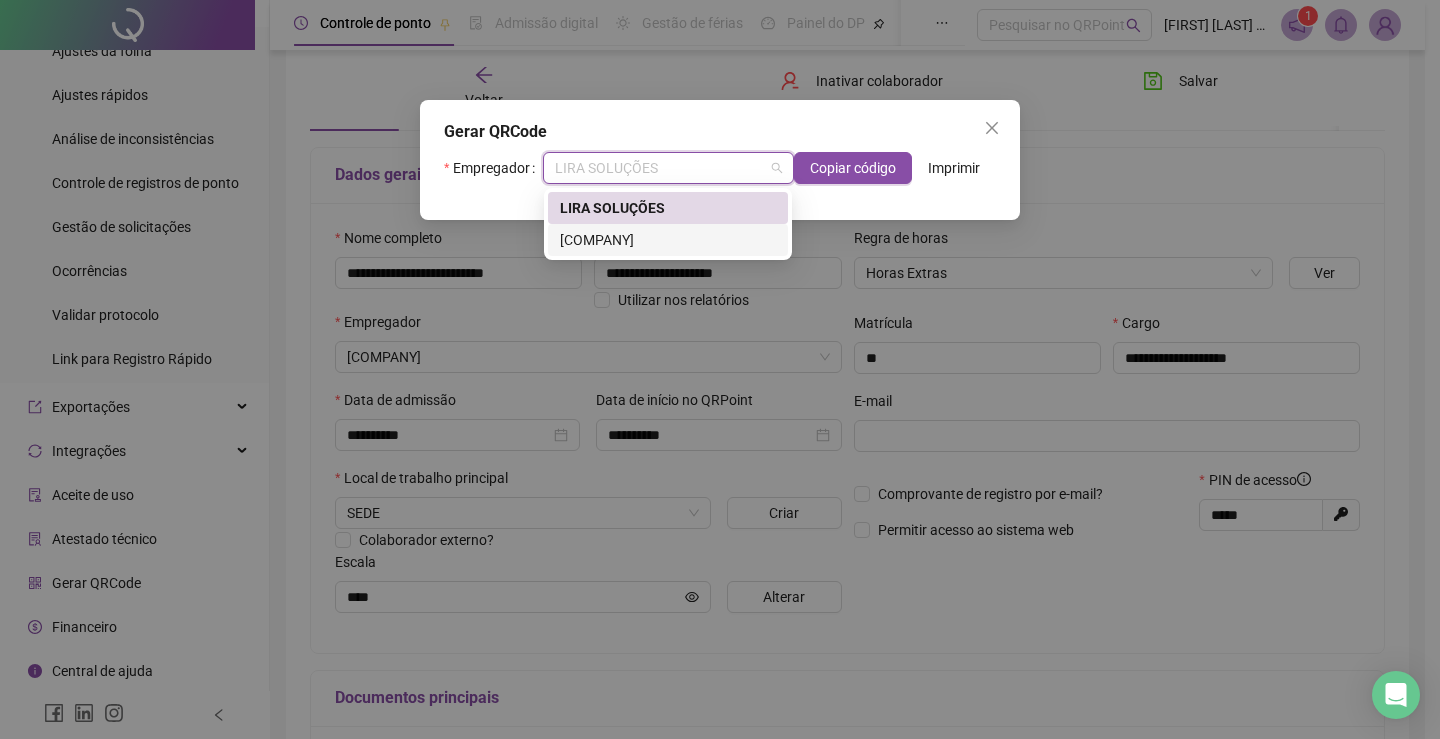 click on "[COMPANY]" at bounding box center [668, 240] 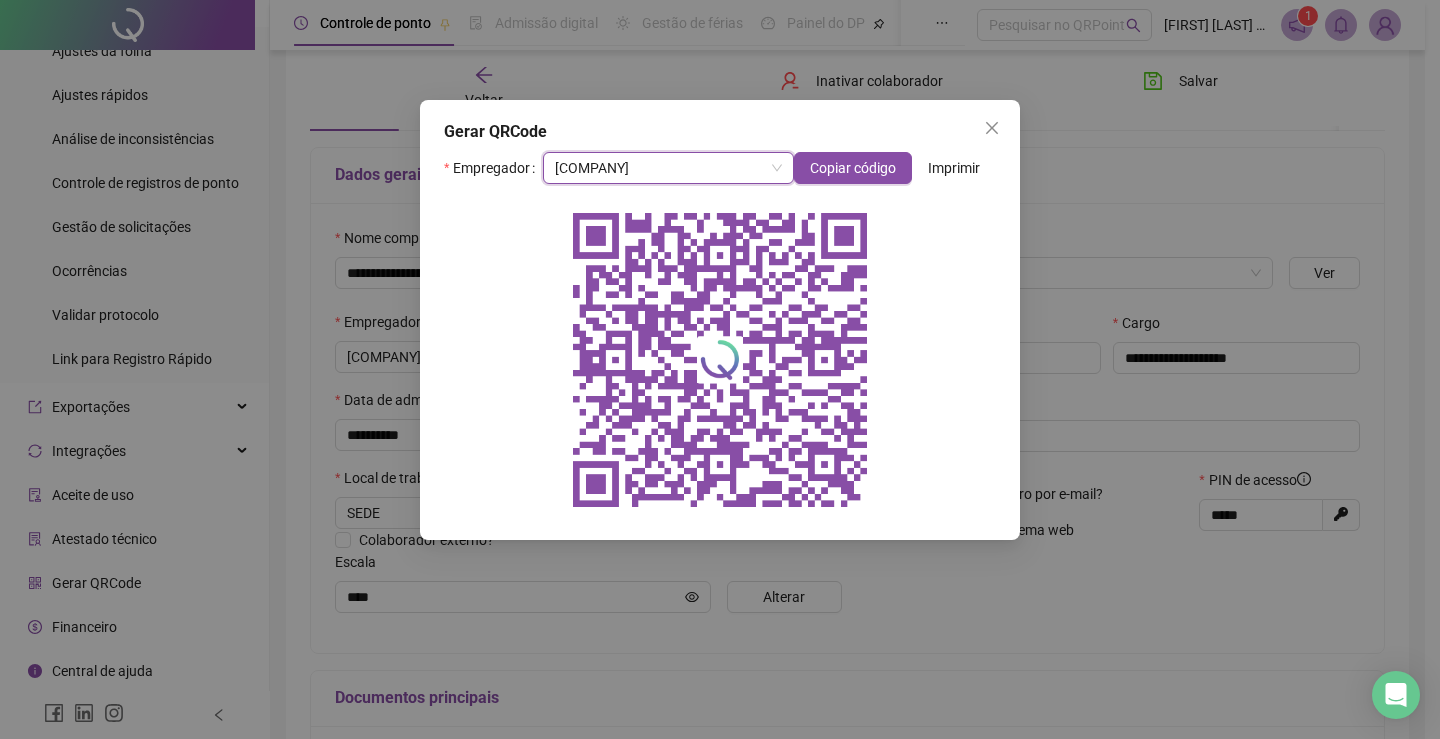 click on "Imprimir" at bounding box center [954, 168] 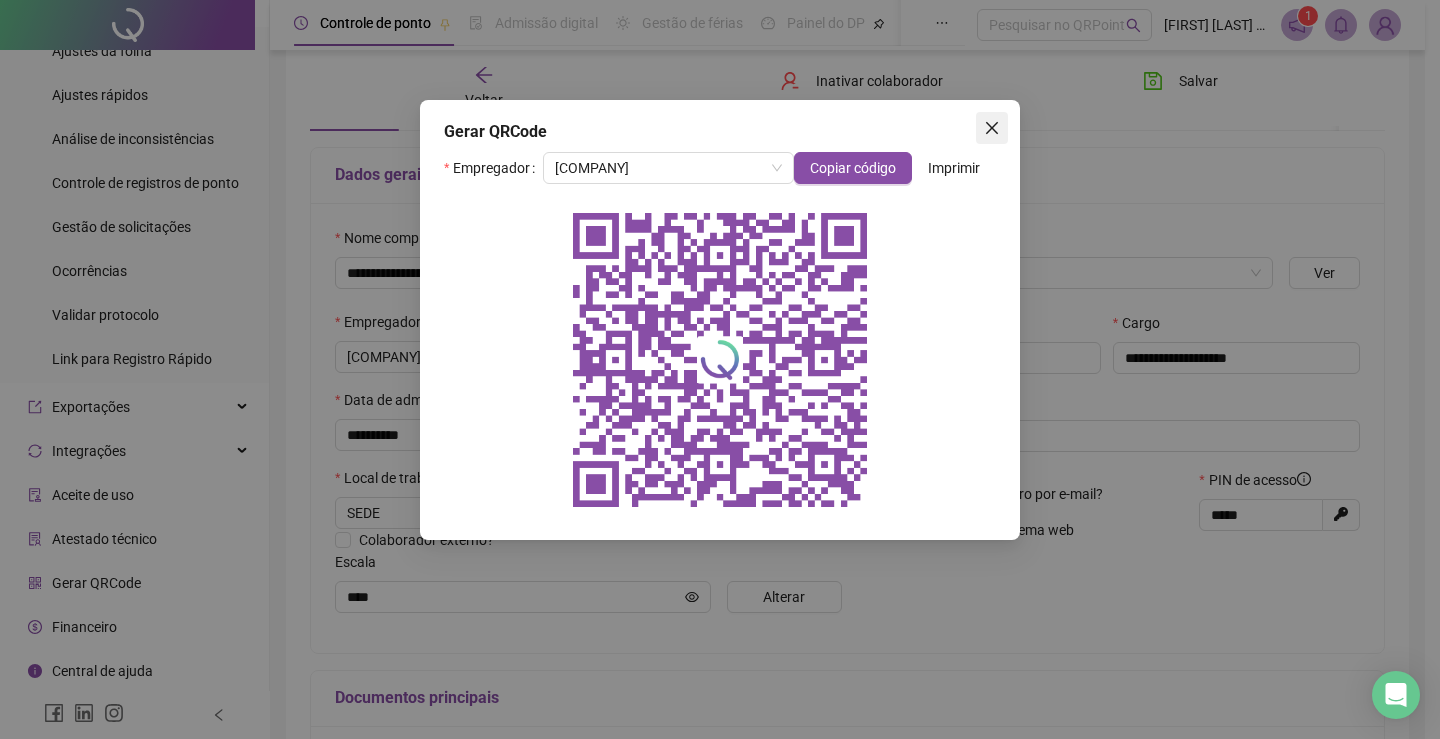 click at bounding box center [992, 128] 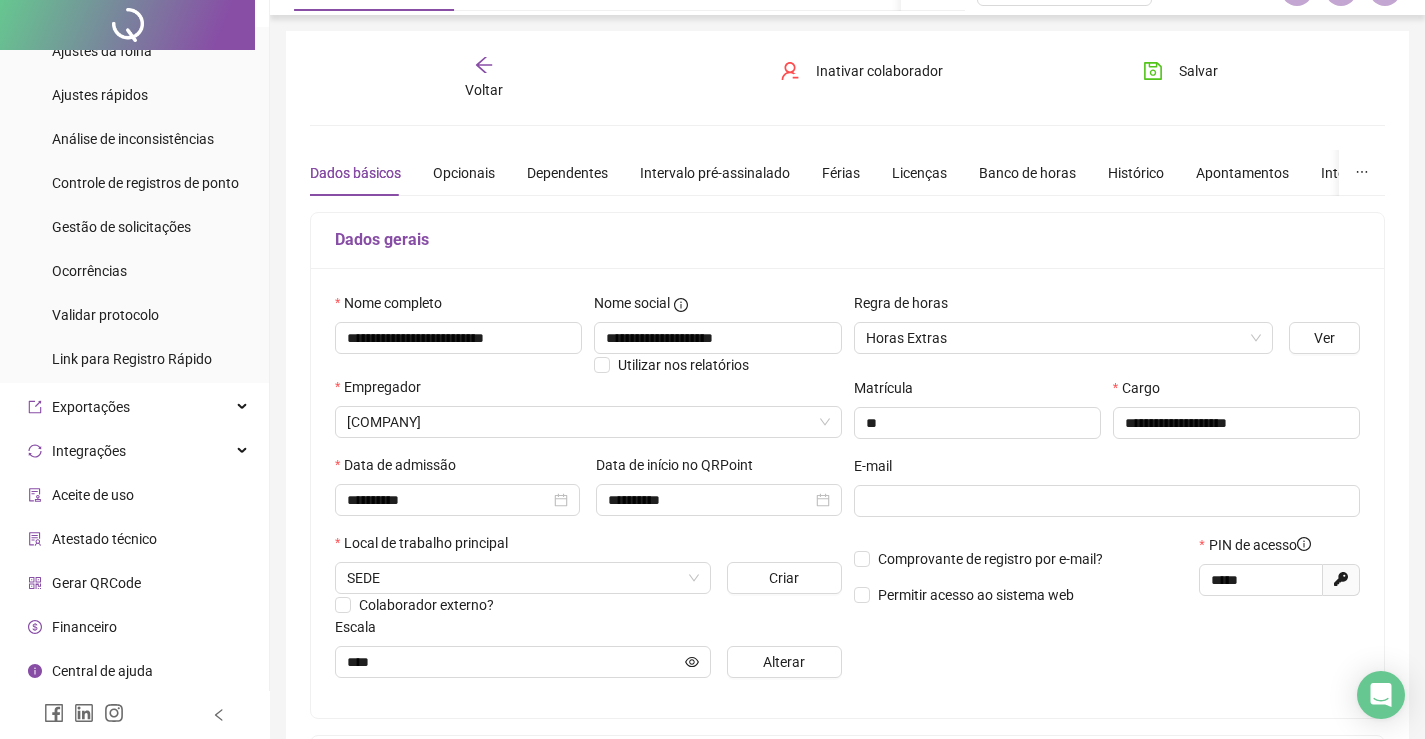 scroll, scrollTop: 0, scrollLeft: 0, axis: both 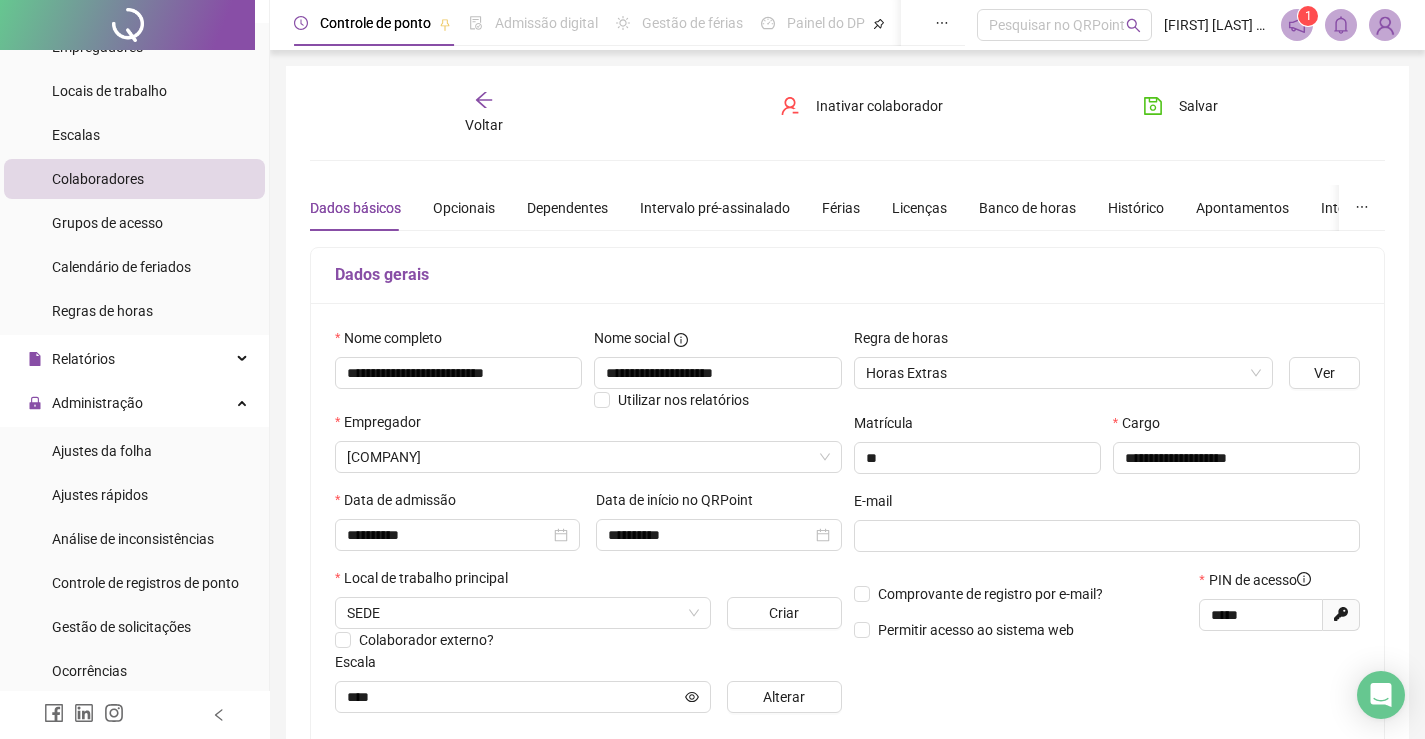 click on "Colaboradores" at bounding box center (98, 179) 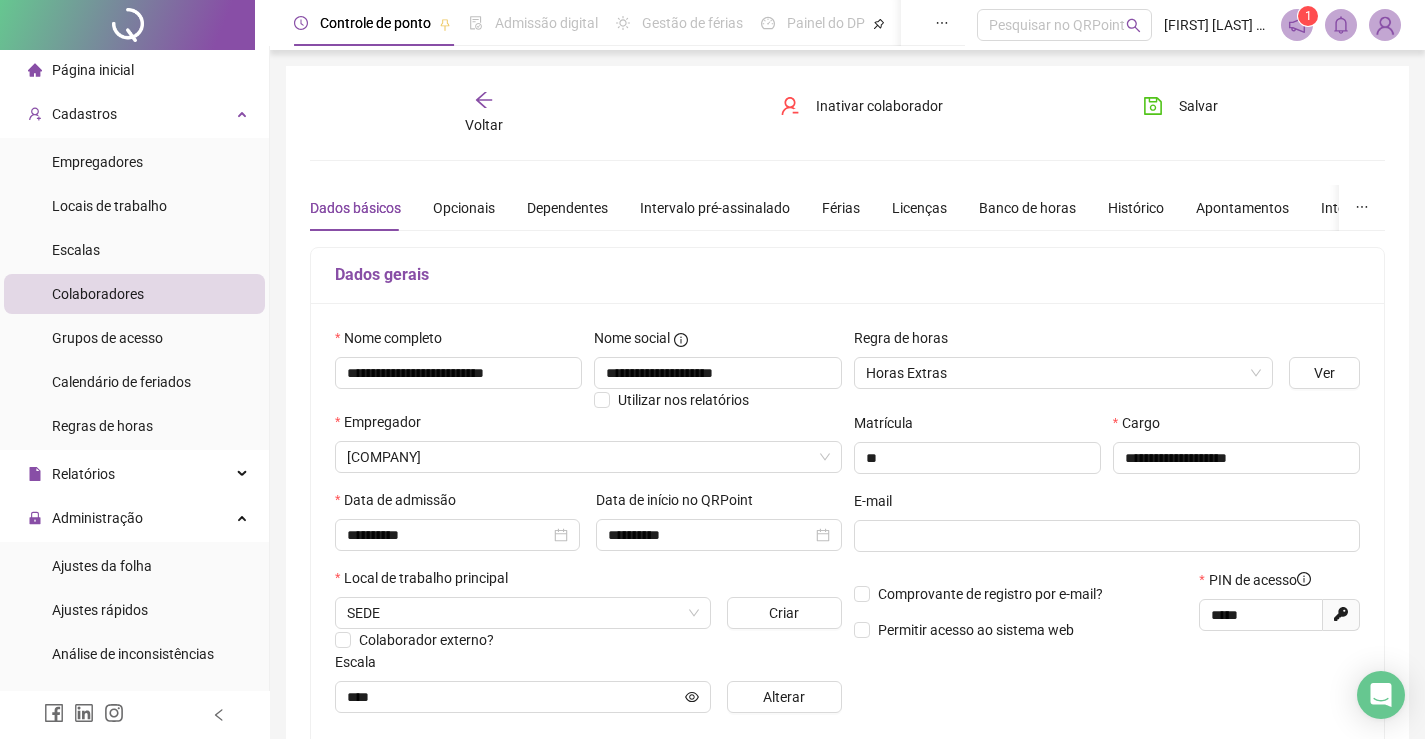 scroll, scrollTop: 0, scrollLeft: 0, axis: both 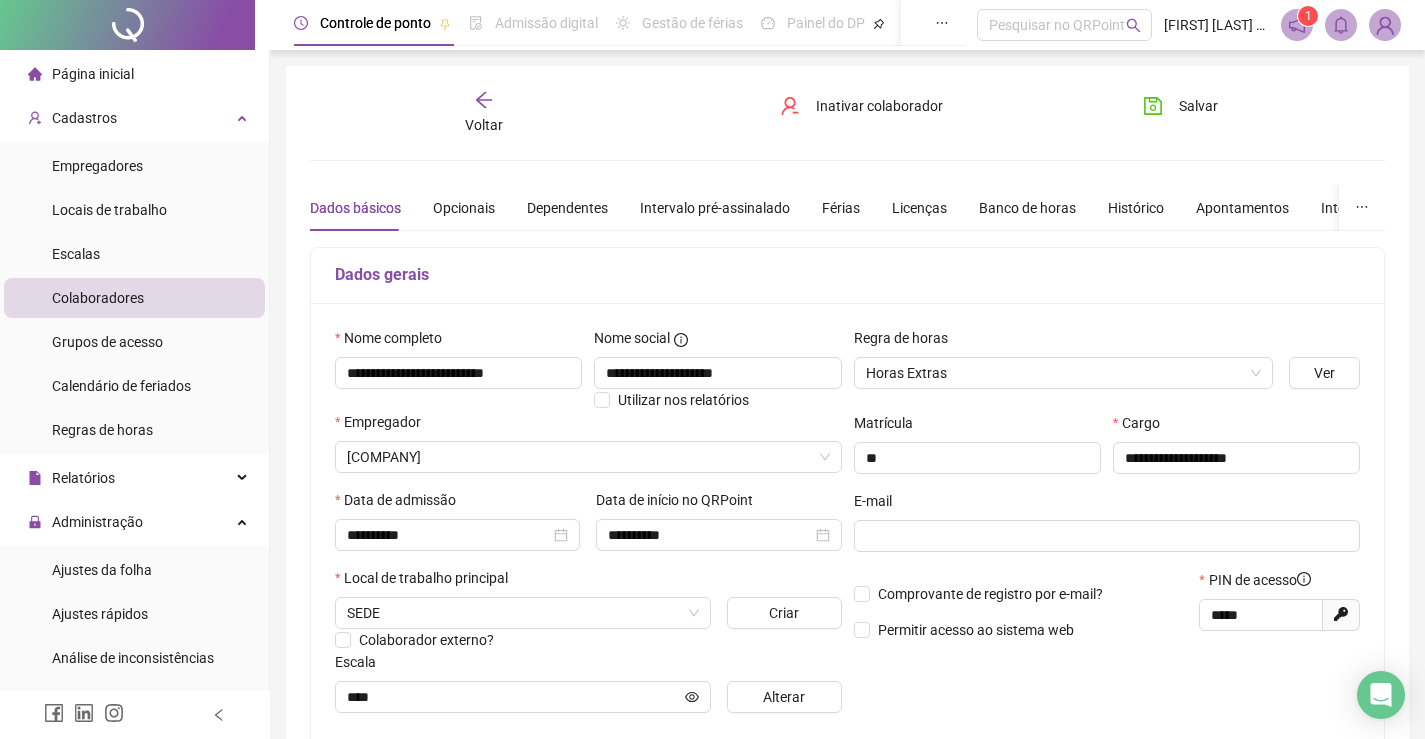 click on "Página inicial" at bounding box center [93, 74] 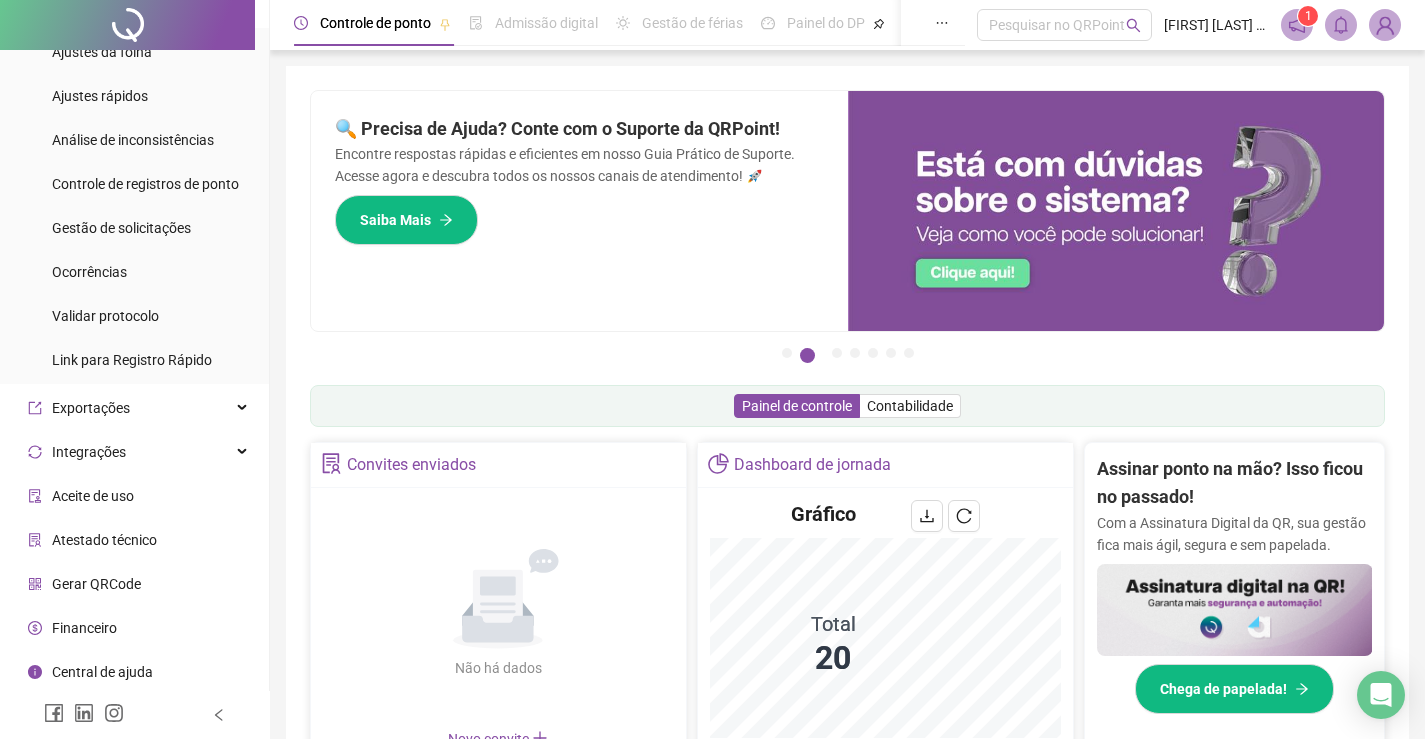 scroll, scrollTop: 519, scrollLeft: 0, axis: vertical 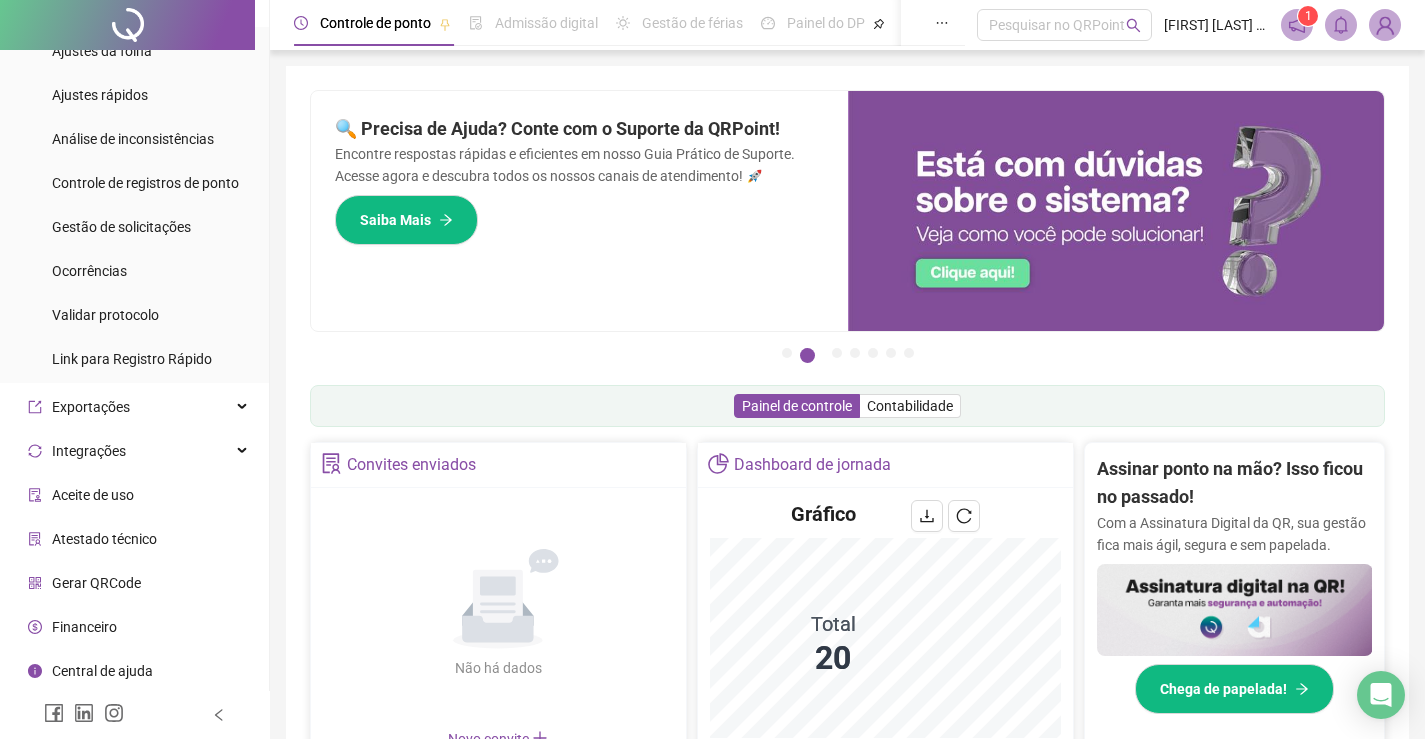 click on "Gerar QRCode" at bounding box center (96, 583) 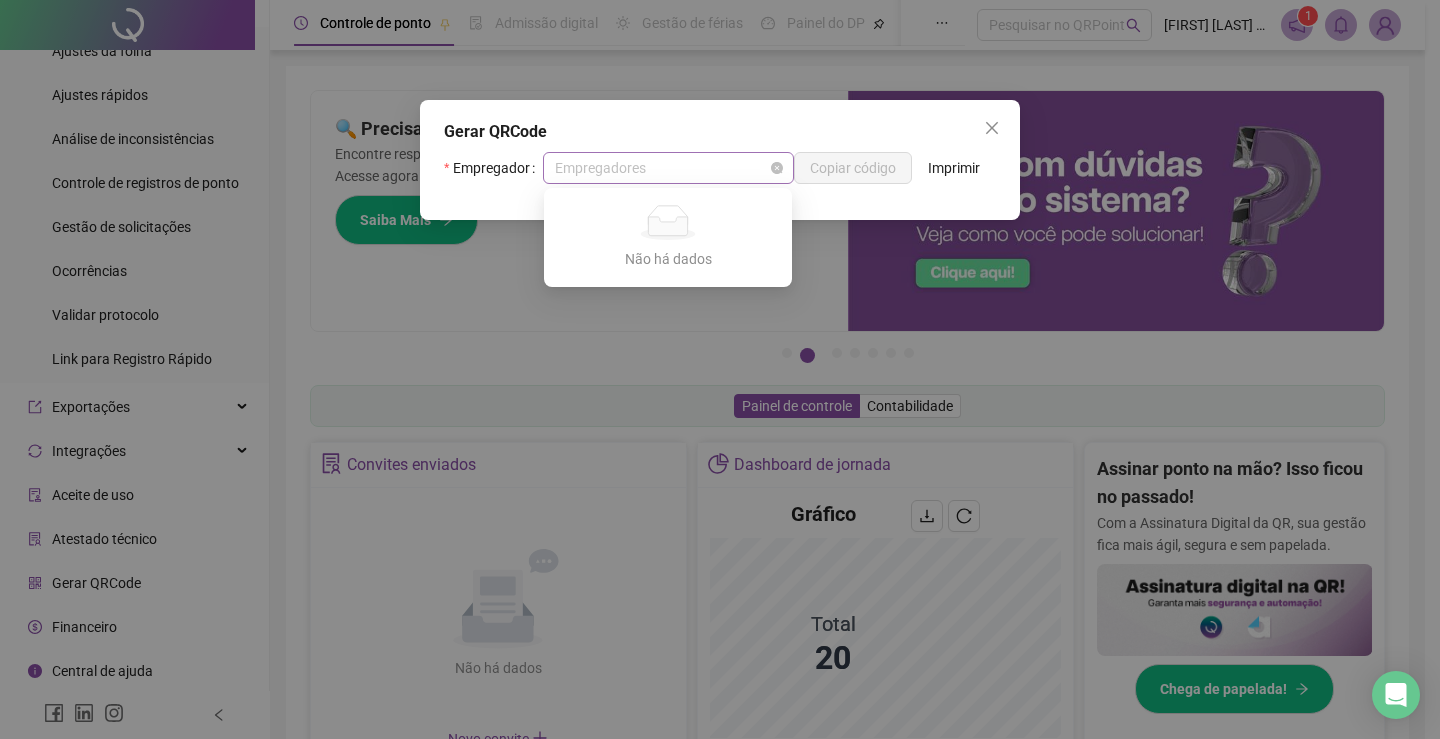 click on "Empregadores" at bounding box center (668, 168) 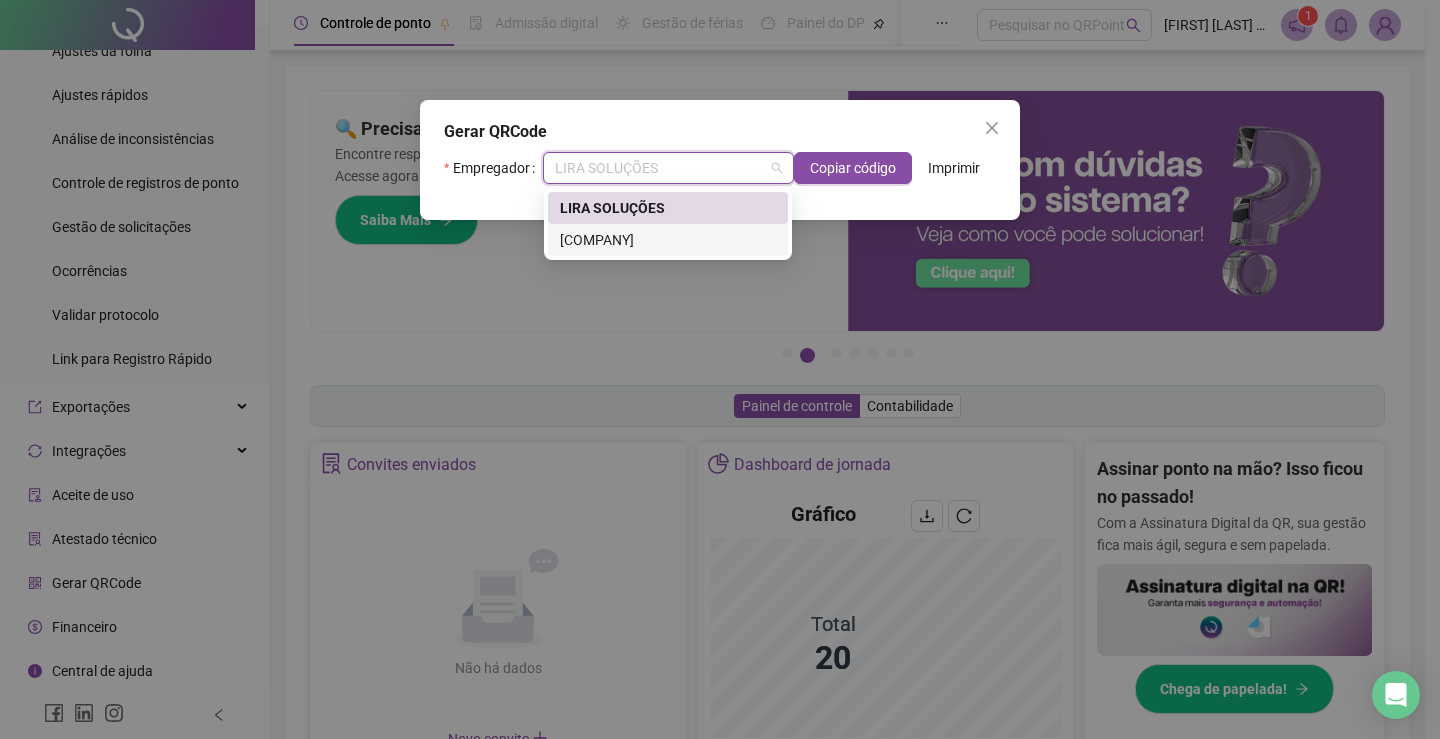 click on "[COMPANY]" at bounding box center [668, 240] 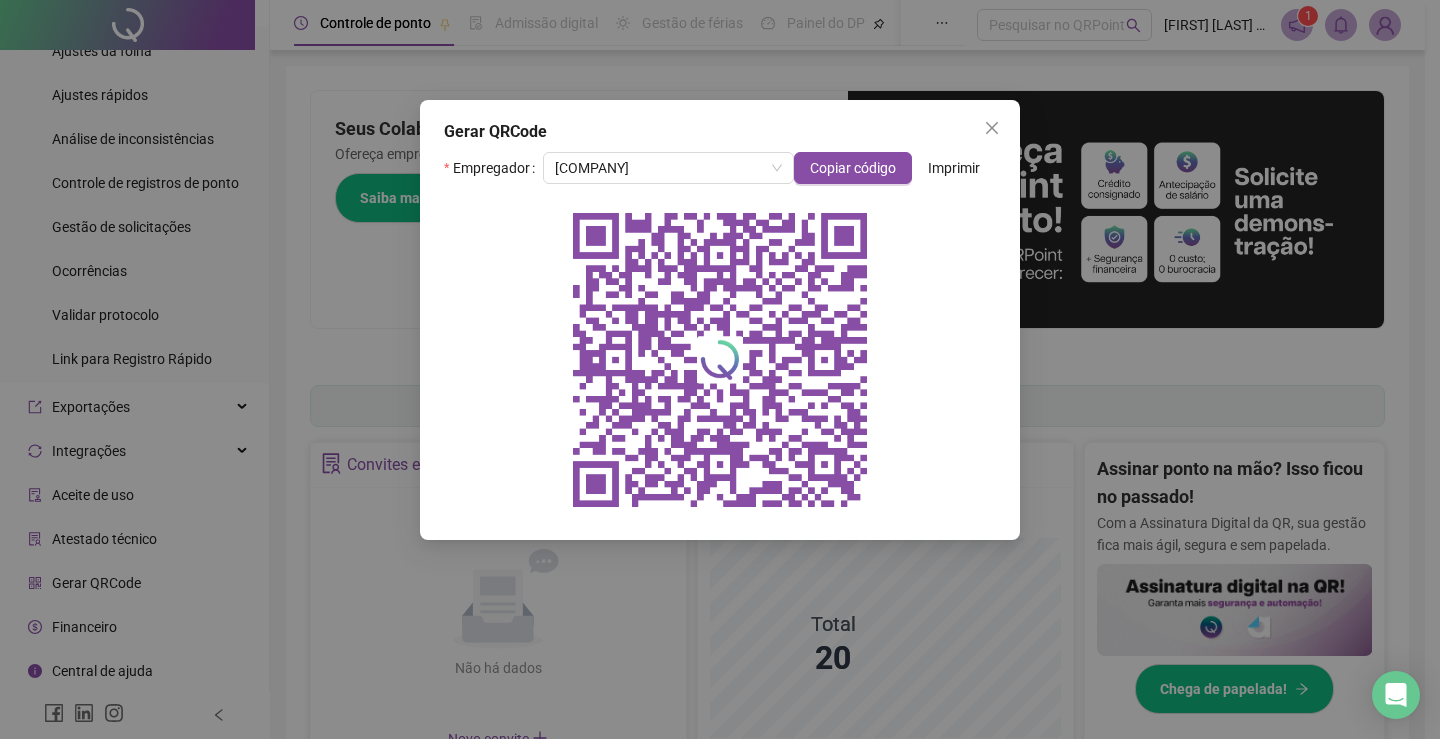 click 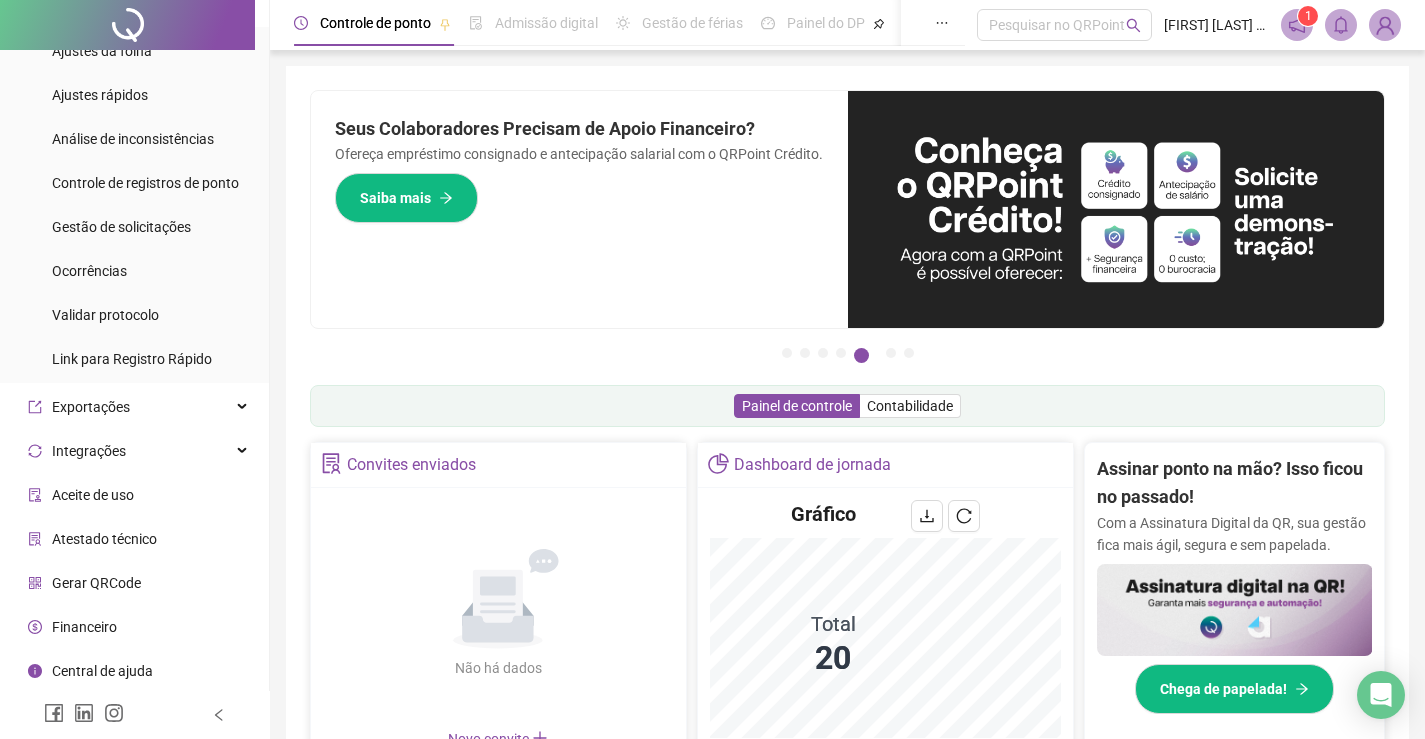 click on "Gerar QRCode" at bounding box center [96, 583] 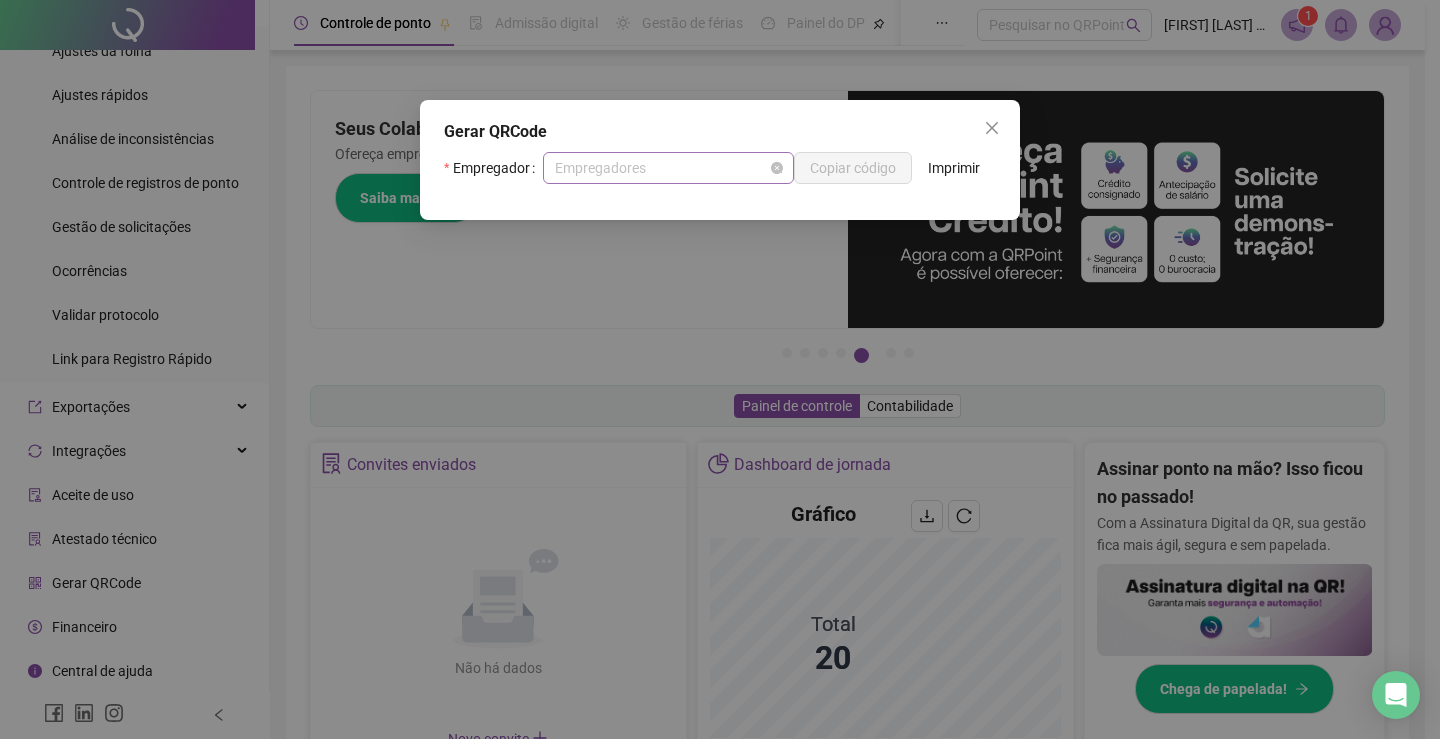 click on "Empregadores" at bounding box center (668, 168) 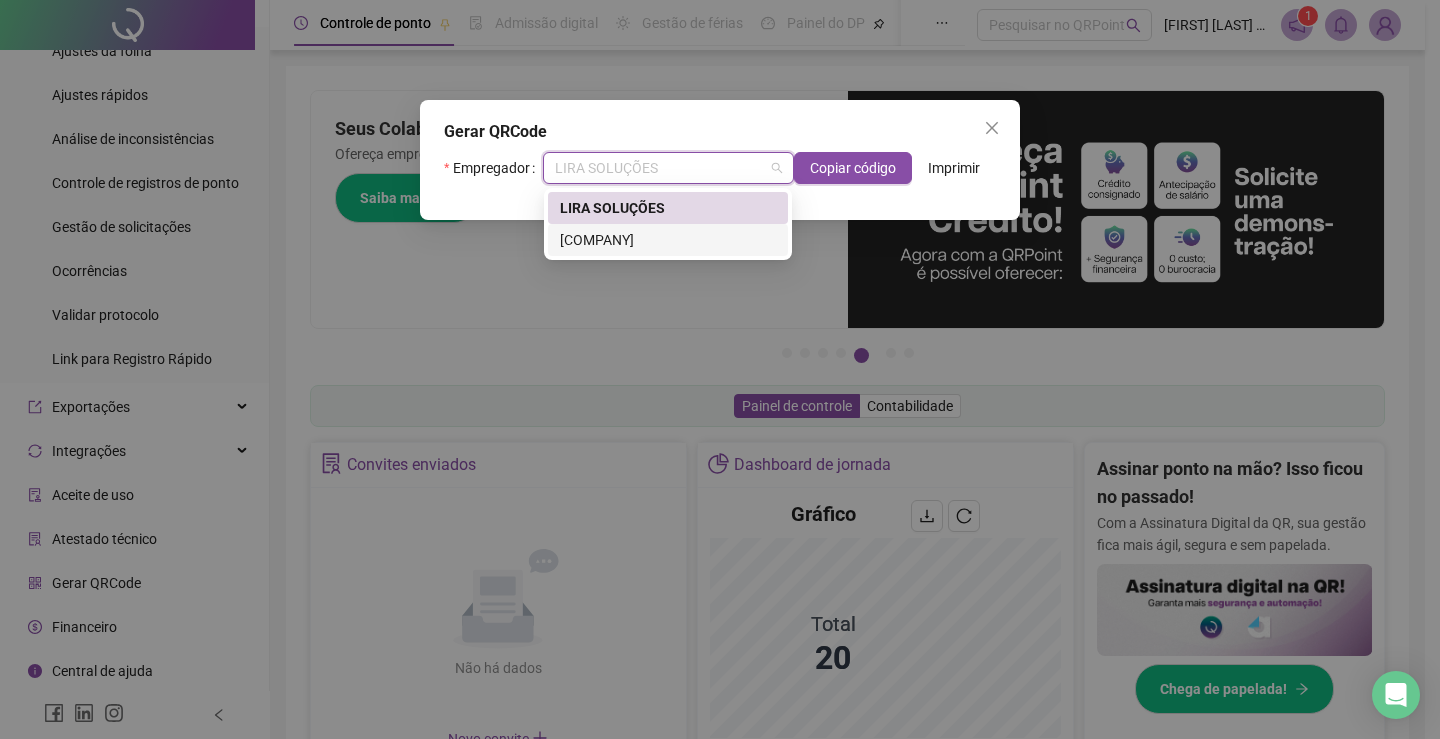 click on "[COMPANY]" at bounding box center [668, 240] 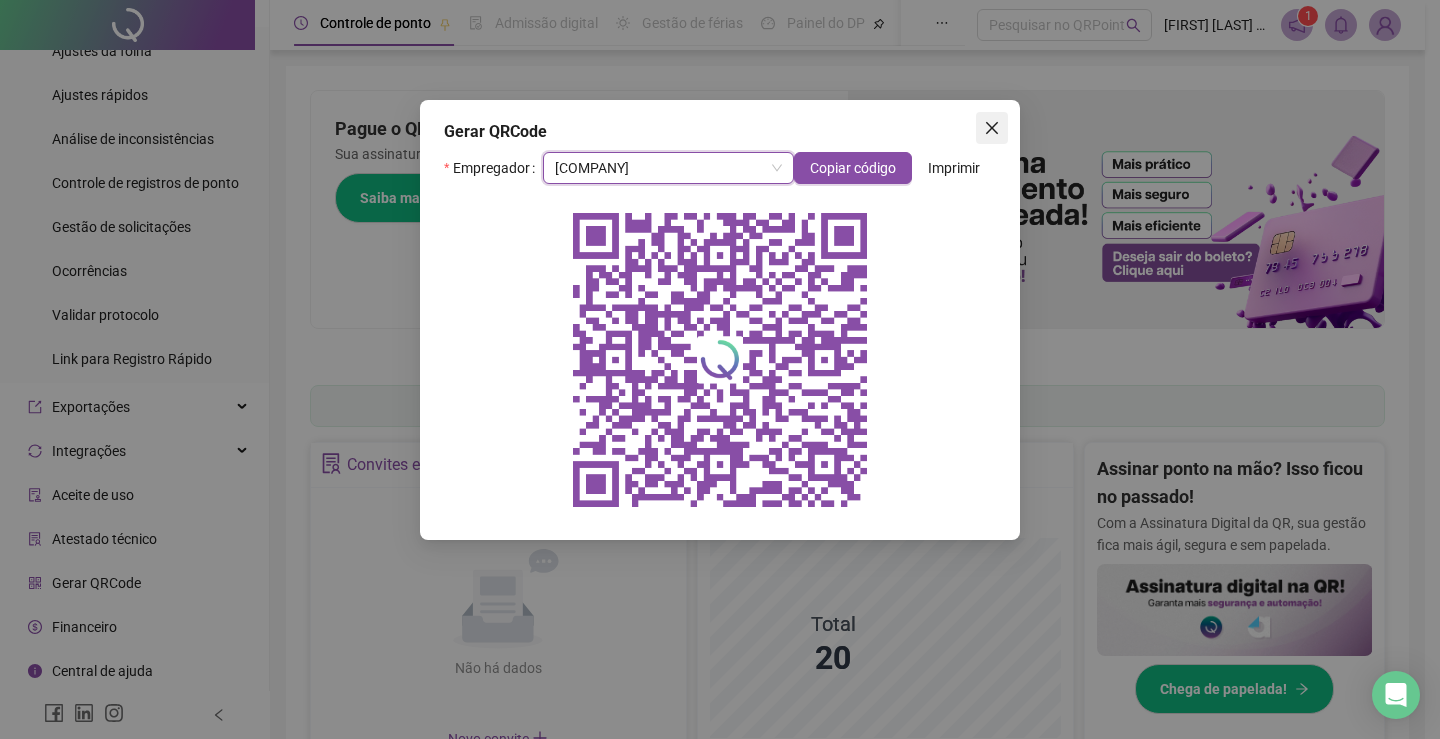 click 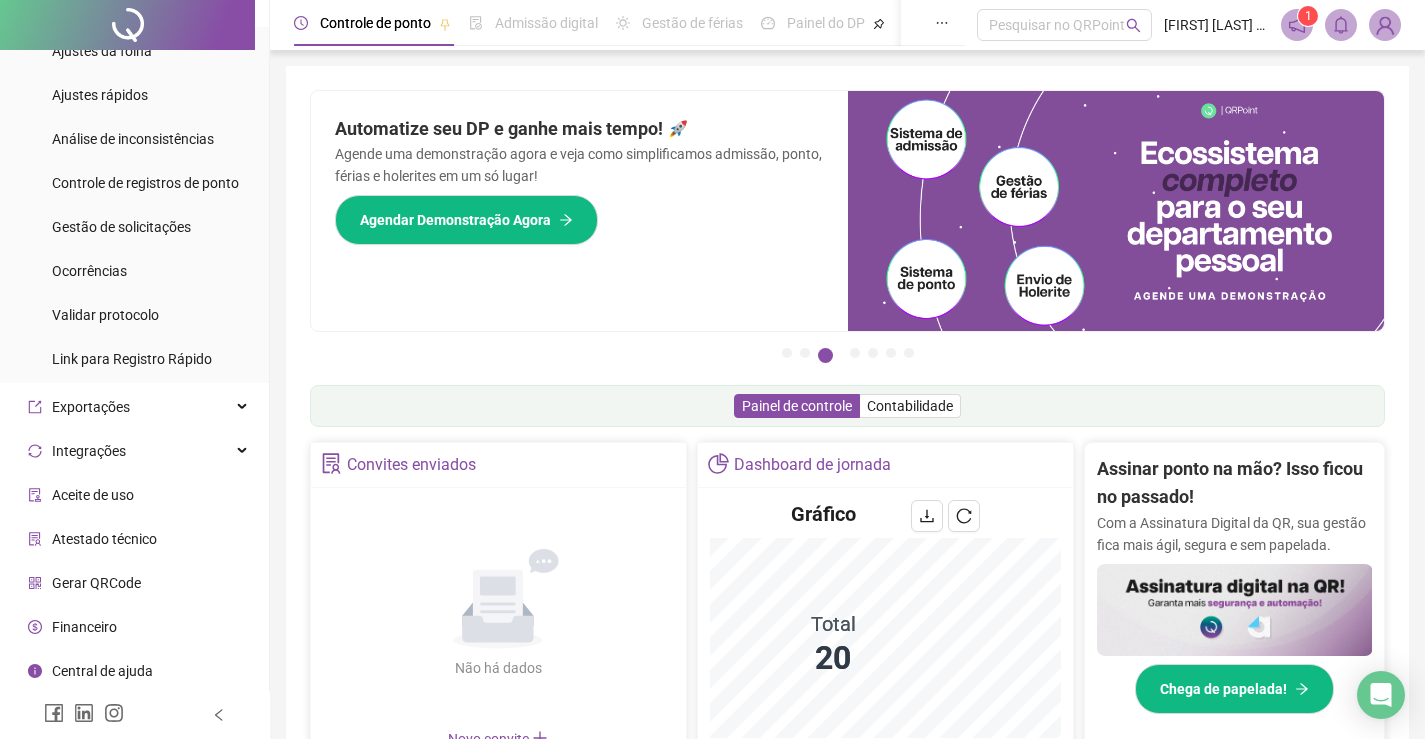 click 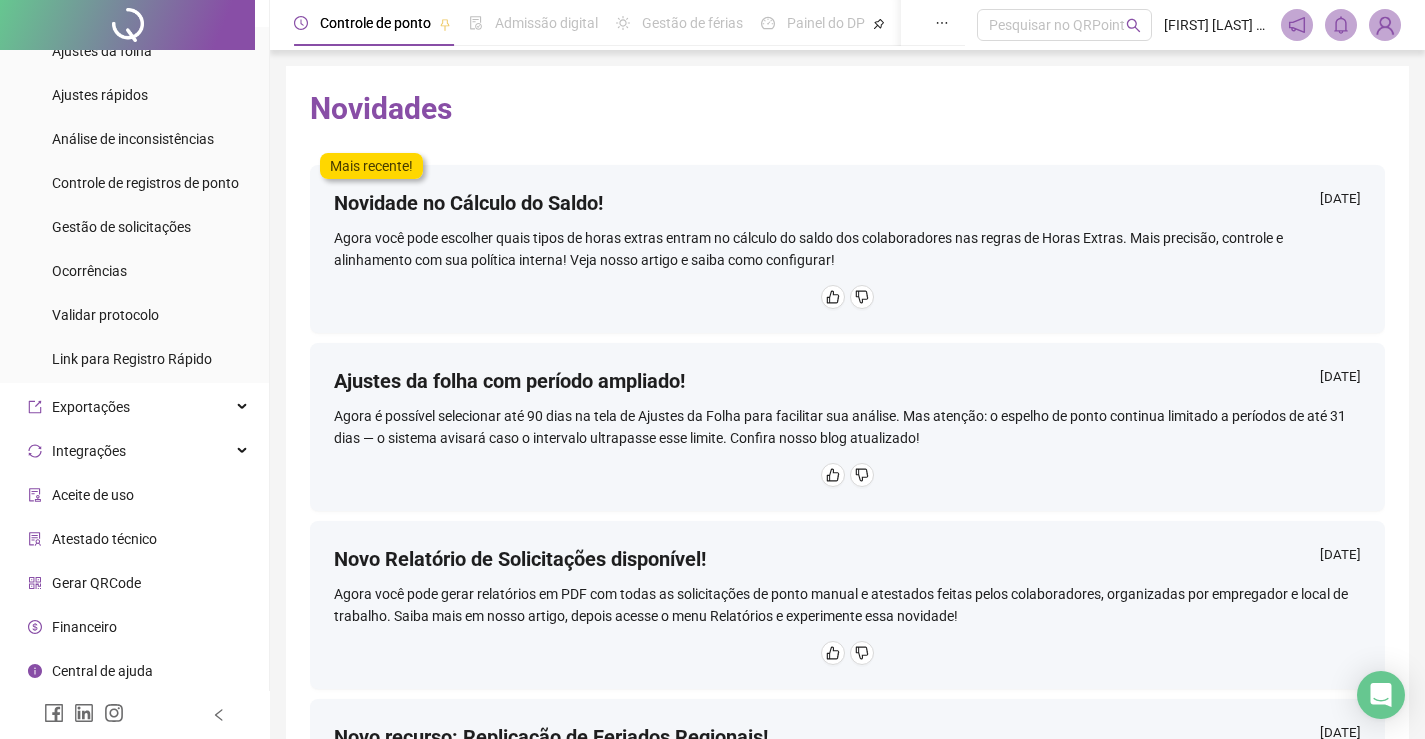 click at bounding box center [847, 297] 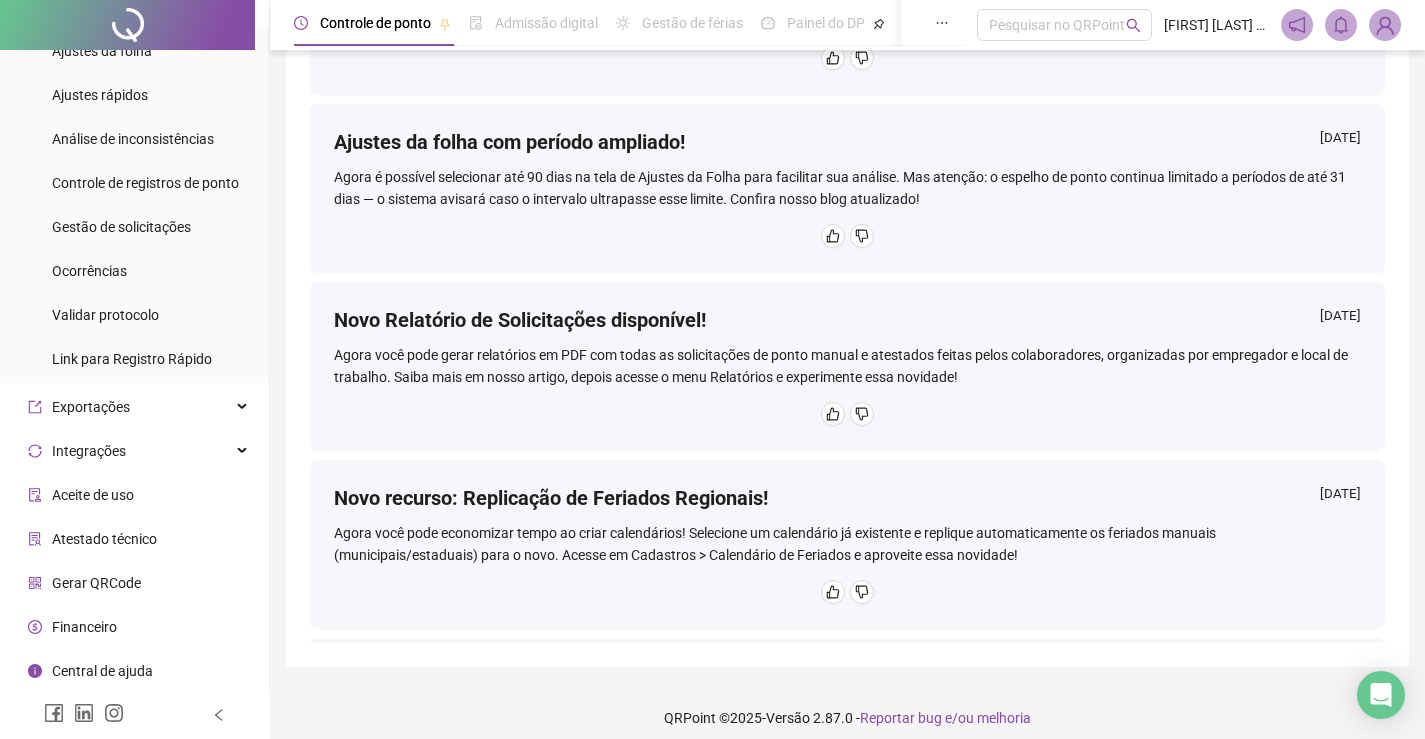 scroll, scrollTop: 253, scrollLeft: 0, axis: vertical 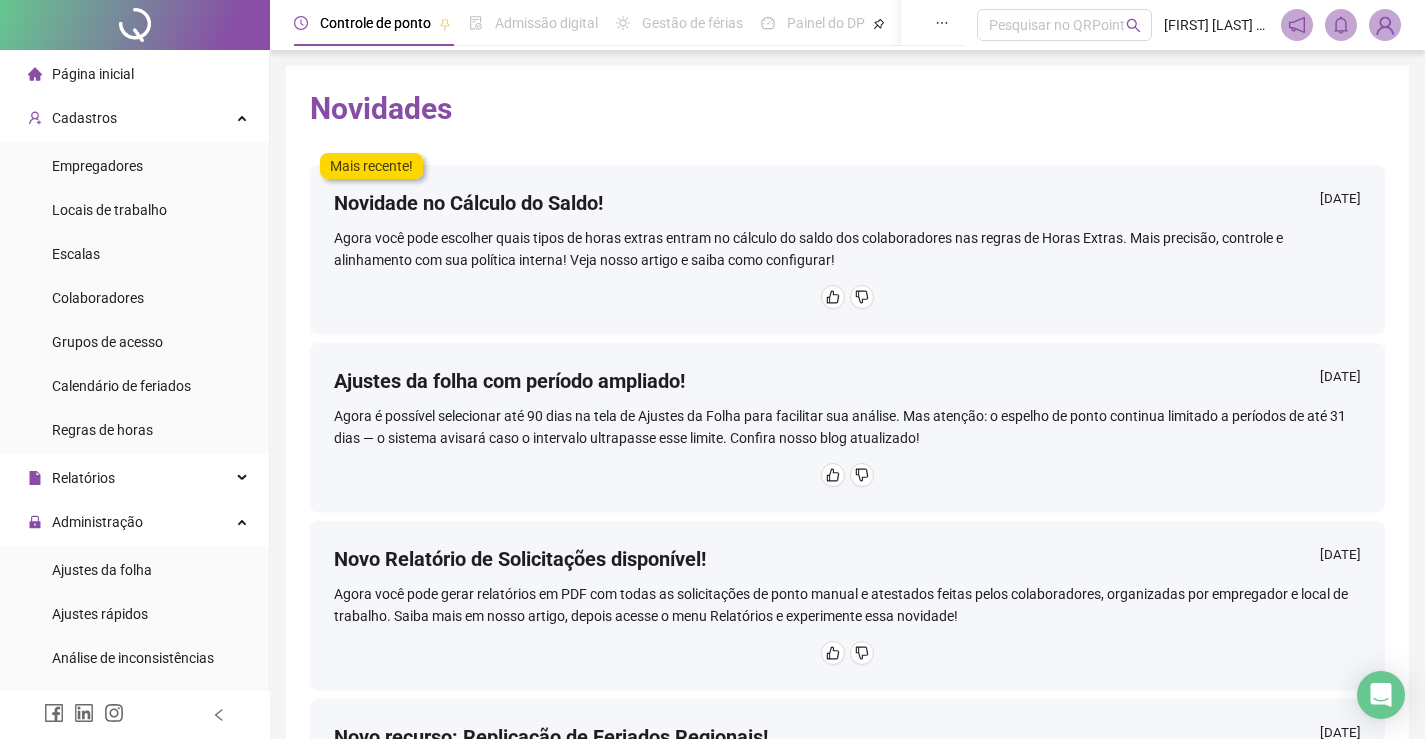 click on "Página inicial" at bounding box center (93, 74) 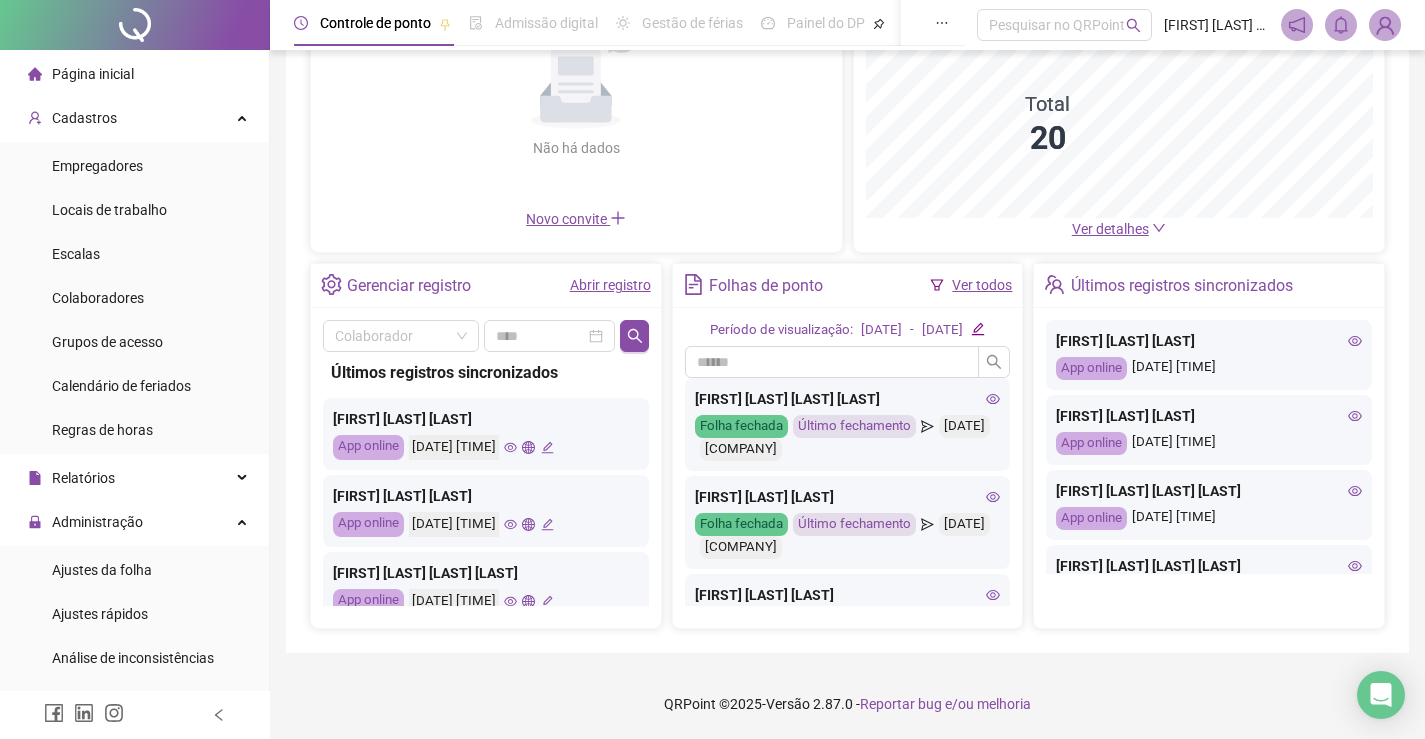 scroll, scrollTop: 246, scrollLeft: 0, axis: vertical 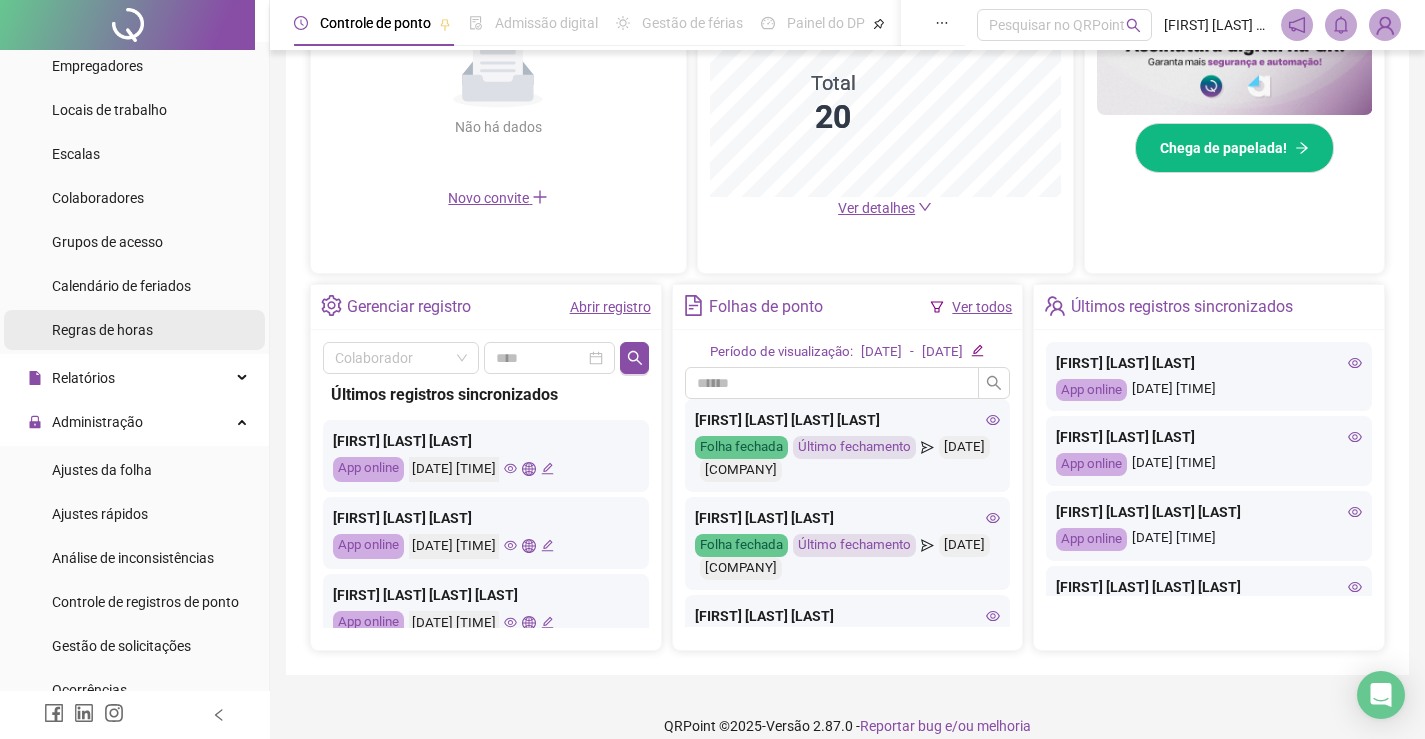 click on "Regras de horas" at bounding box center [102, 330] 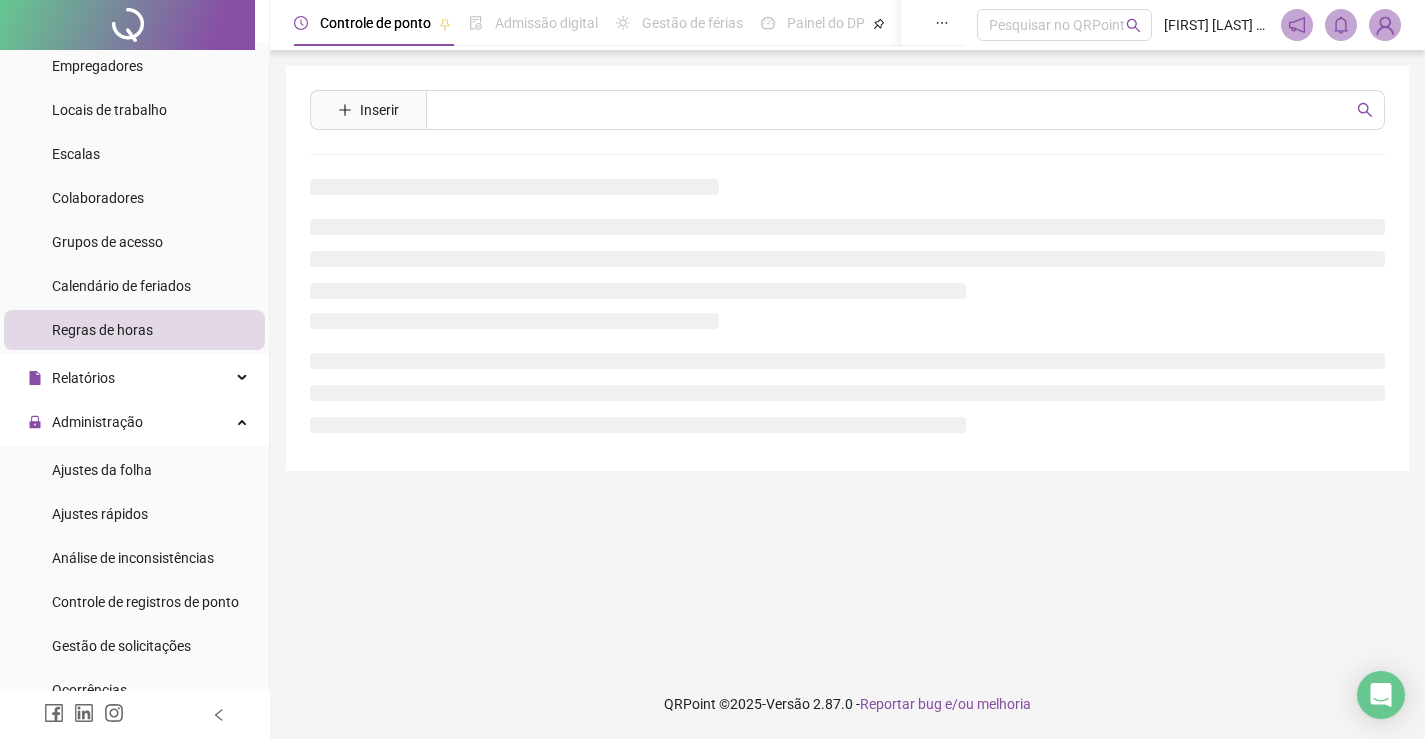 scroll, scrollTop: 0, scrollLeft: 0, axis: both 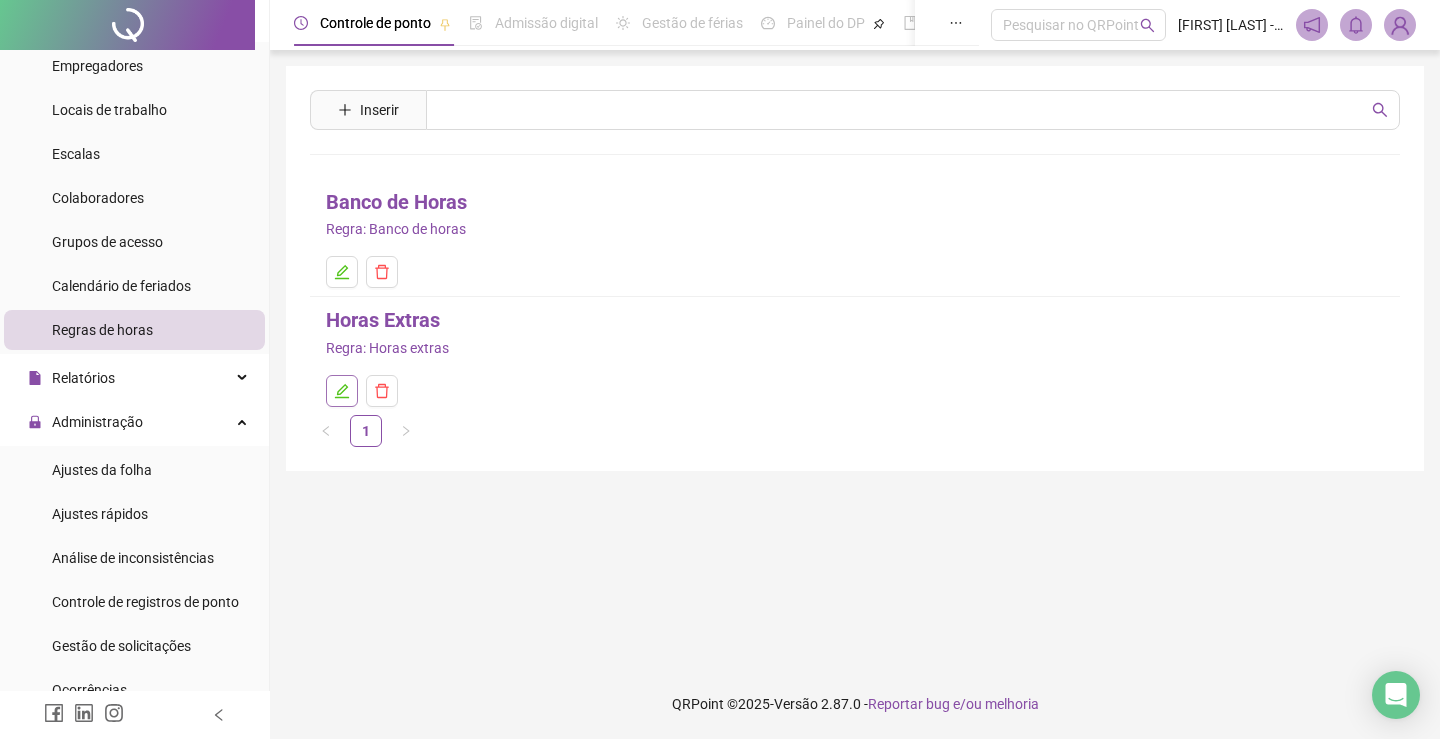 click at bounding box center (342, 391) 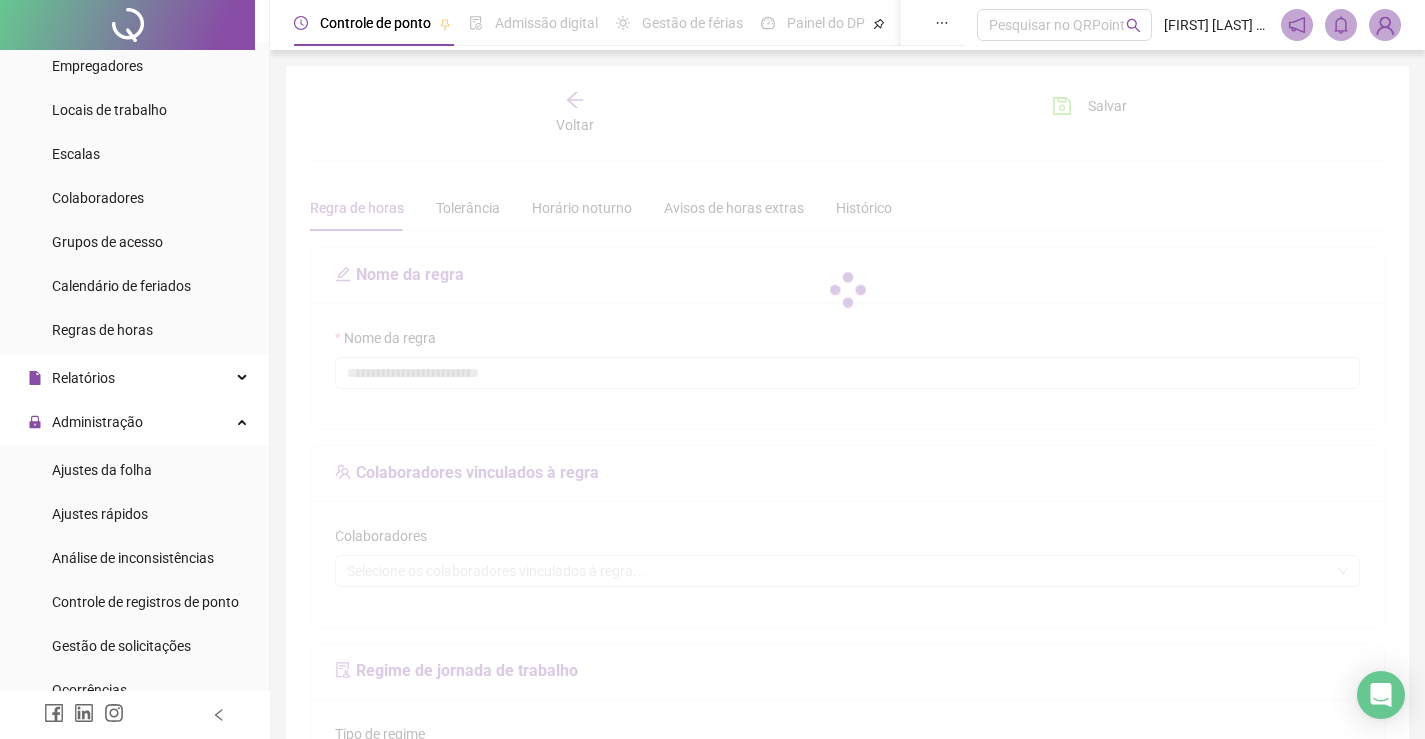 type on "**********" 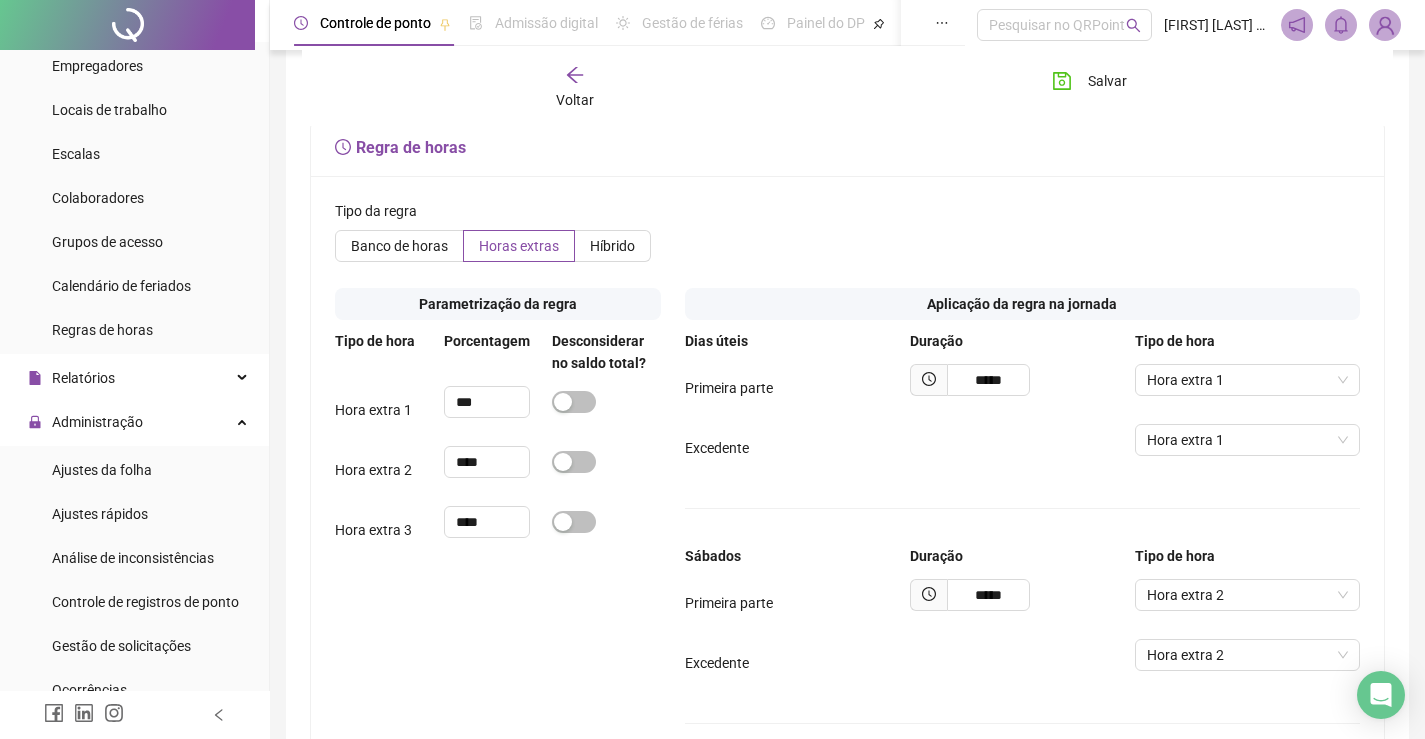 scroll, scrollTop: 900, scrollLeft: 0, axis: vertical 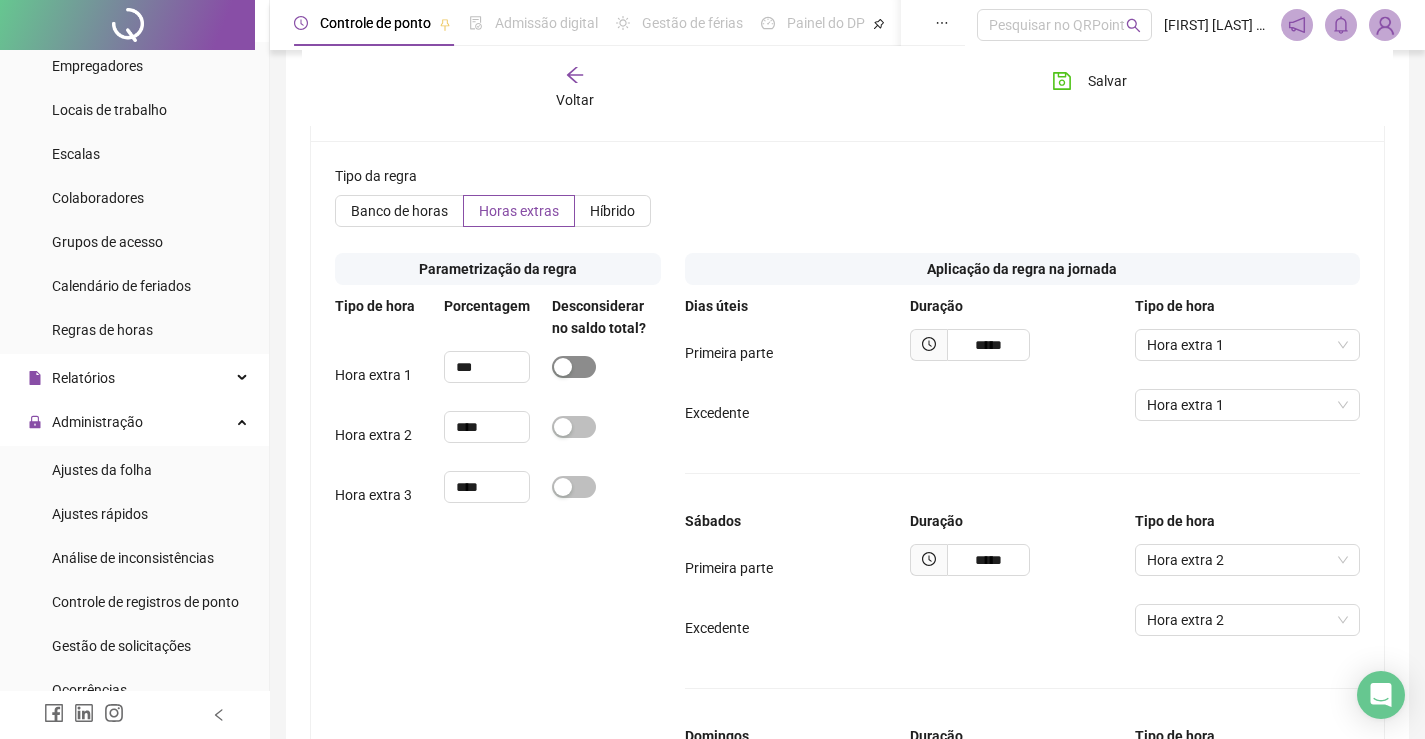 click at bounding box center (574, 367) 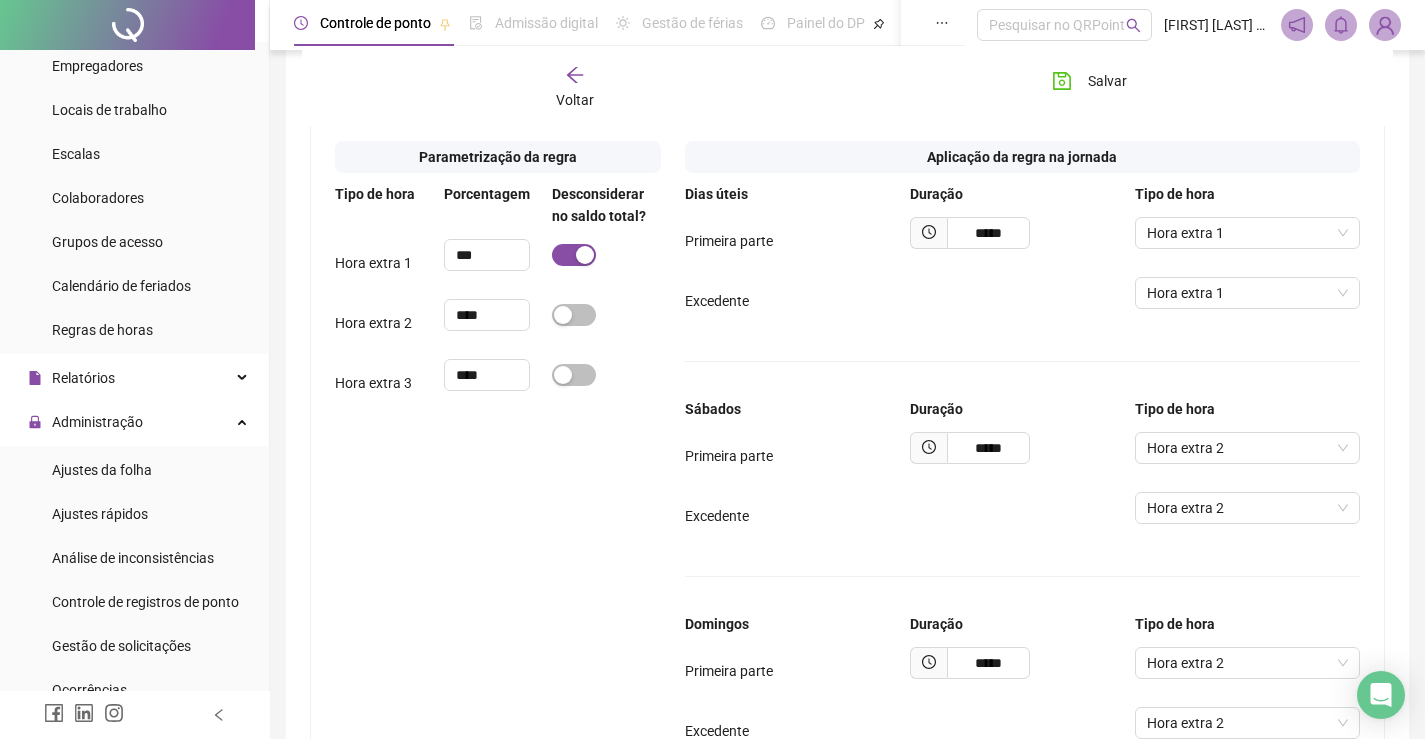 scroll, scrollTop: 1006, scrollLeft: 0, axis: vertical 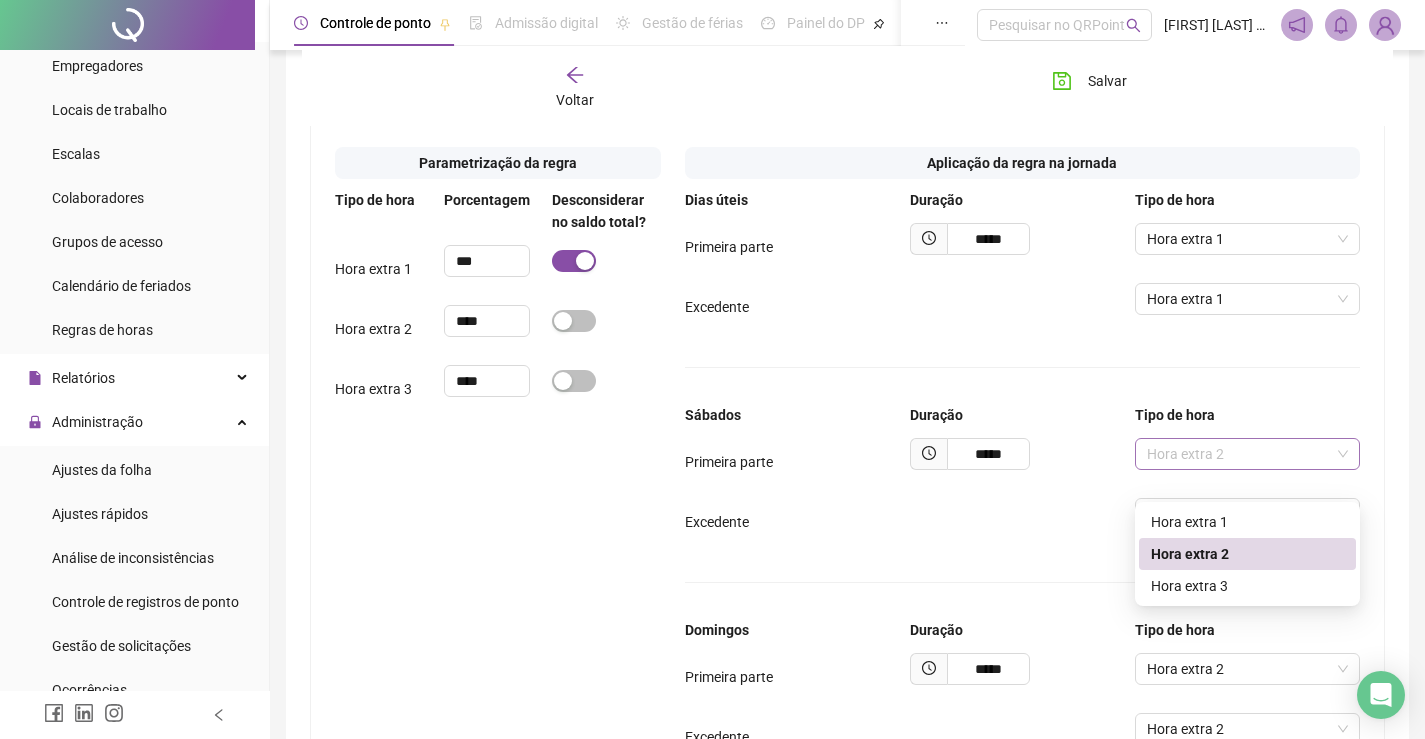 click on "Hora extra 2" at bounding box center [1247, 454] 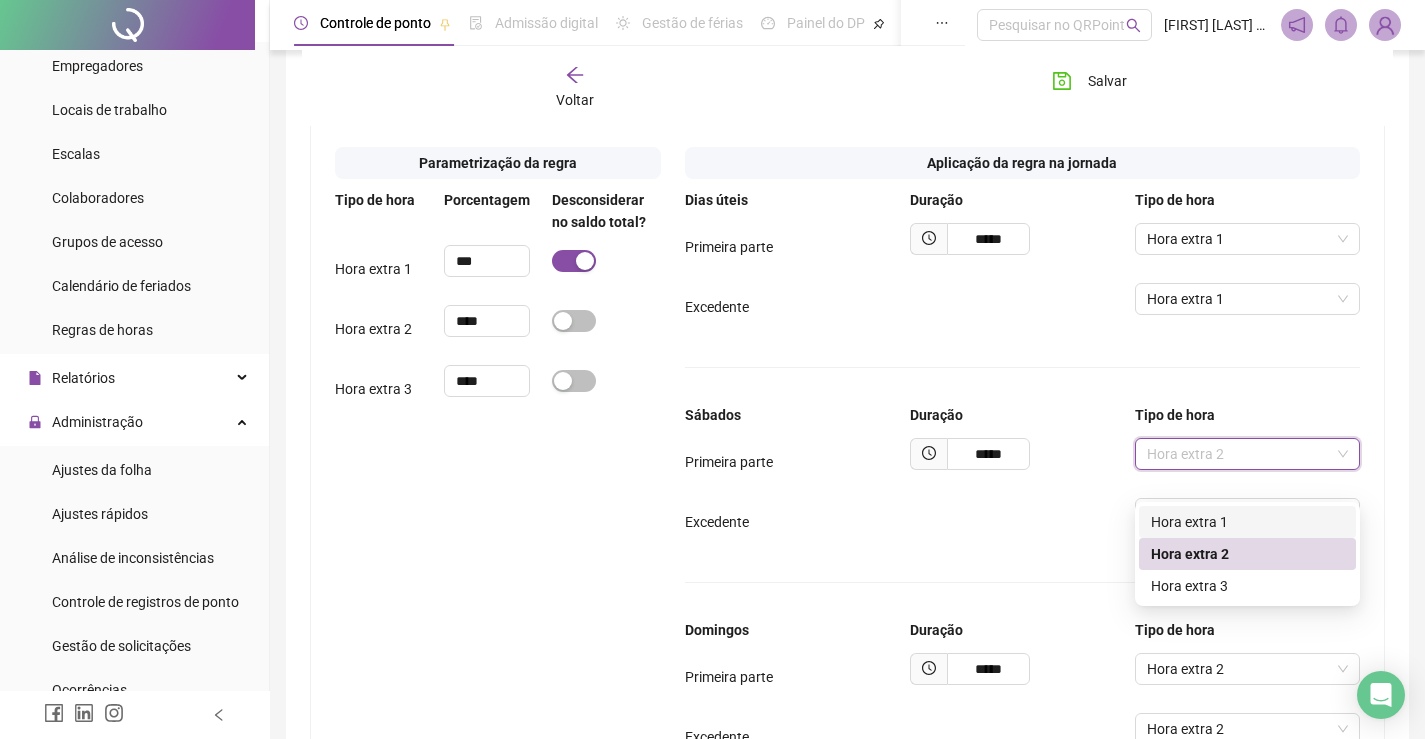 click on "Hora extra 1" at bounding box center (1247, 522) 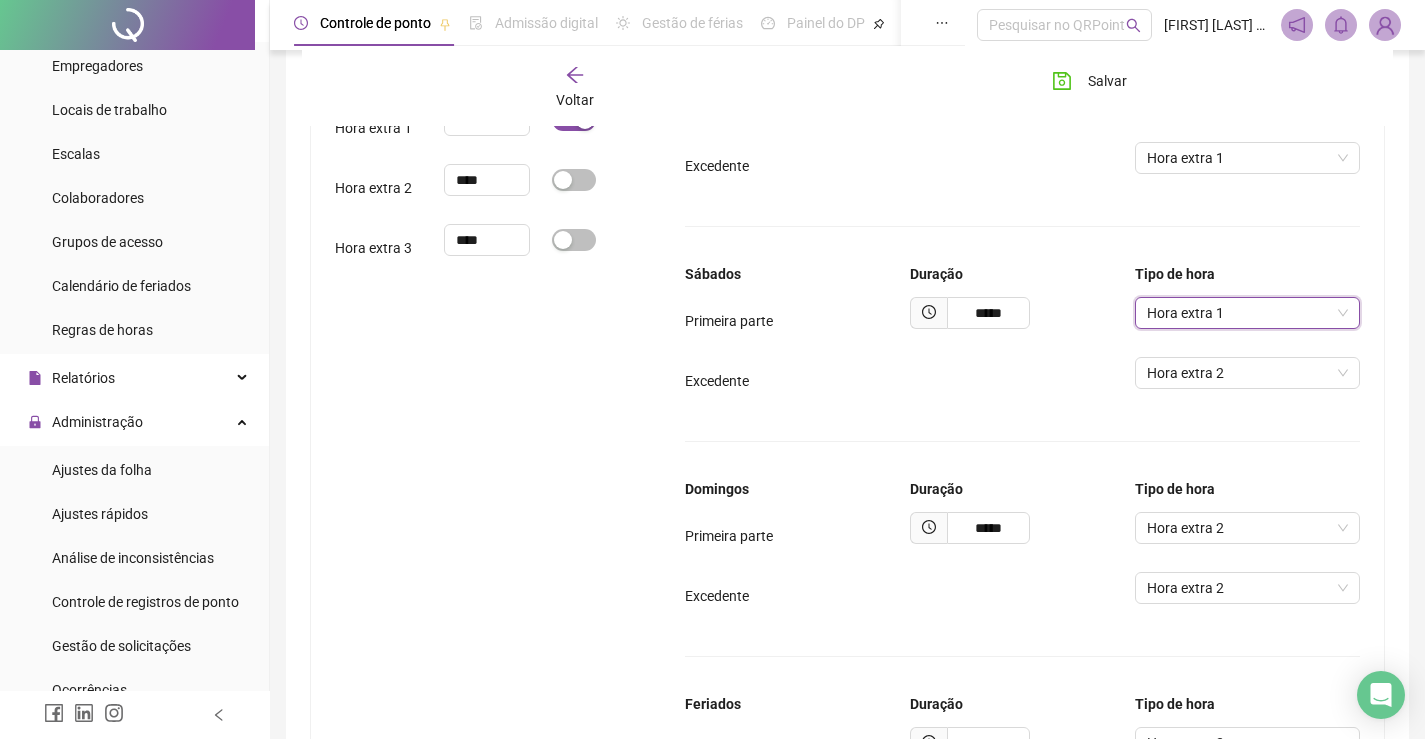 scroll, scrollTop: 1206, scrollLeft: 0, axis: vertical 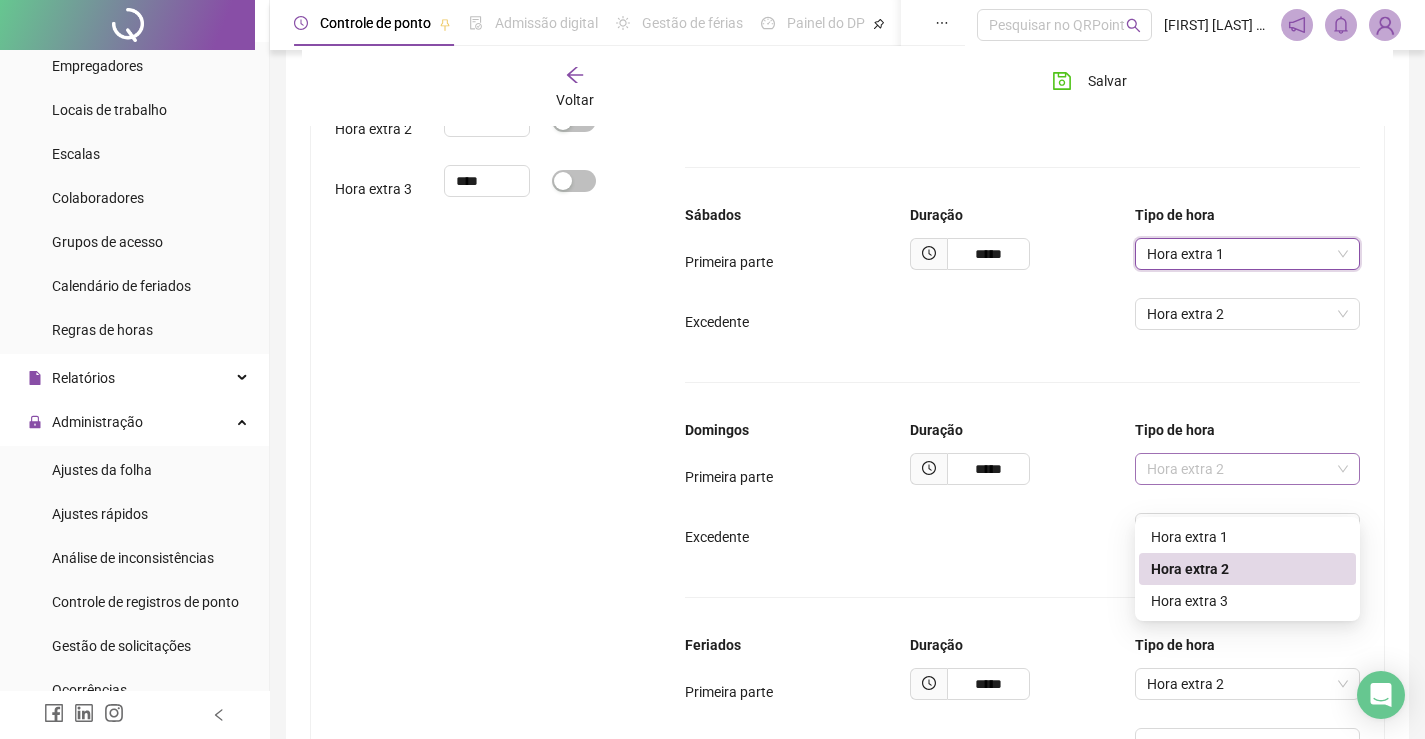 click on "Hora extra 2" at bounding box center (1247, 469) 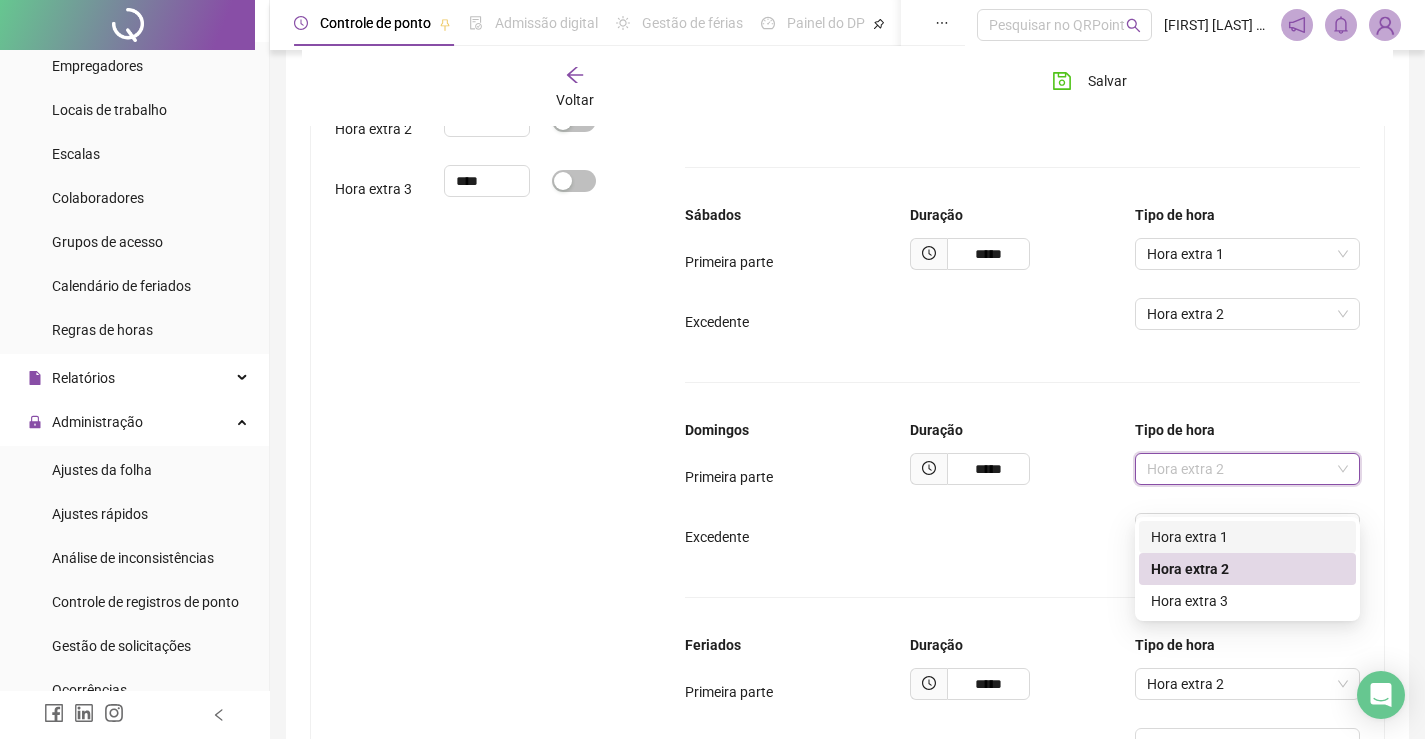 click on "Hora extra 1" at bounding box center (1247, 537) 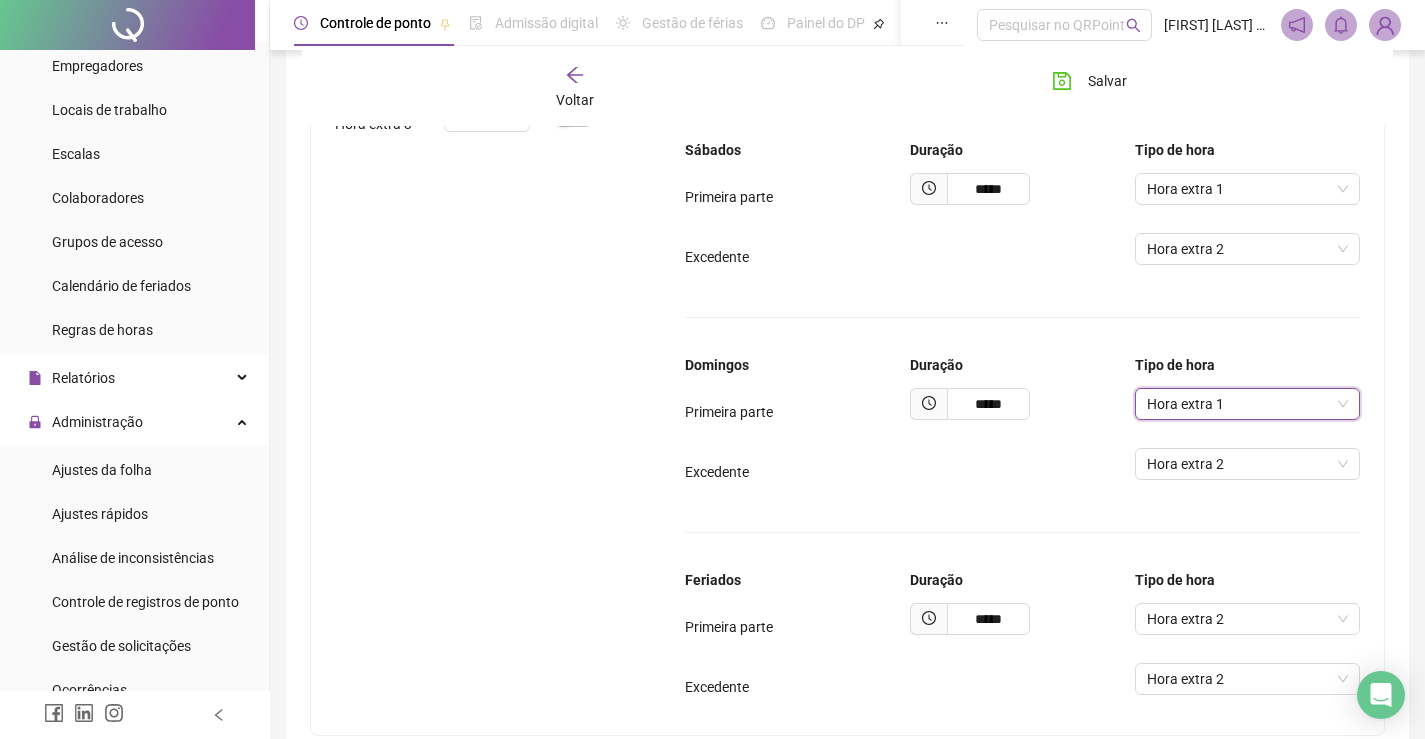 scroll, scrollTop: 1406, scrollLeft: 0, axis: vertical 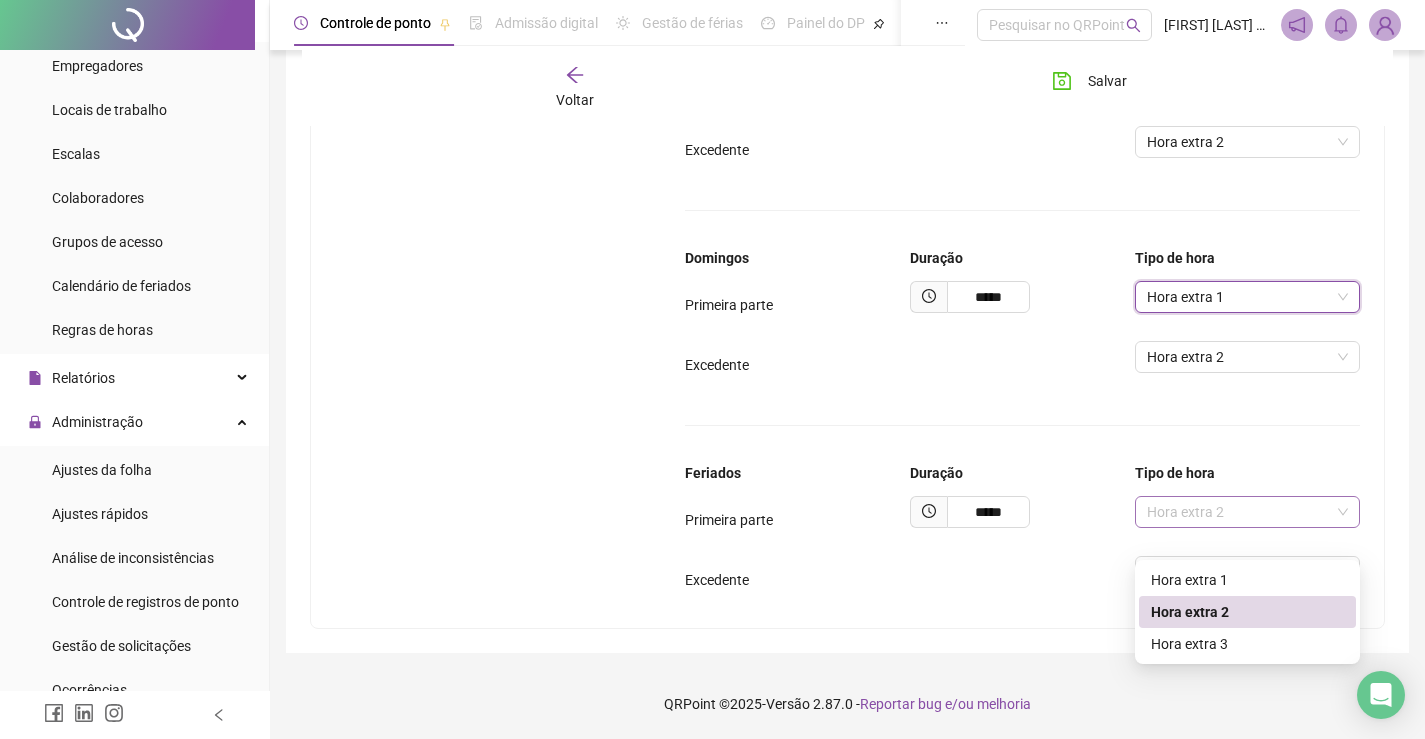 click on "Hora extra 2" at bounding box center (1247, 512) 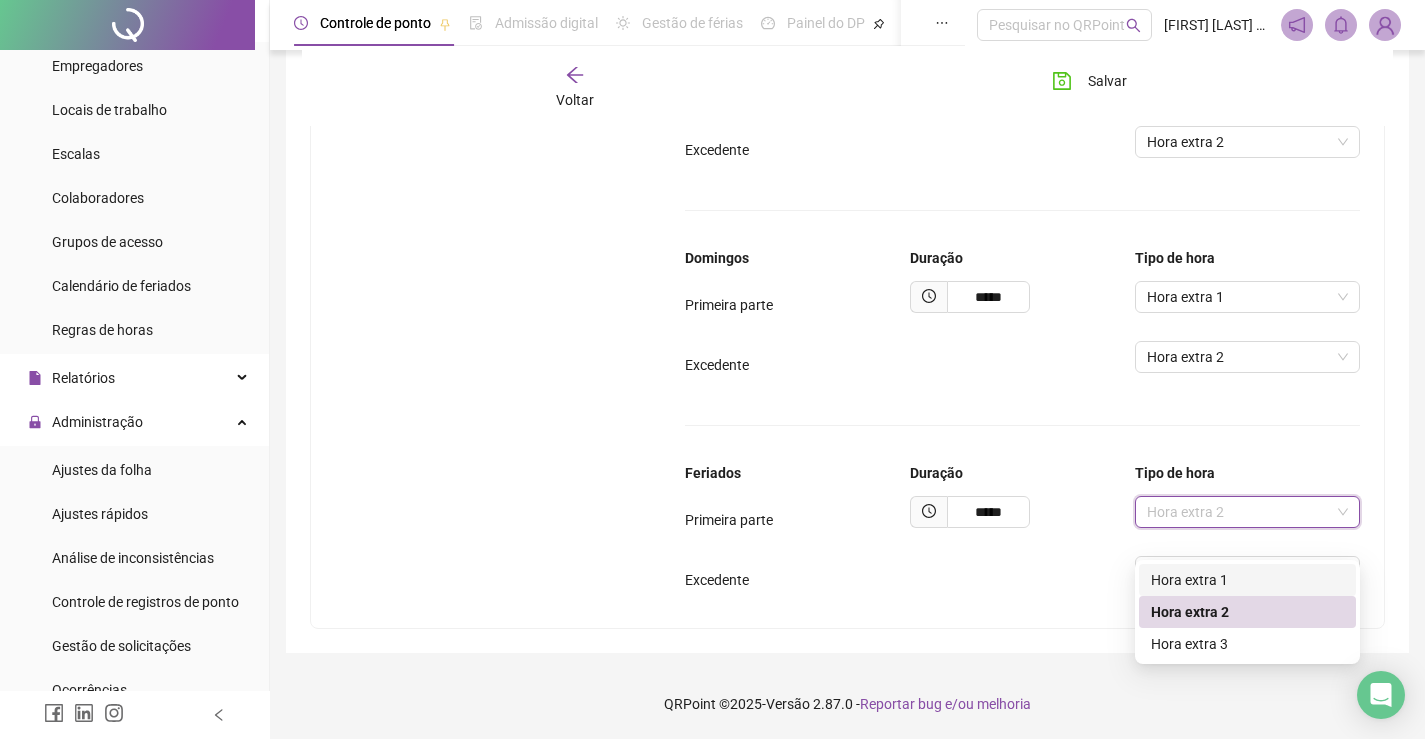 click on "Hora extra 1" at bounding box center (1247, 580) 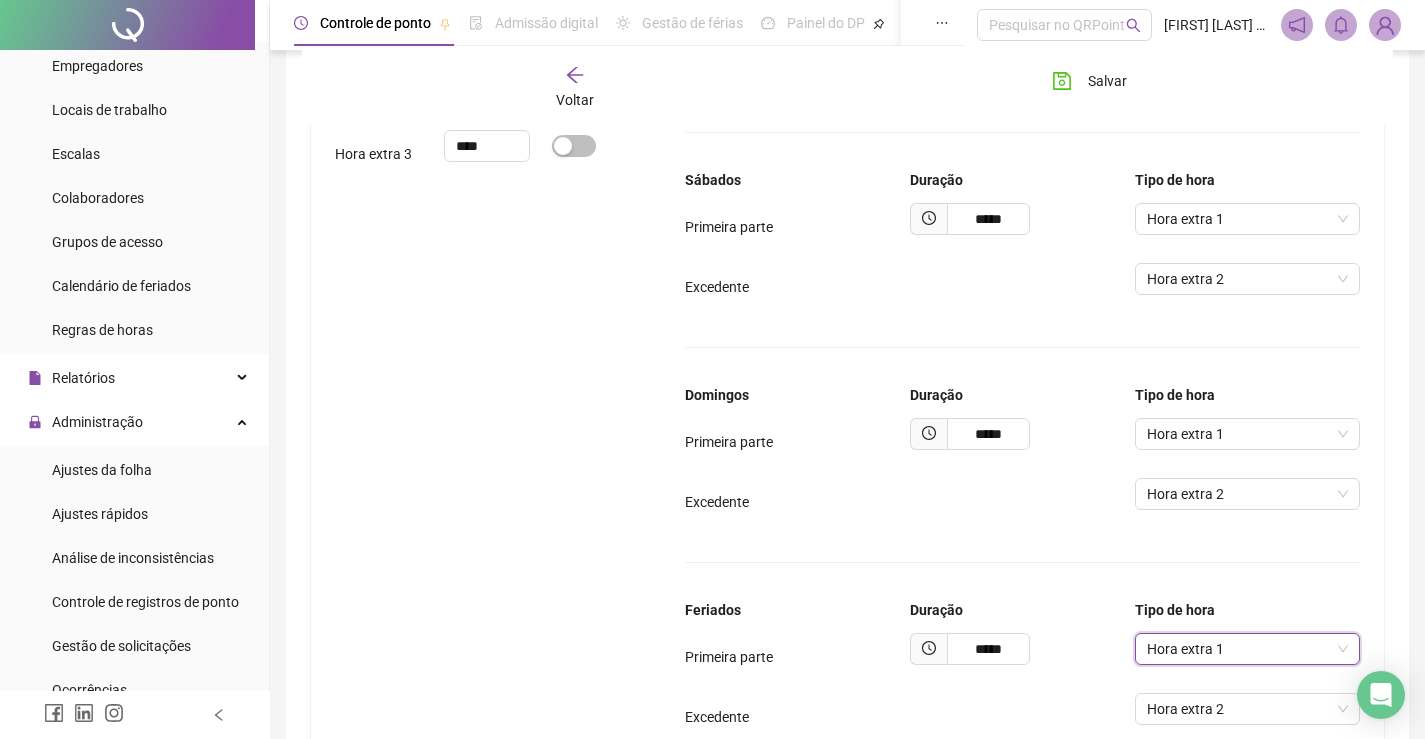 scroll, scrollTop: 1206, scrollLeft: 0, axis: vertical 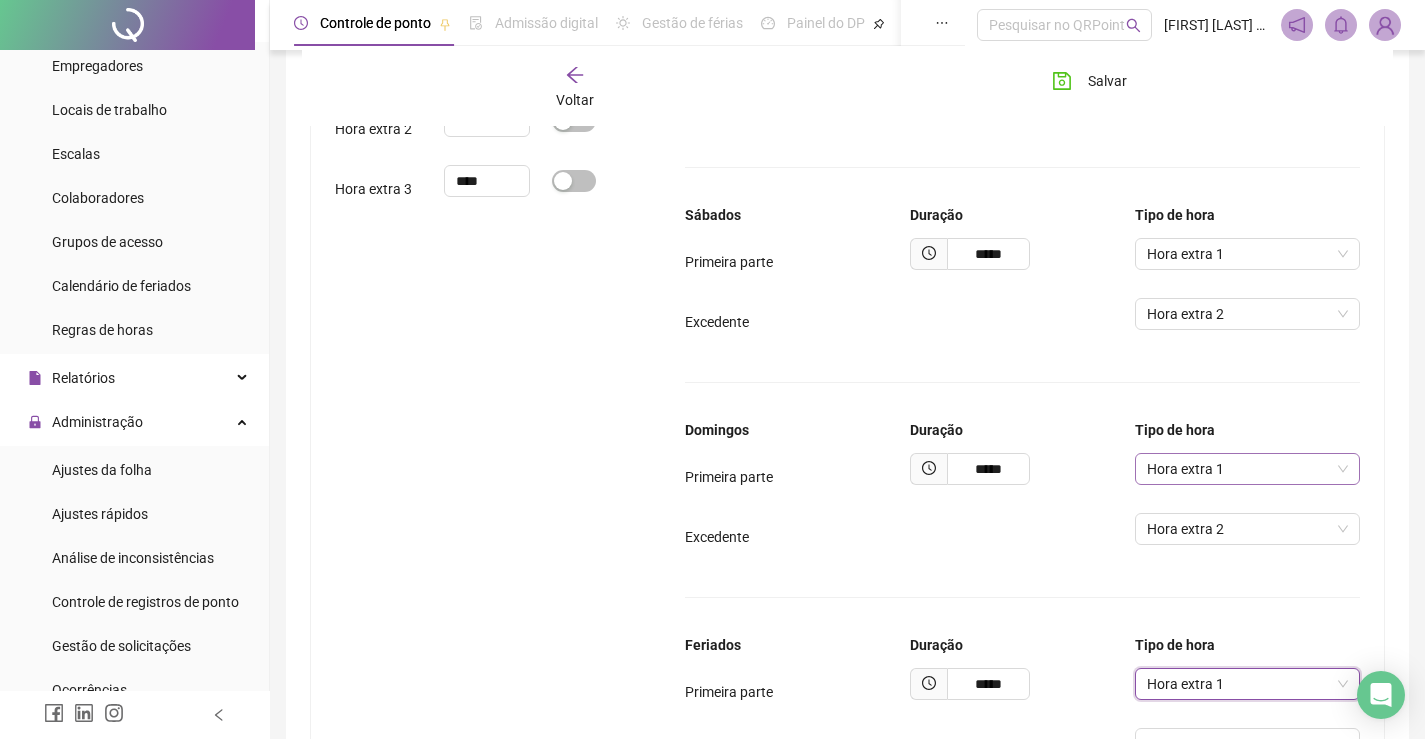 click on "Hora extra 1" at bounding box center [1247, 469] 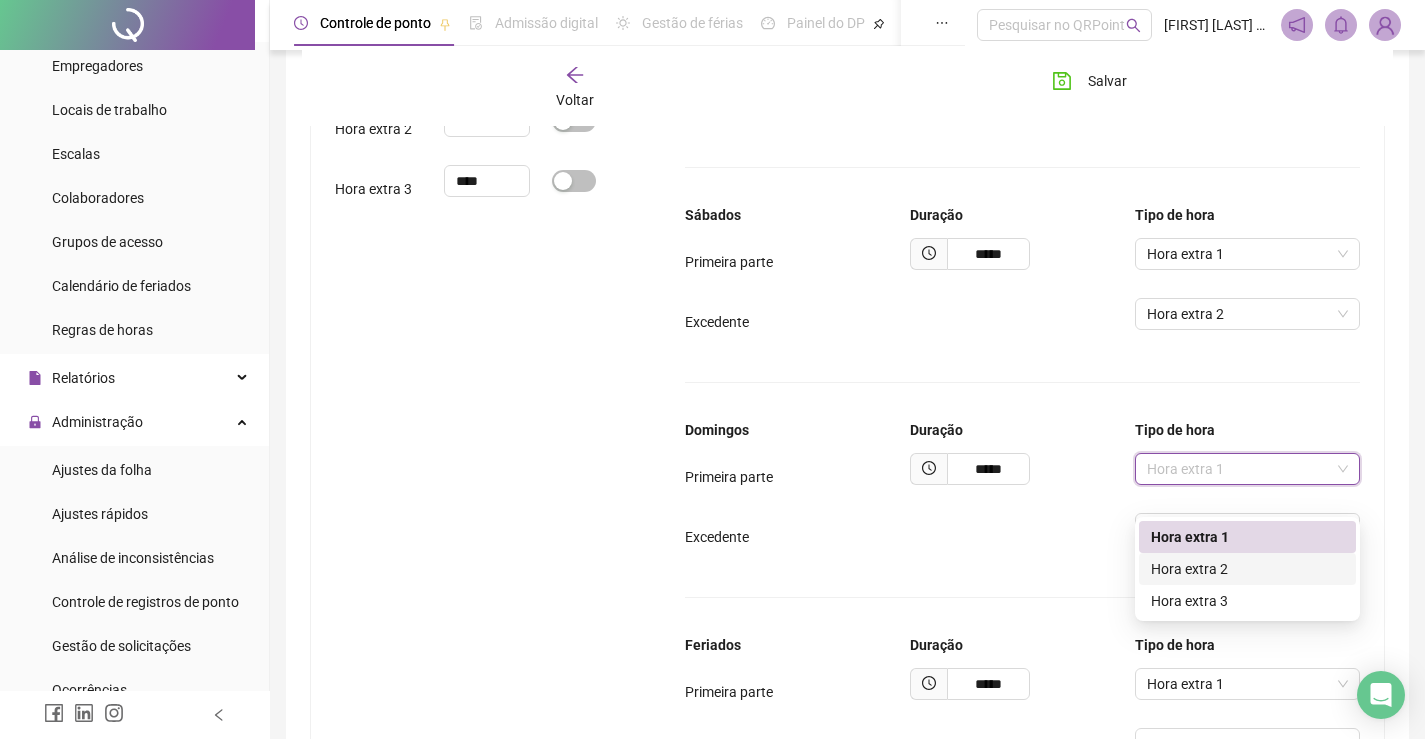 click on "Hora extra 2" at bounding box center [1247, 569] 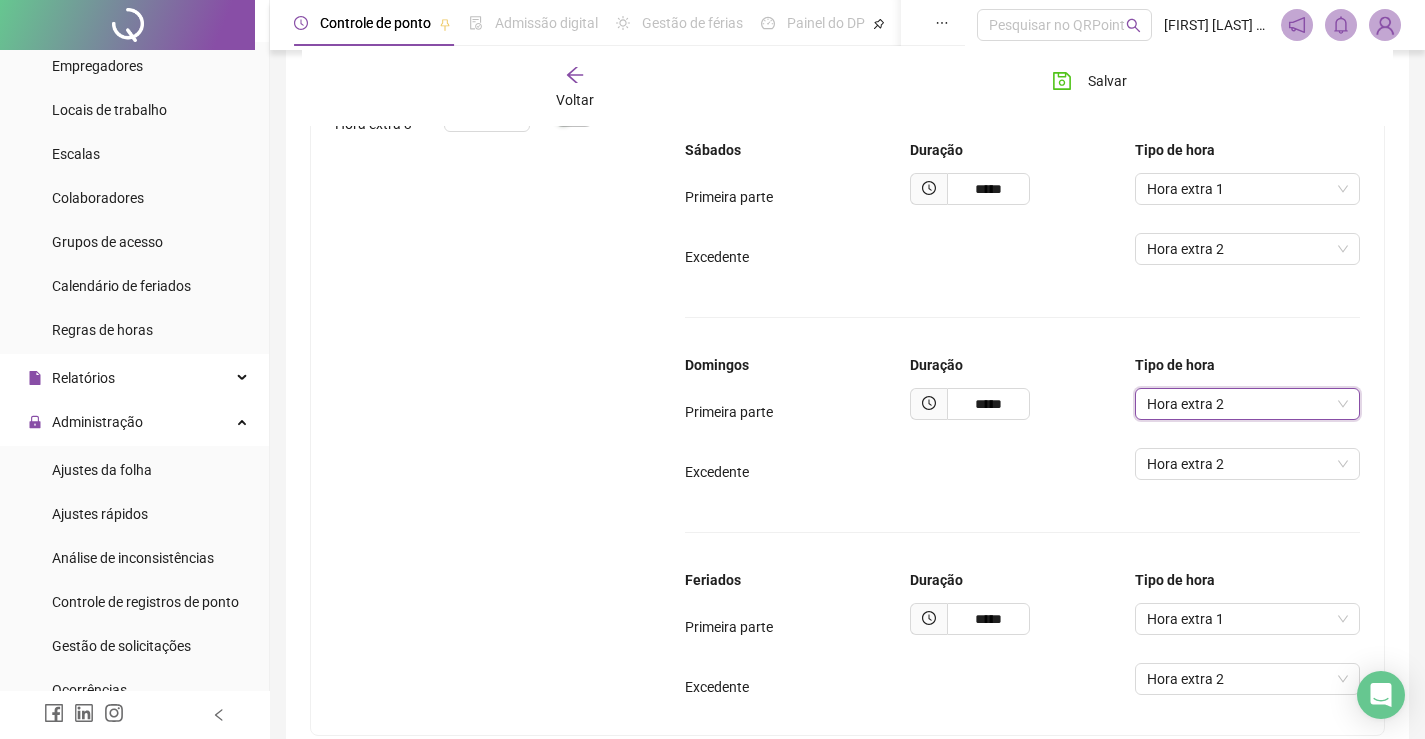 scroll, scrollTop: 1406, scrollLeft: 0, axis: vertical 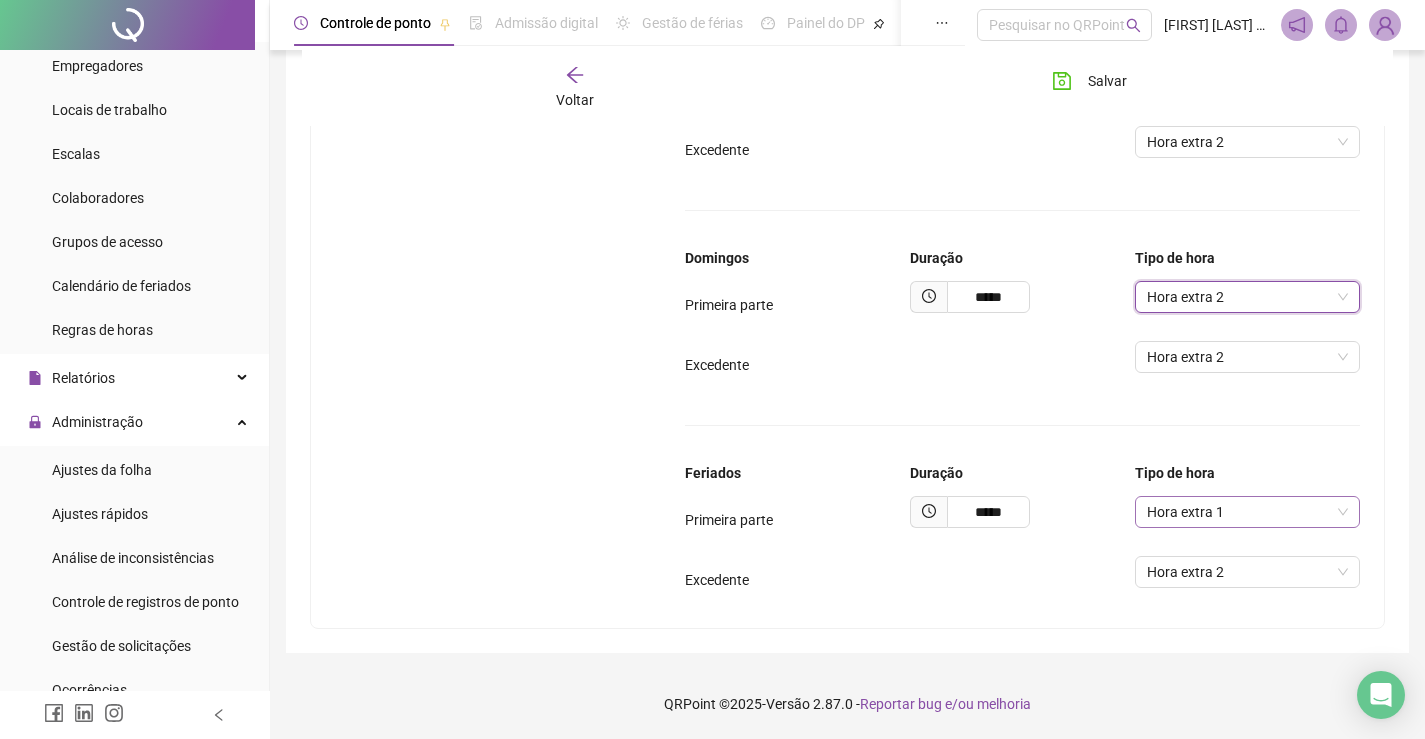 click on "Hora extra 1" at bounding box center (1247, 512) 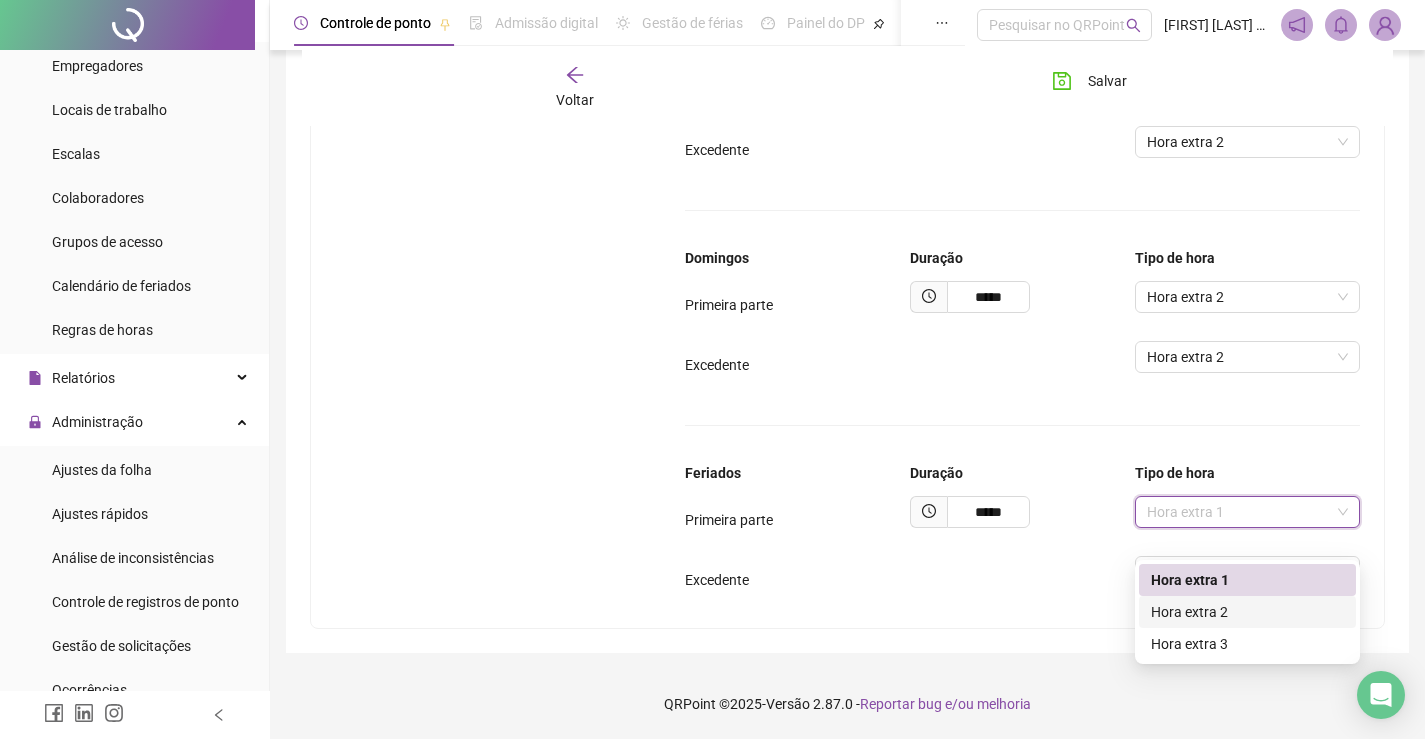 click on "Hora extra 2" at bounding box center (1247, 612) 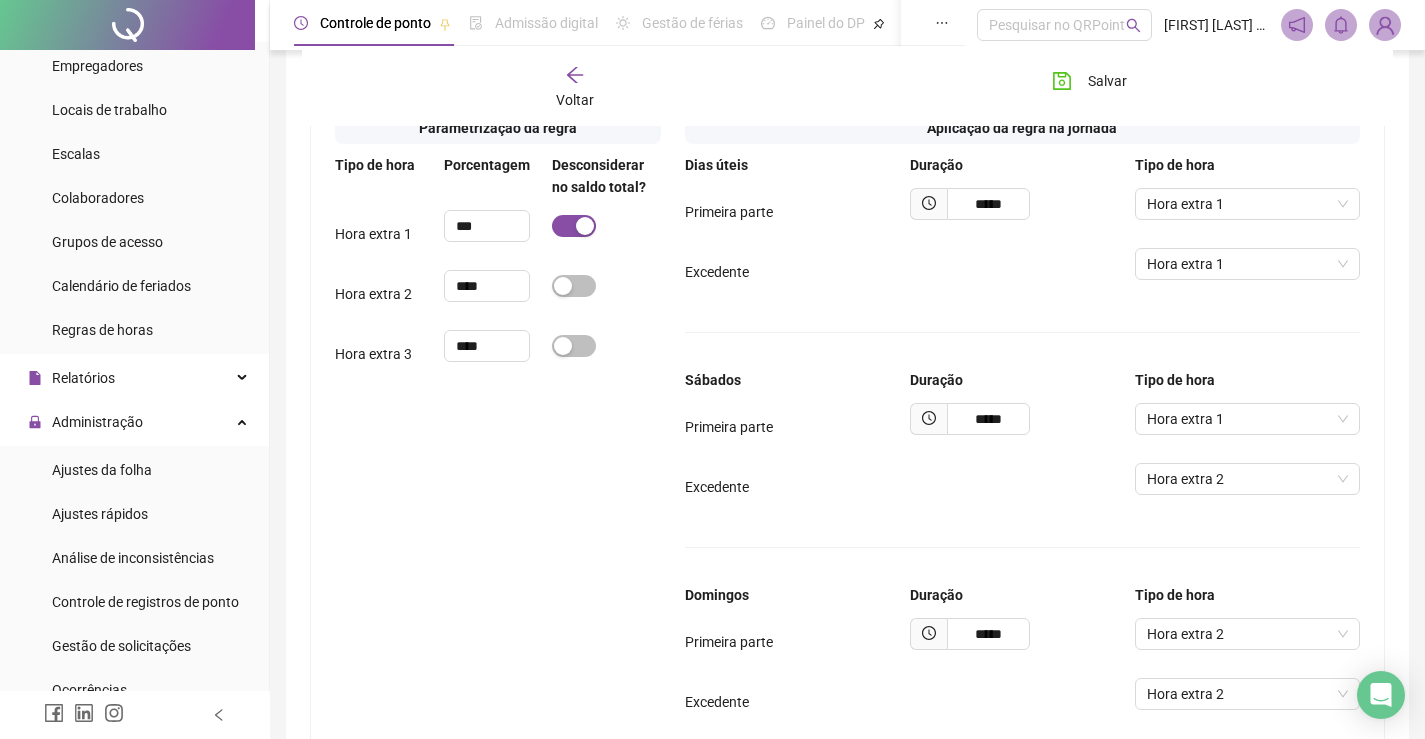 scroll, scrollTop: 1006, scrollLeft: 0, axis: vertical 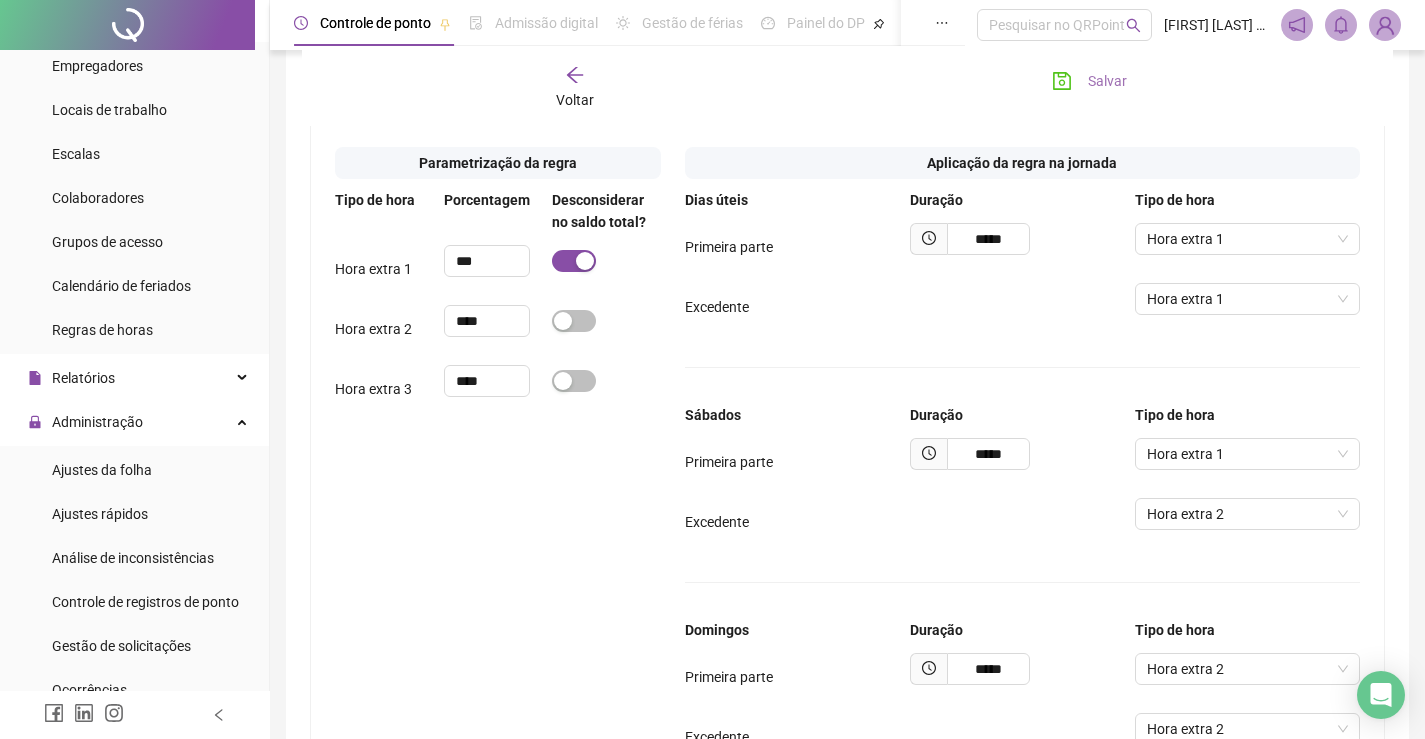click on "Salvar" at bounding box center (1107, 81) 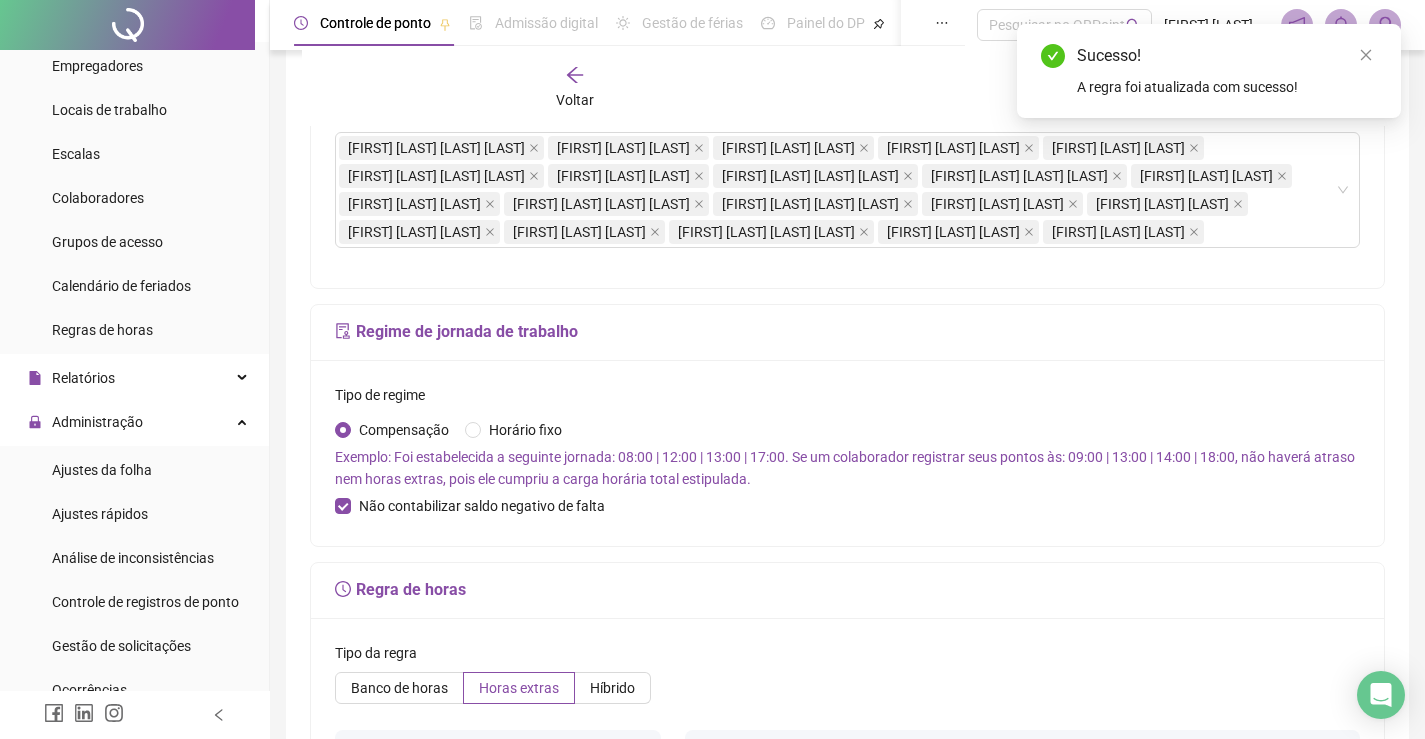 scroll, scrollTop: 406, scrollLeft: 0, axis: vertical 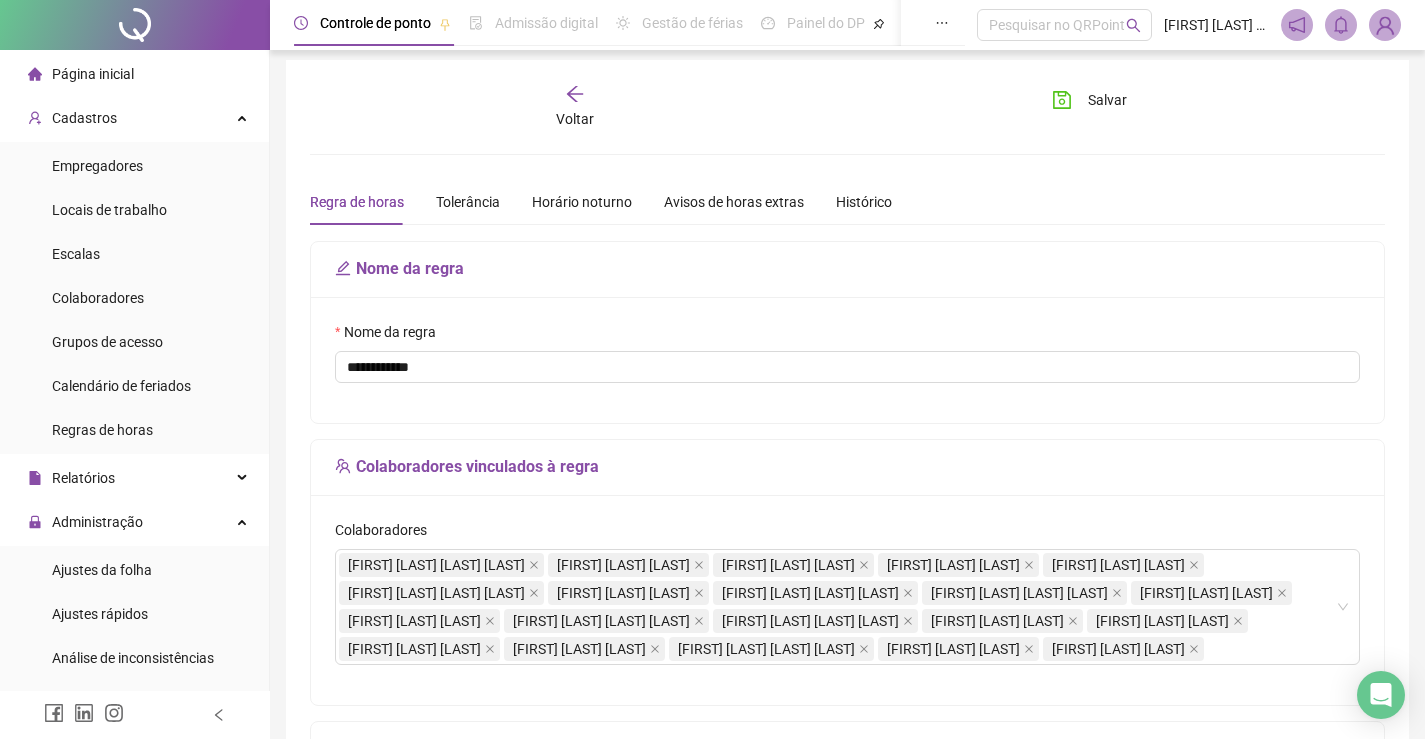 click on "Página inicial" at bounding box center (93, 74) 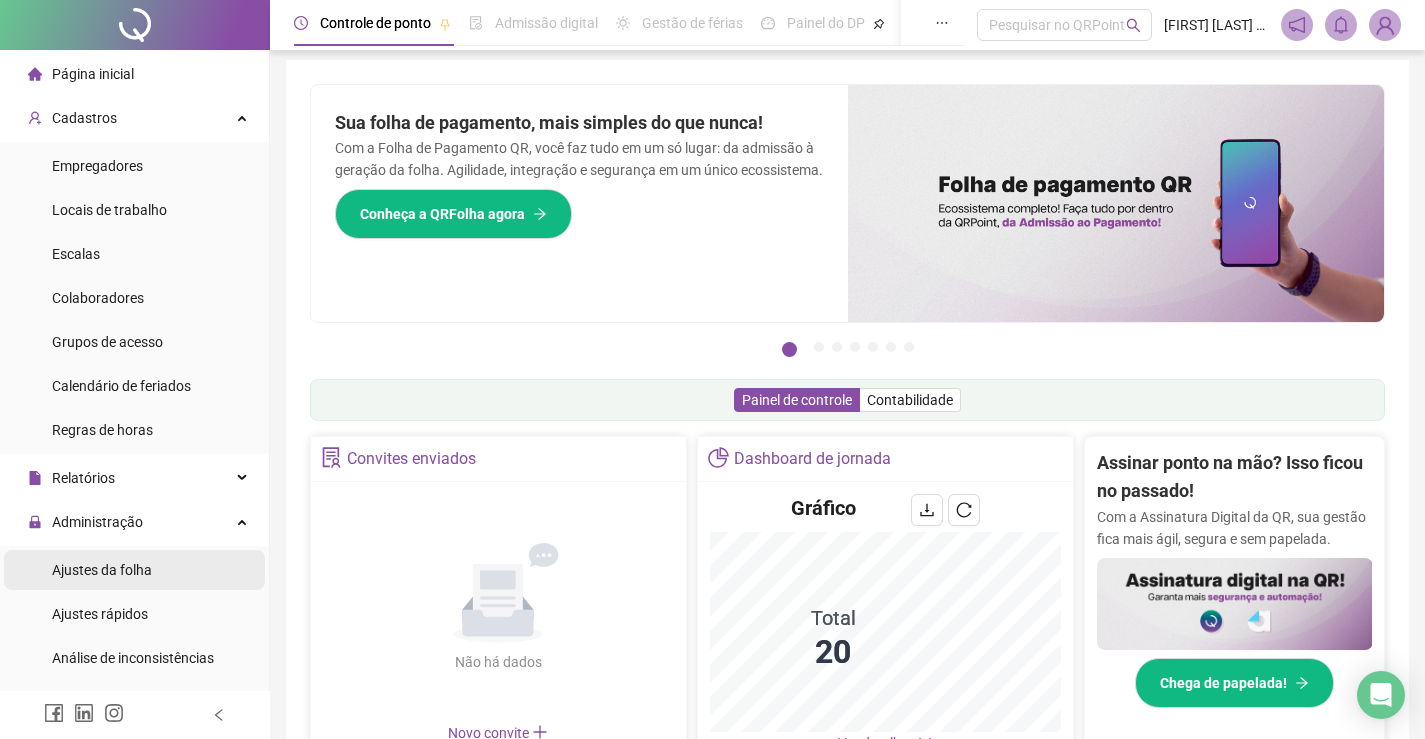 click on "Ajustes da folha" at bounding box center (102, 570) 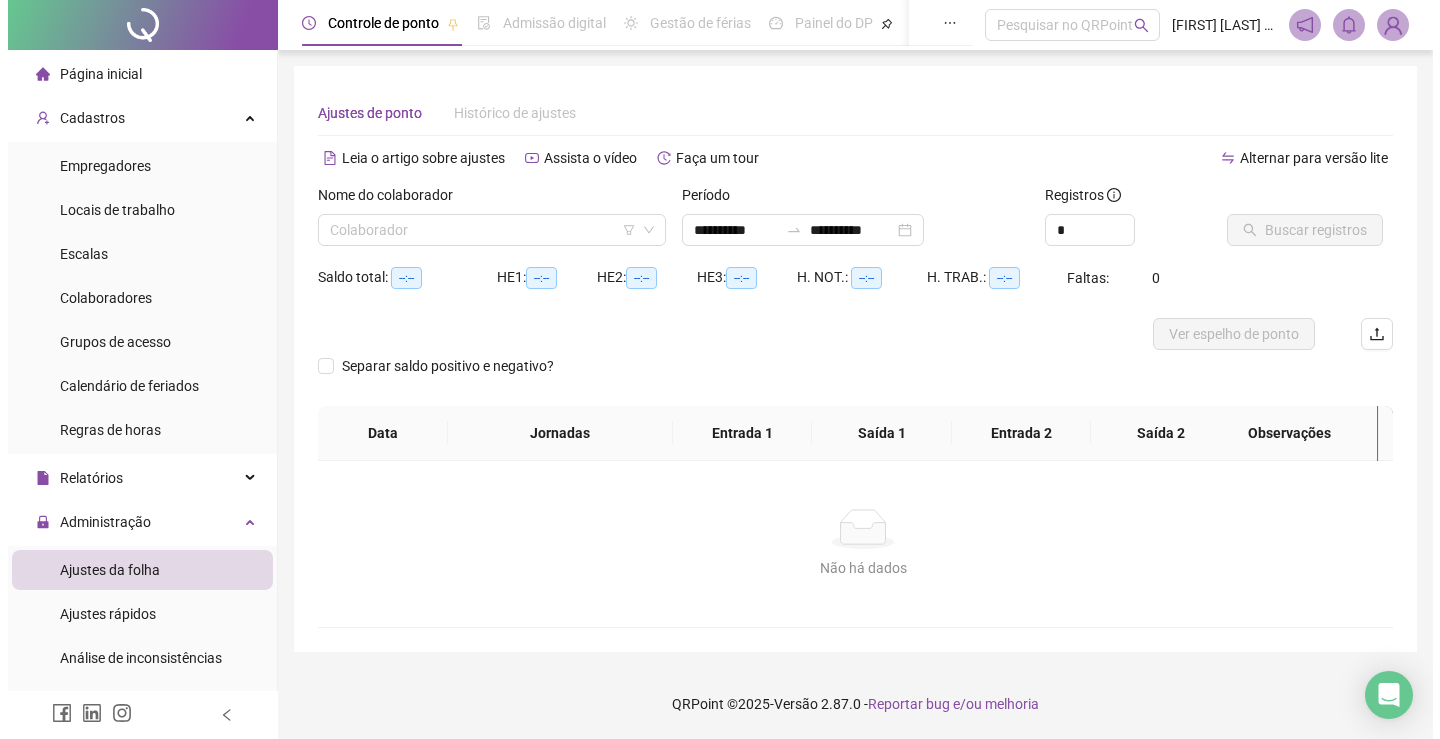 scroll, scrollTop: 0, scrollLeft: 0, axis: both 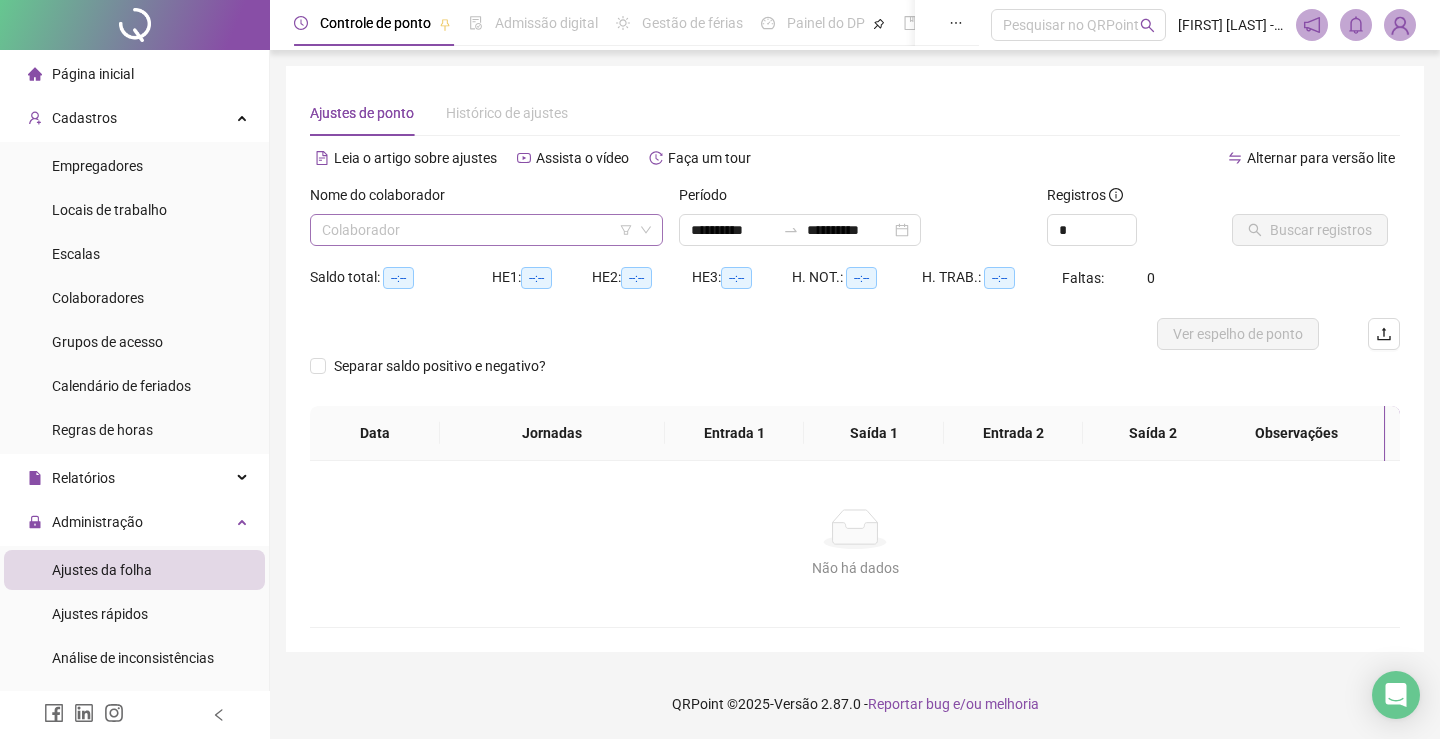click at bounding box center (480, 230) 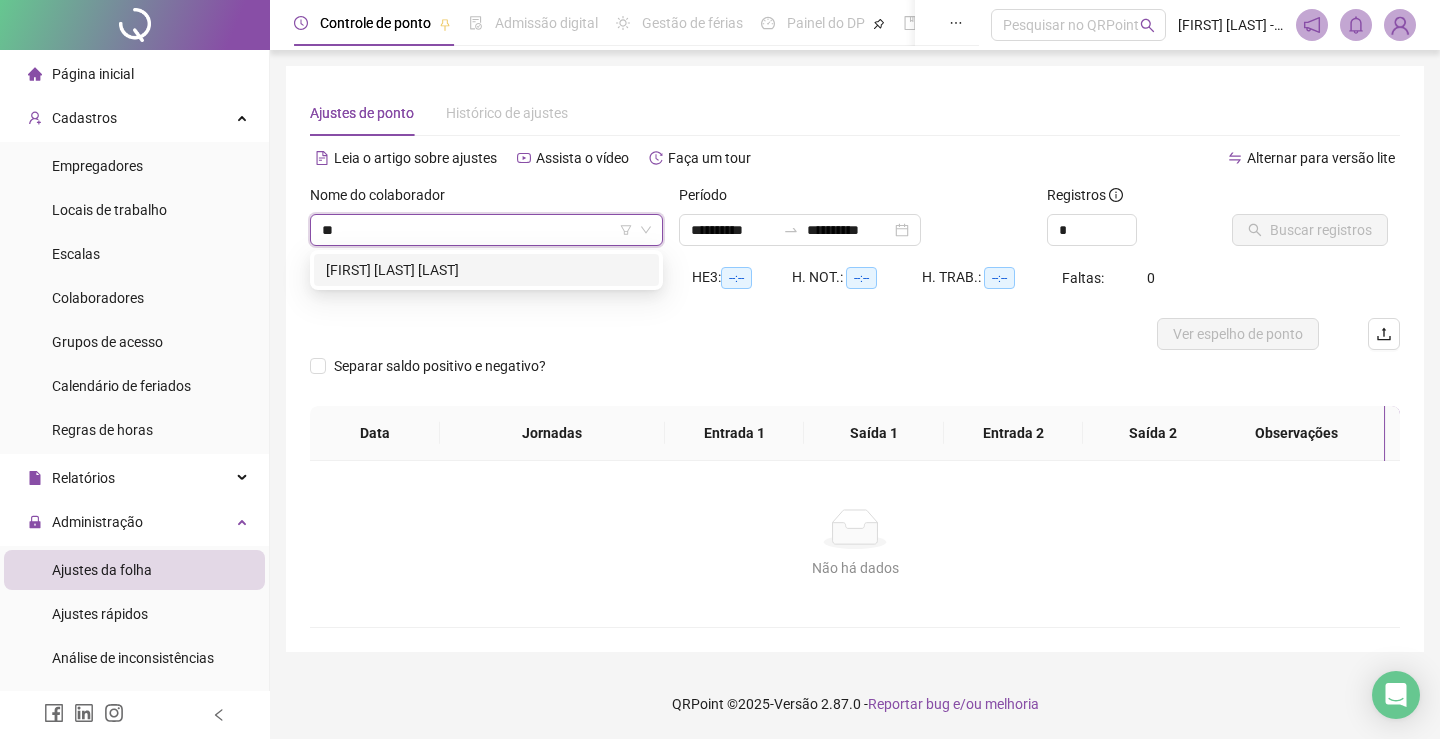 type on "***" 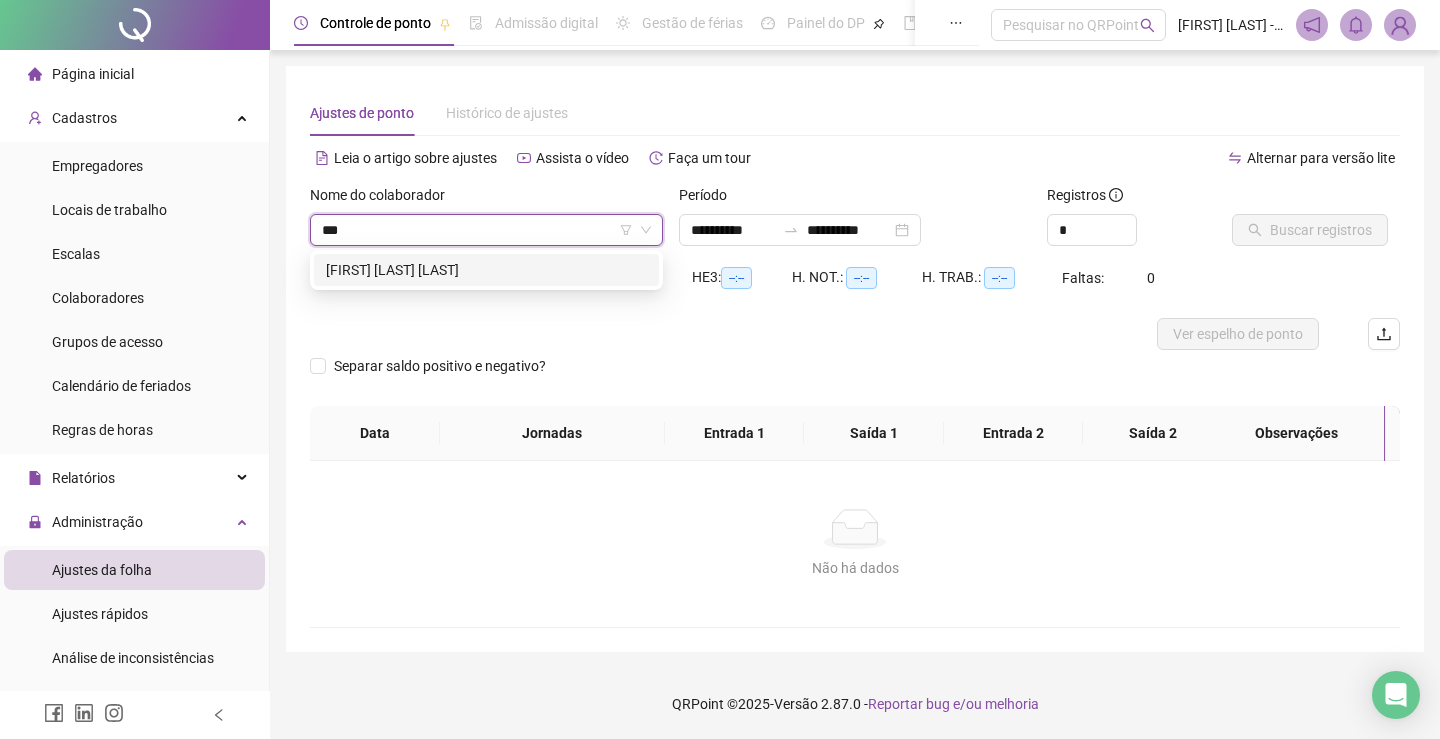 drag, startPoint x: 456, startPoint y: 264, endPoint x: 631, endPoint y: 263, distance: 175.00285 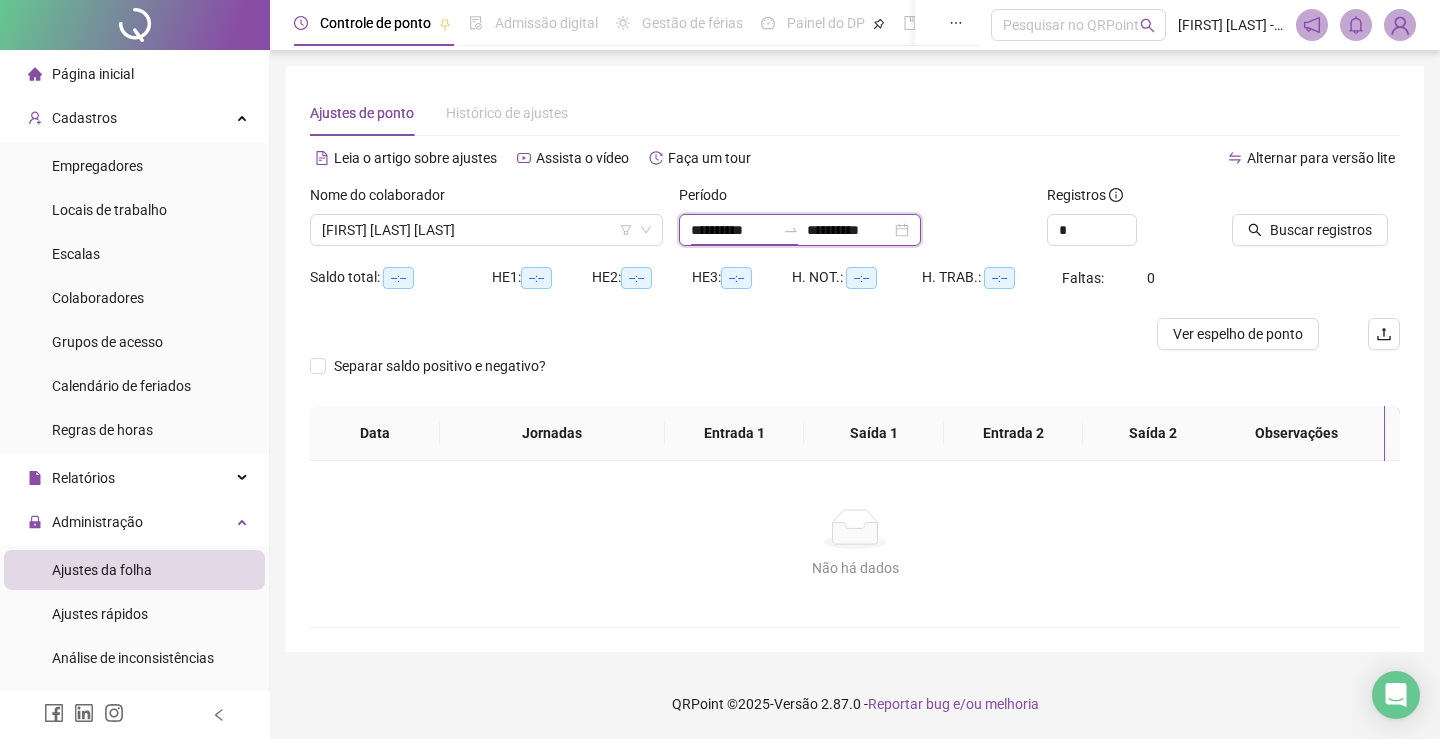 click on "**********" at bounding box center (733, 230) 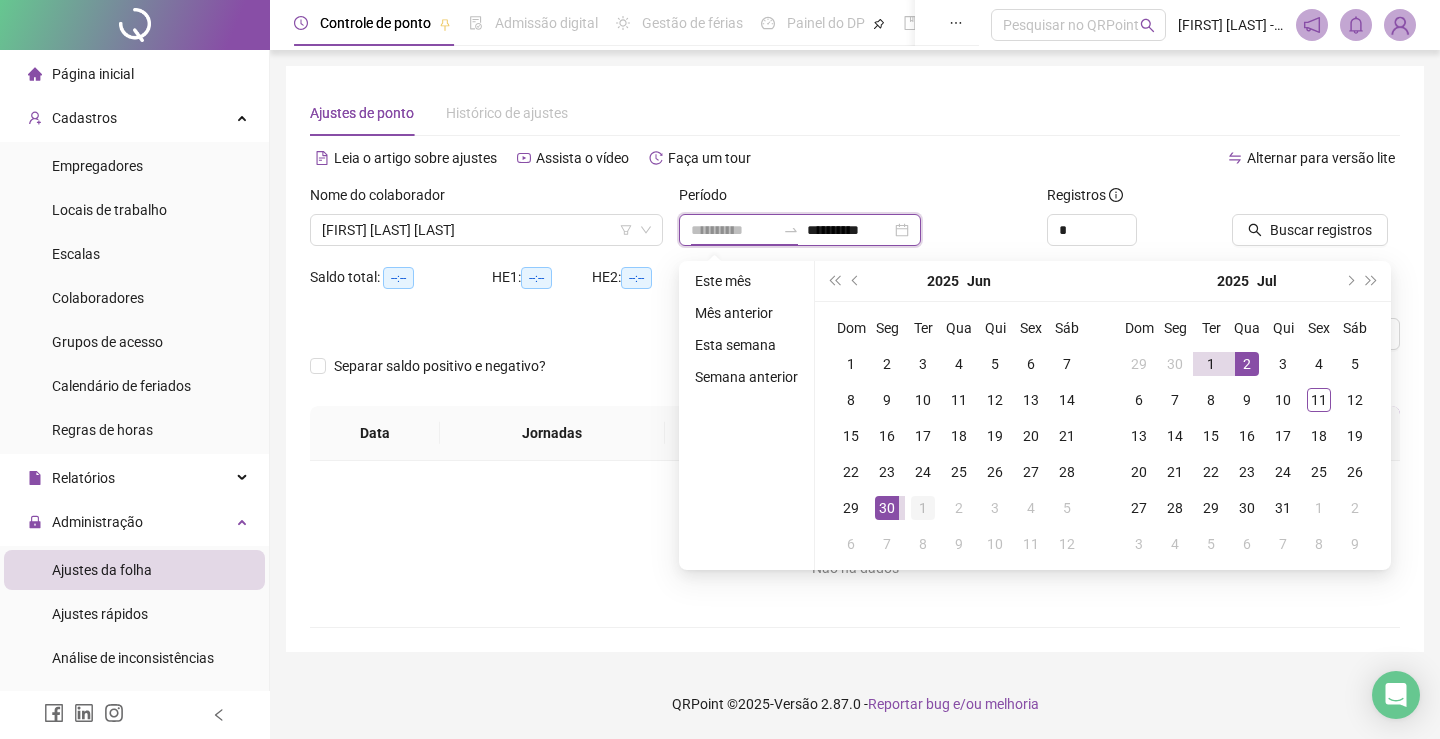 type on "**********" 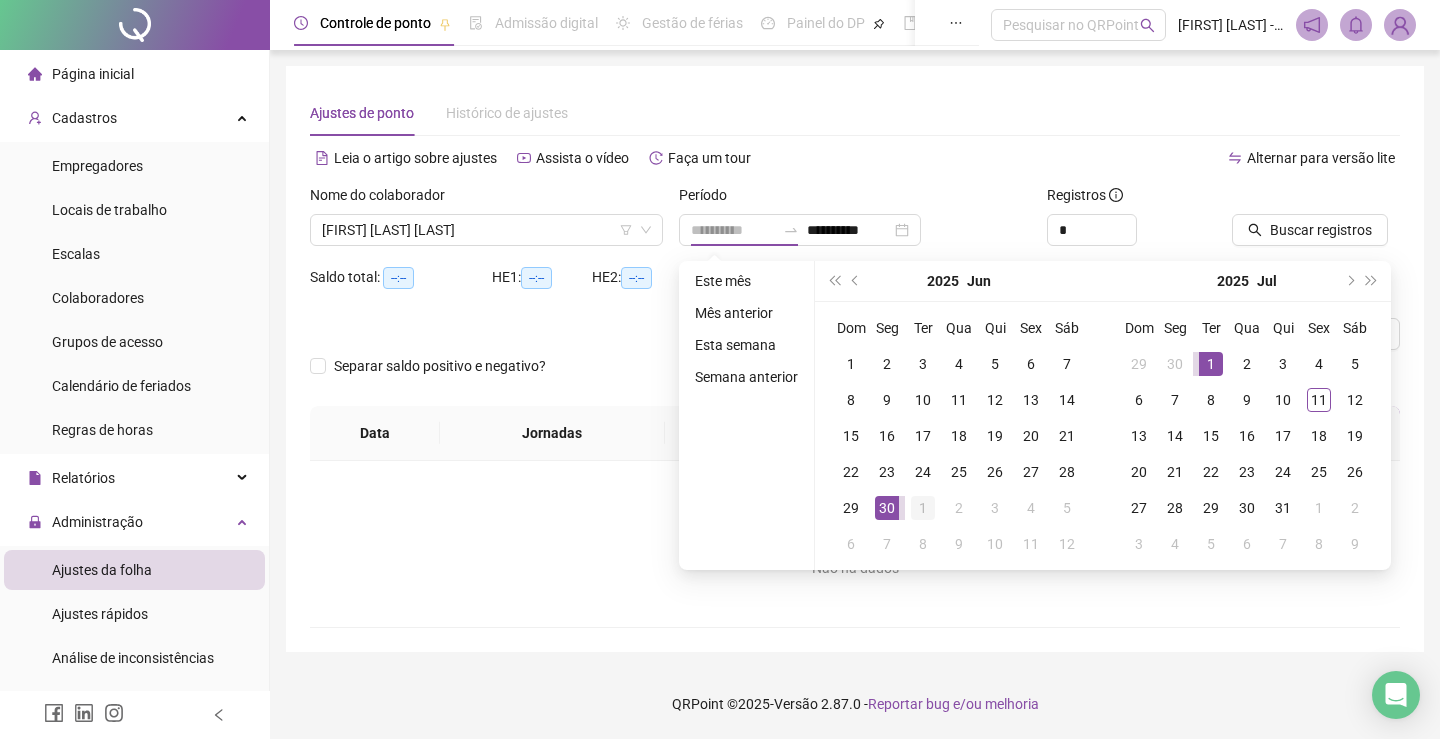 click on "1" at bounding box center (923, 508) 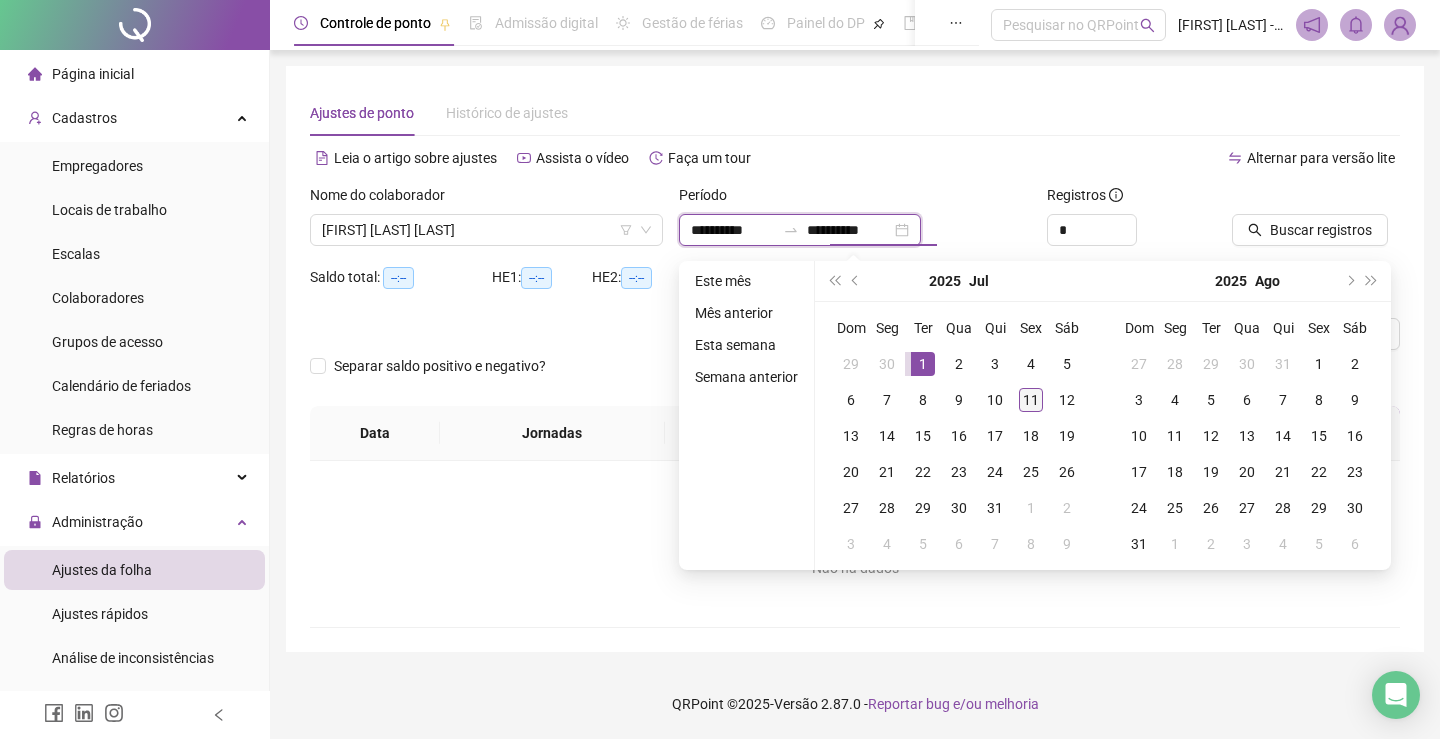 type on "**********" 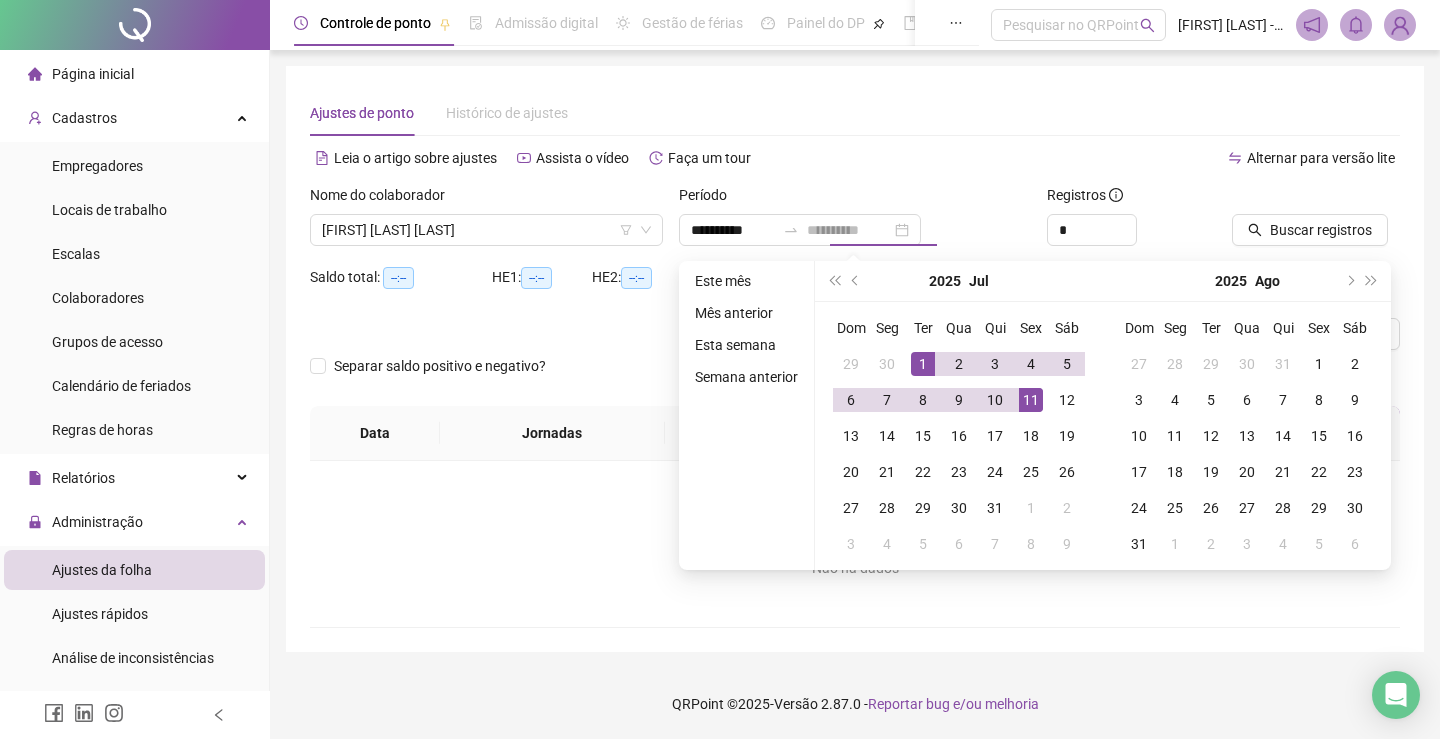 click on "11" at bounding box center (1031, 400) 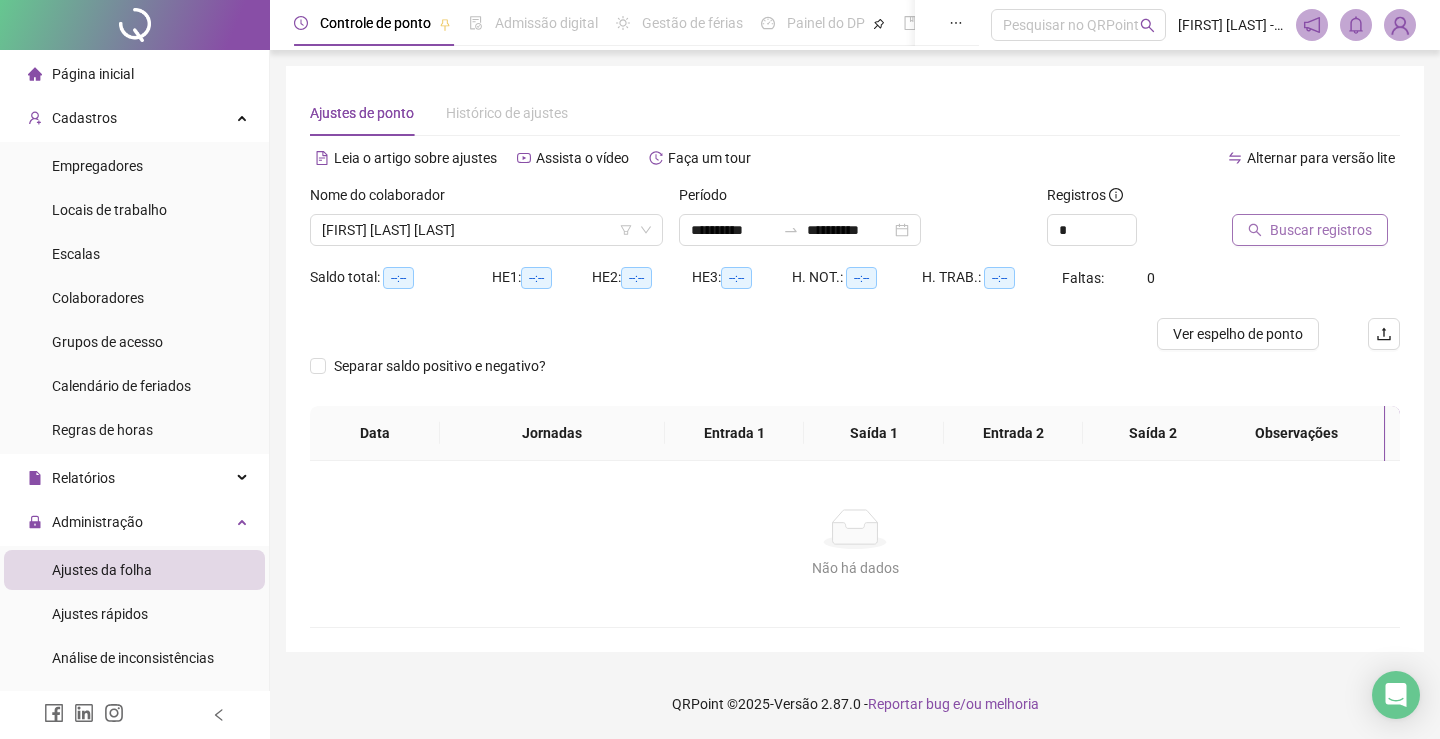 click on "Buscar registros" at bounding box center (1321, 230) 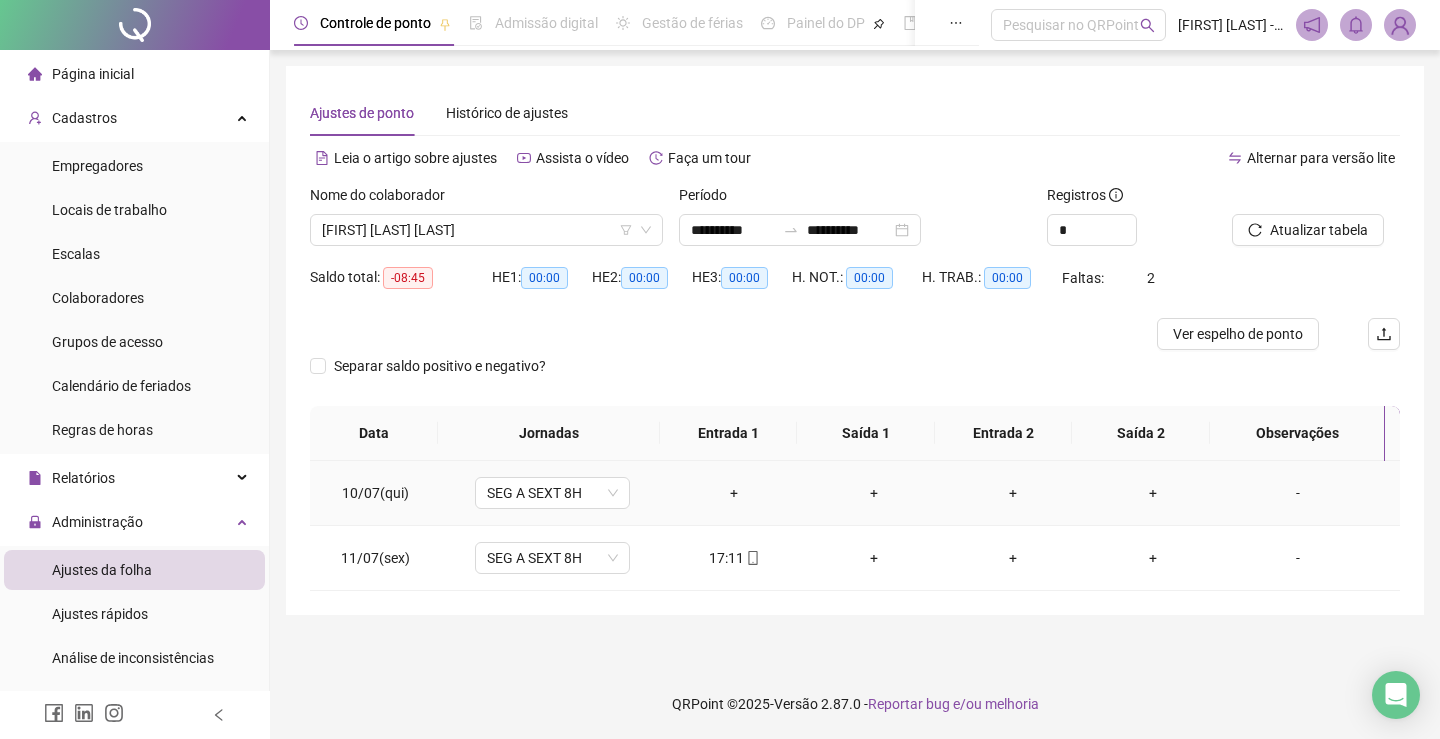 click on "+" at bounding box center [735, 493] 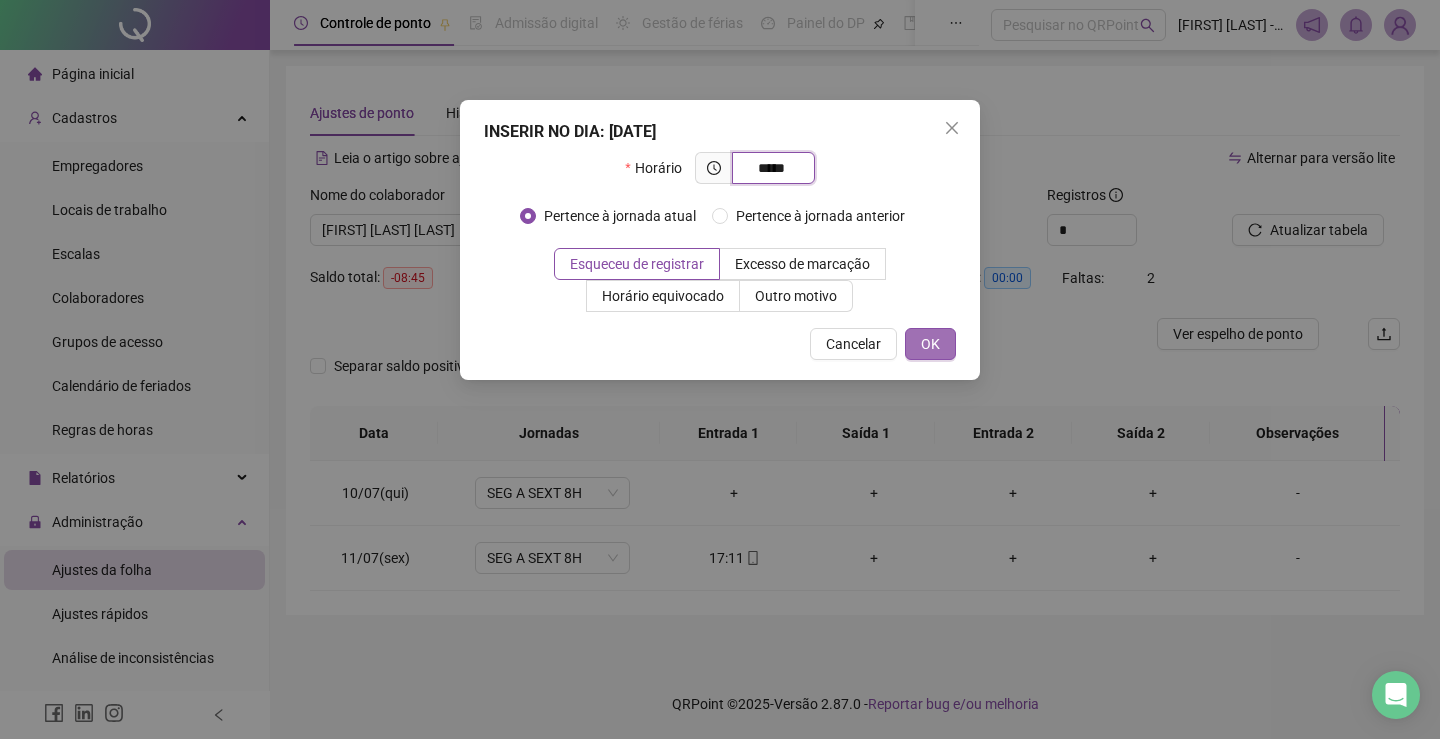 type on "*****" 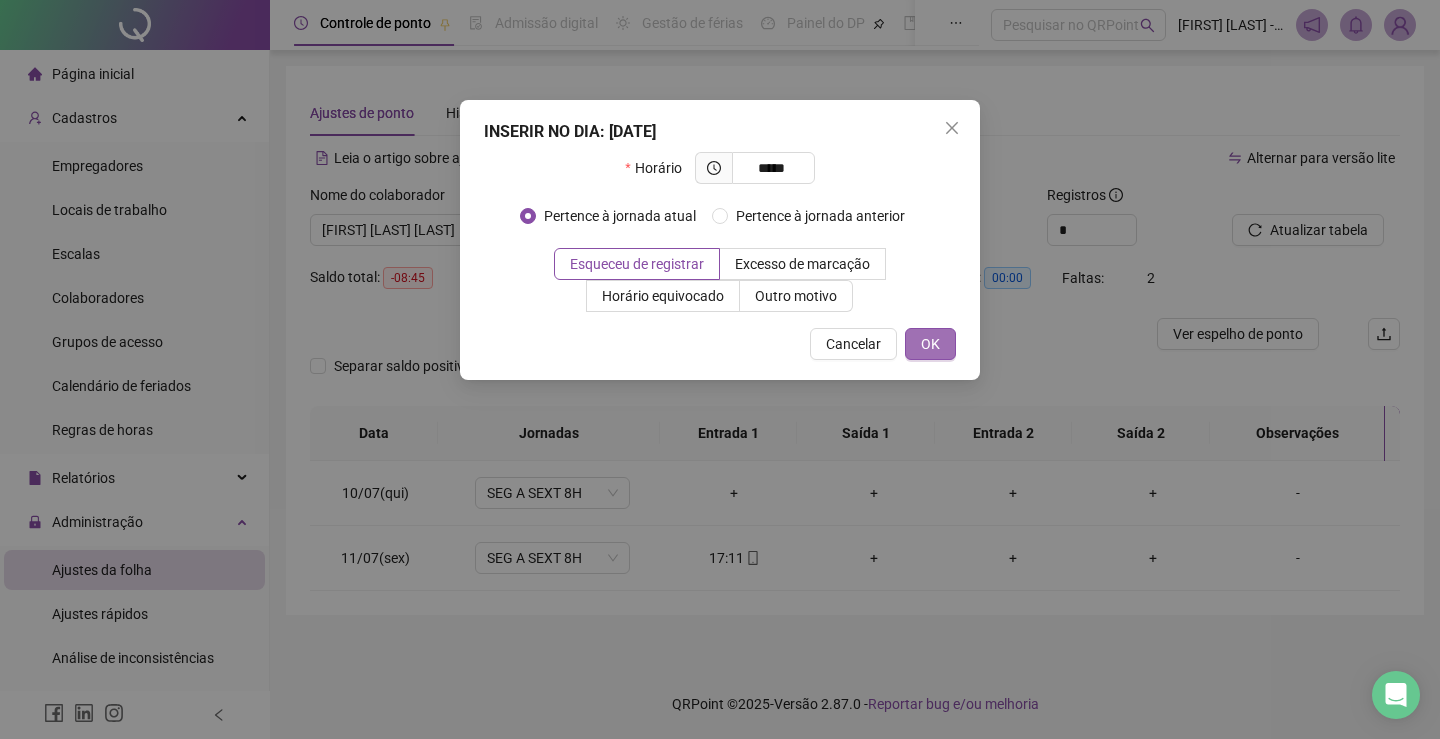 click on "OK" at bounding box center [930, 344] 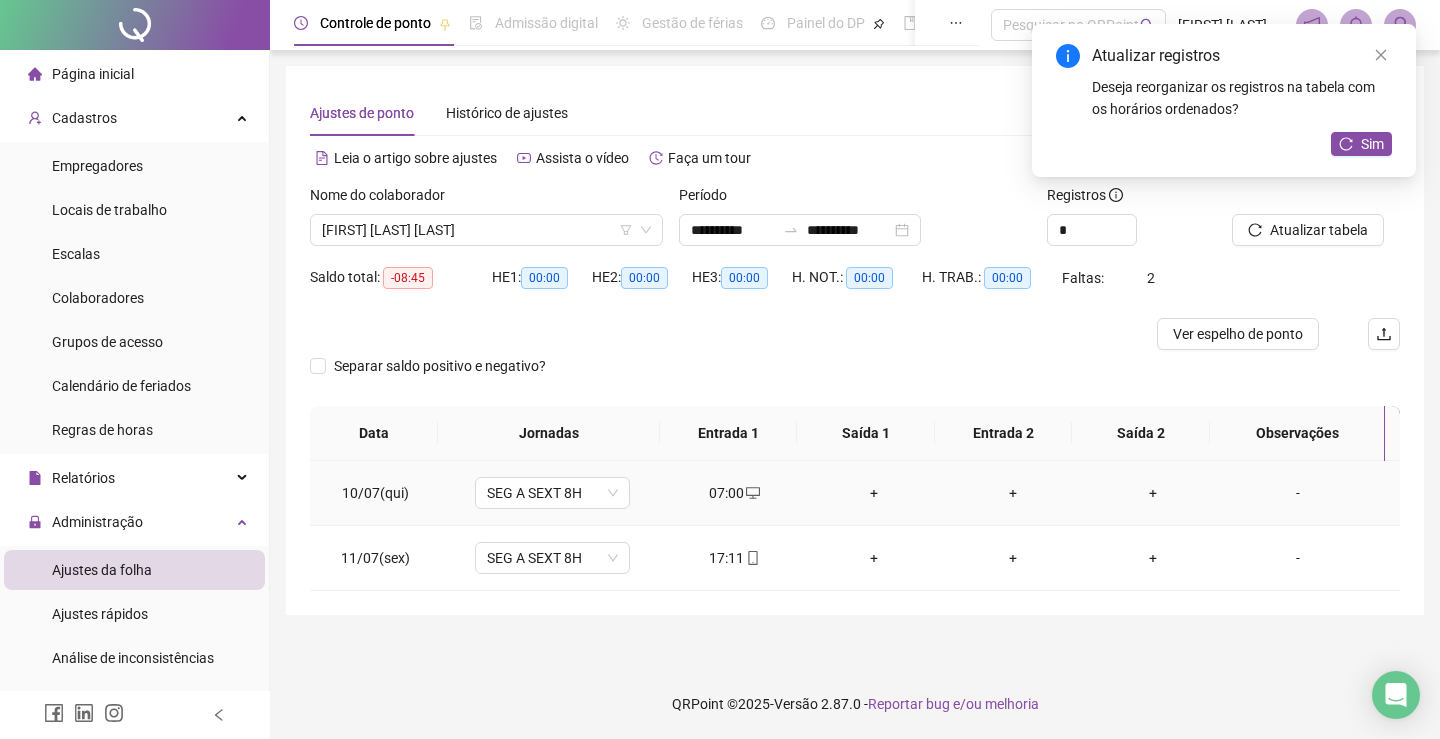 click on "+" at bounding box center (874, 493) 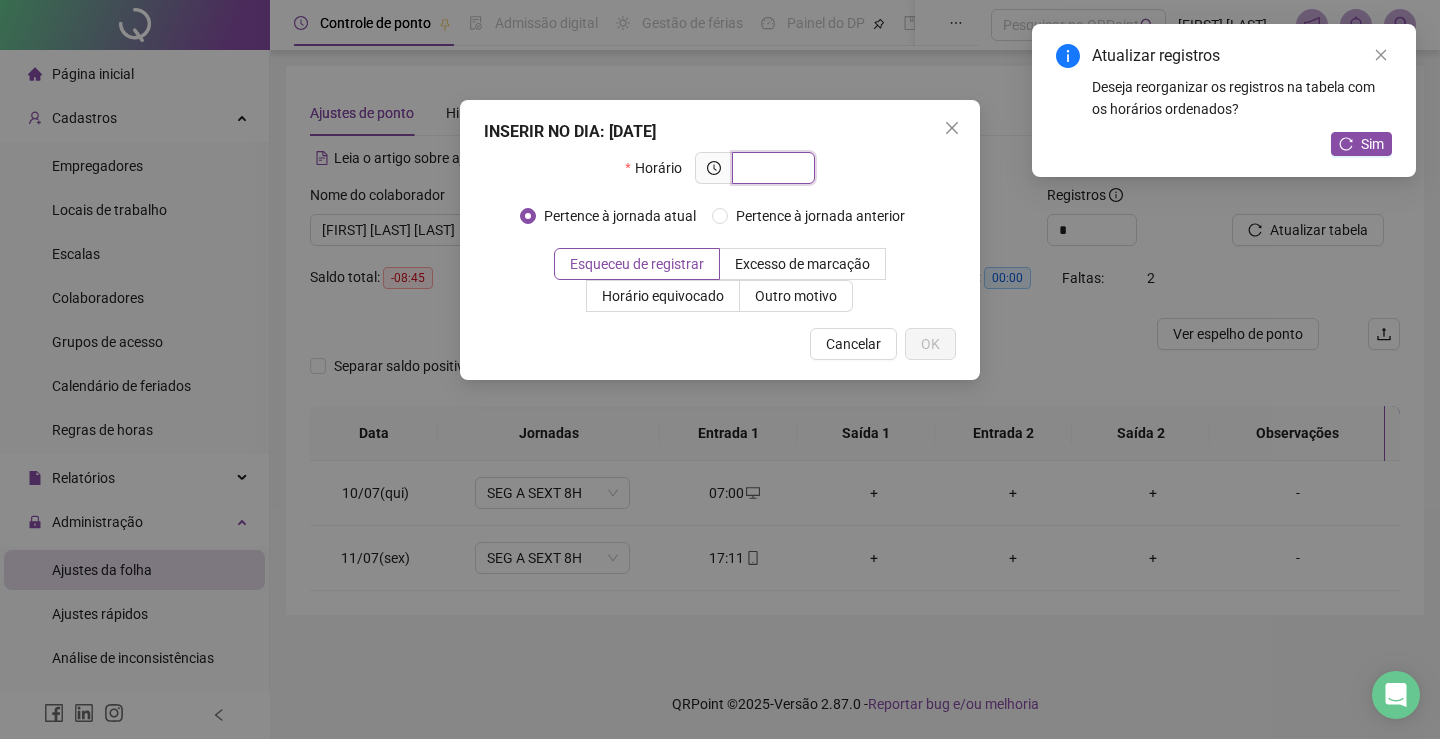 type on "*" 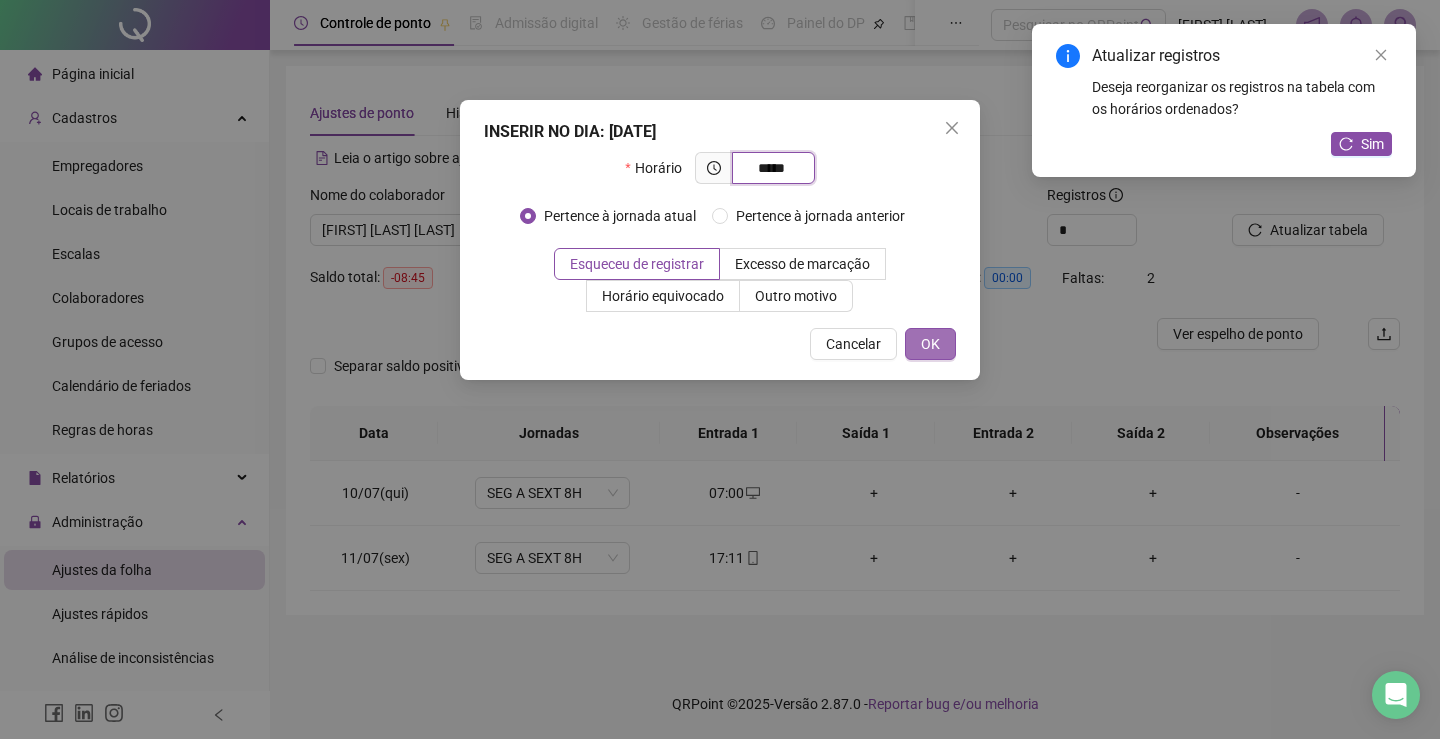 type on "*****" 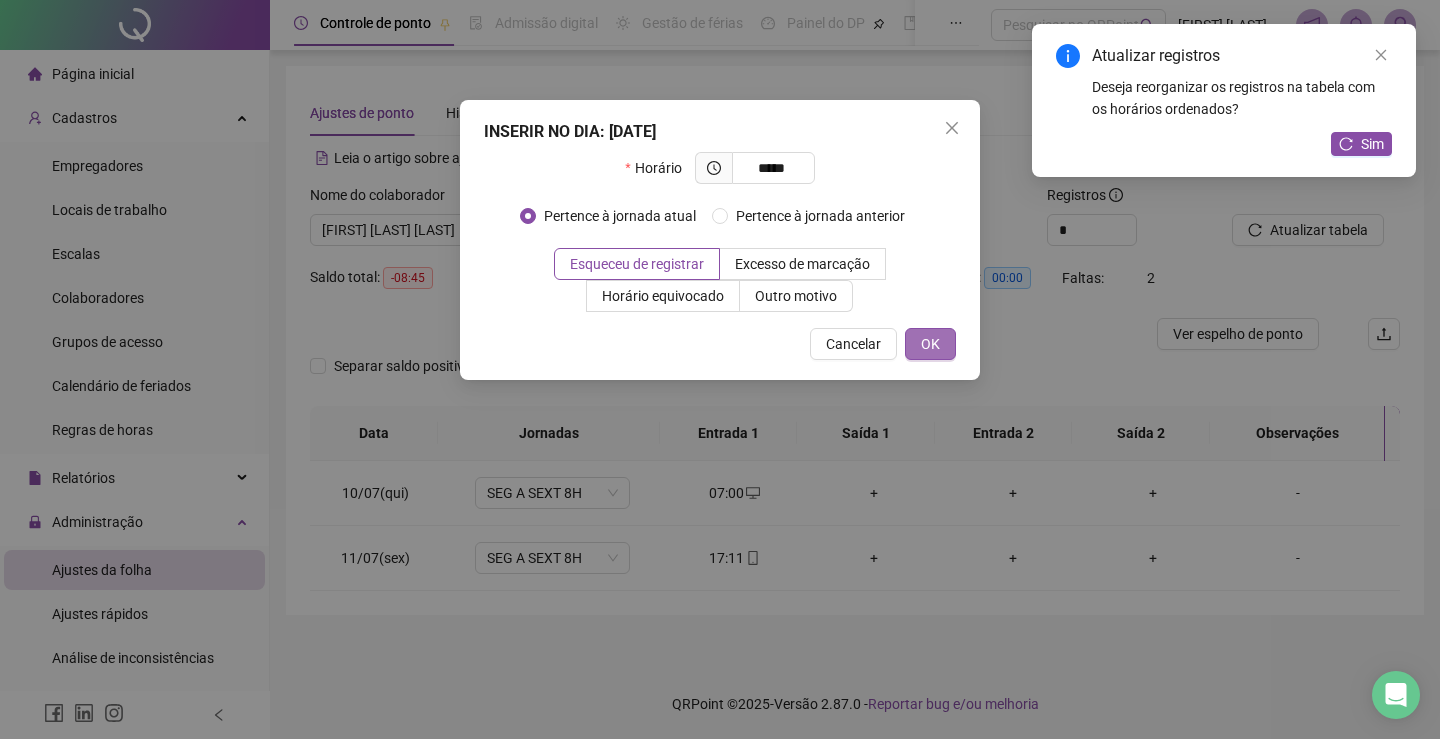 click on "OK" at bounding box center (930, 344) 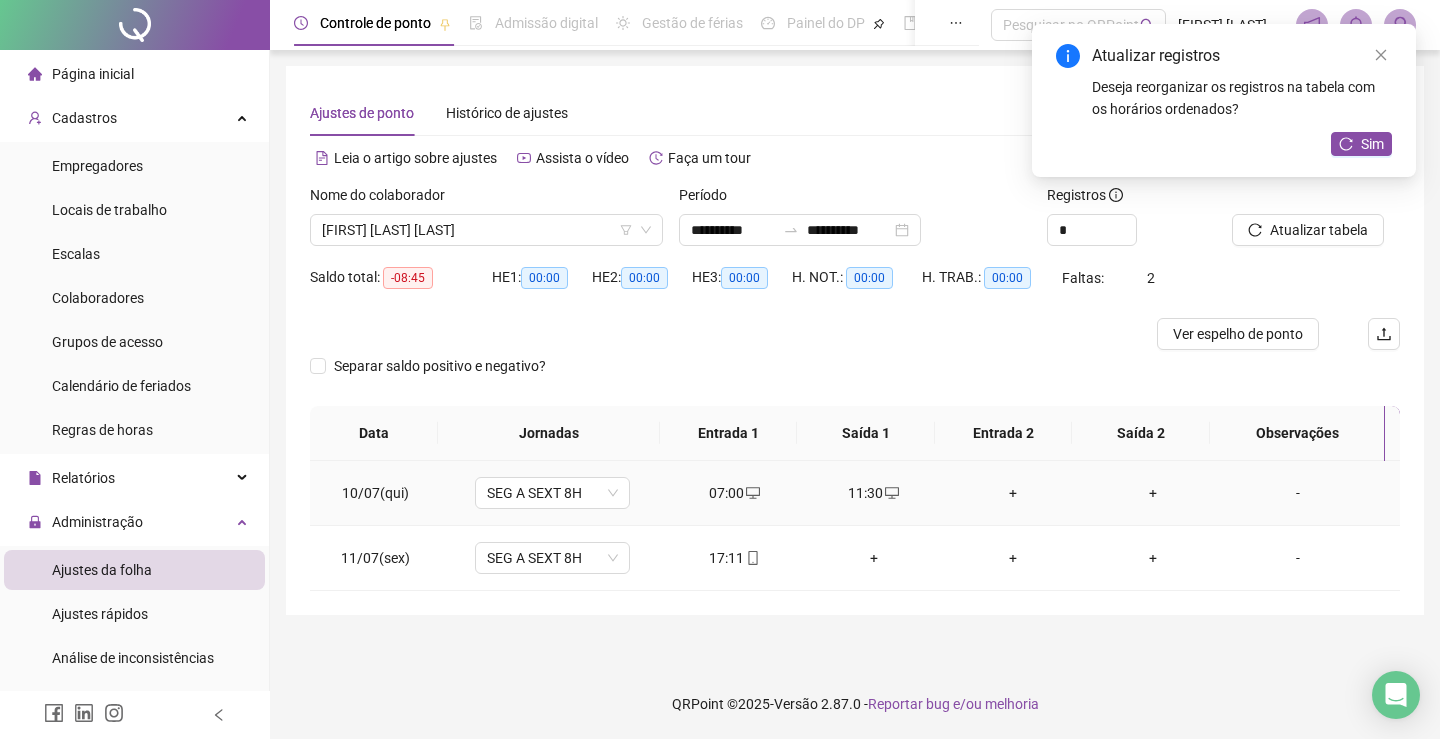 click on "+" at bounding box center (1014, 493) 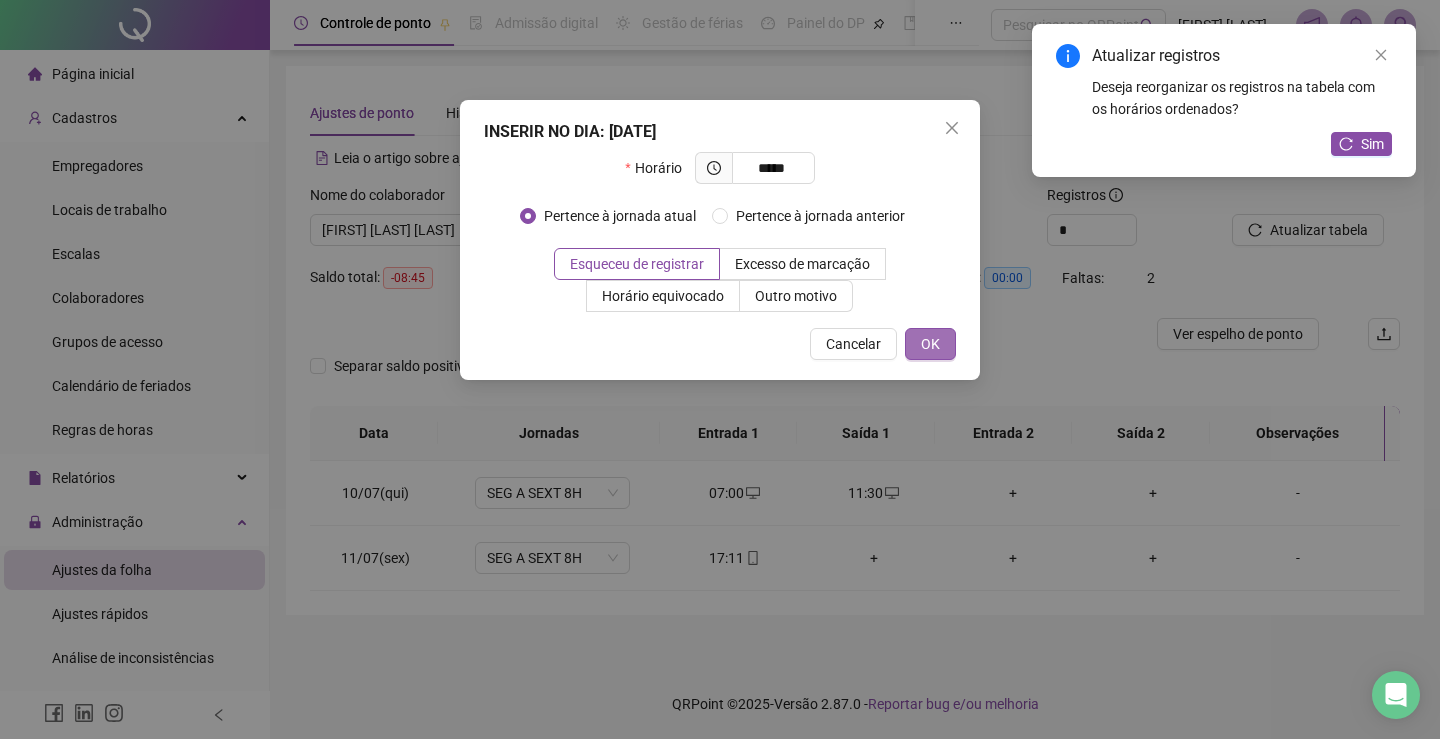 type on "*****" 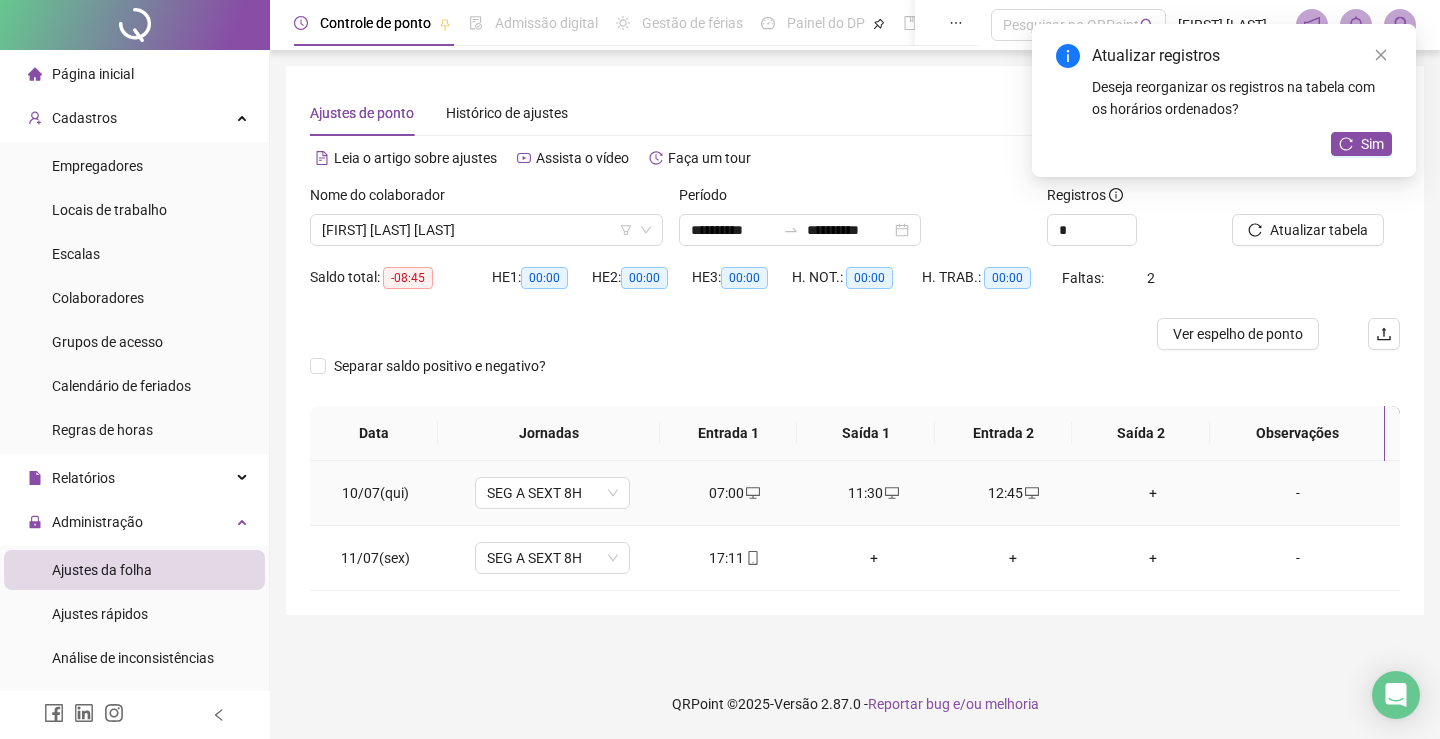 click on "+" at bounding box center [1153, 493] 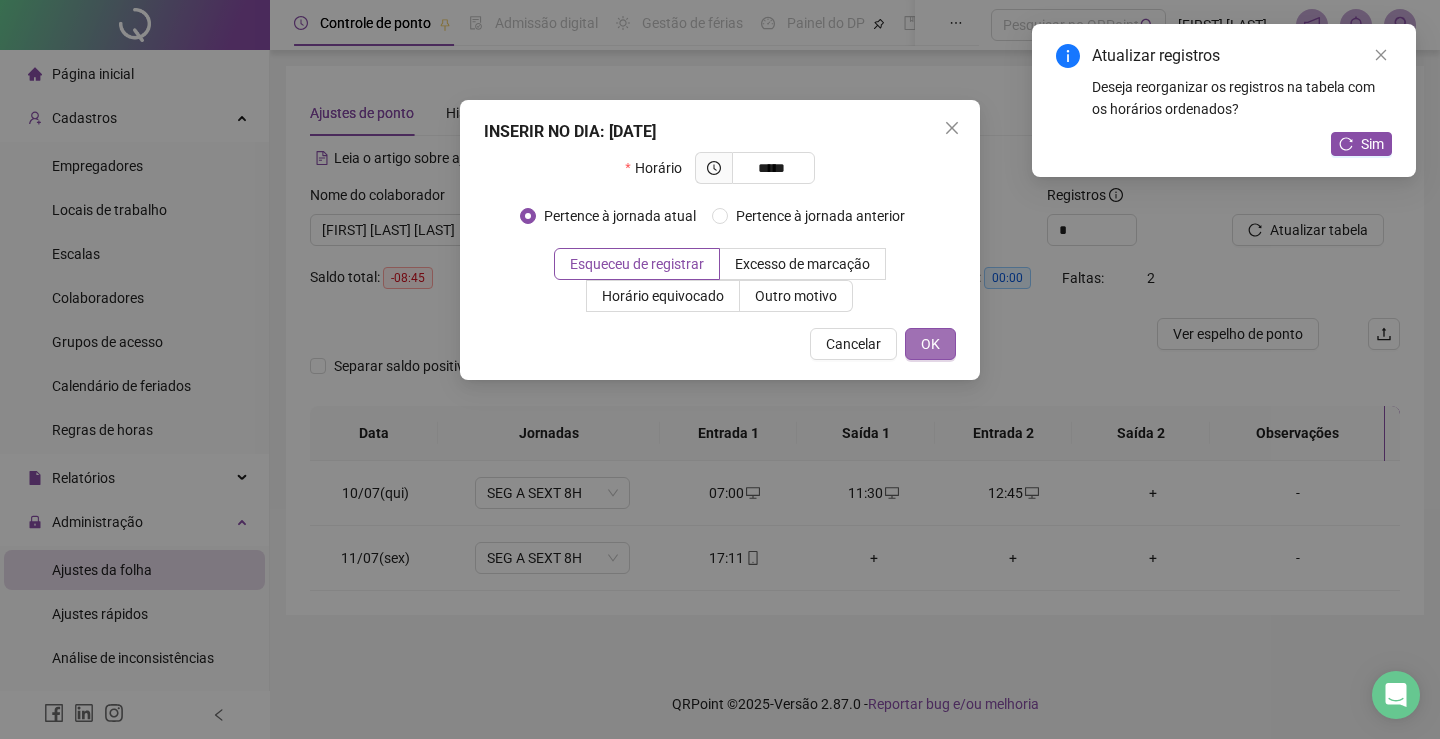 type on "*****" 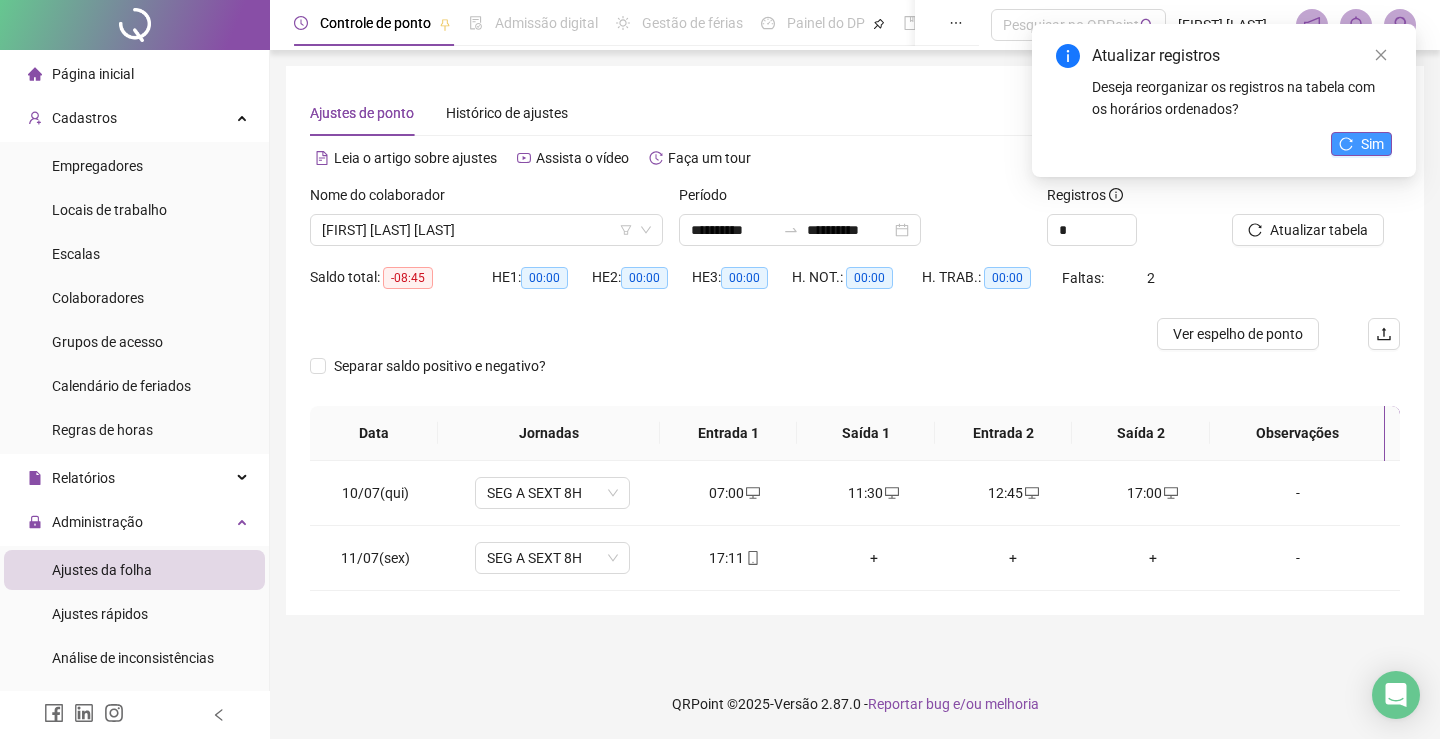 click on "Sim" at bounding box center [1372, 144] 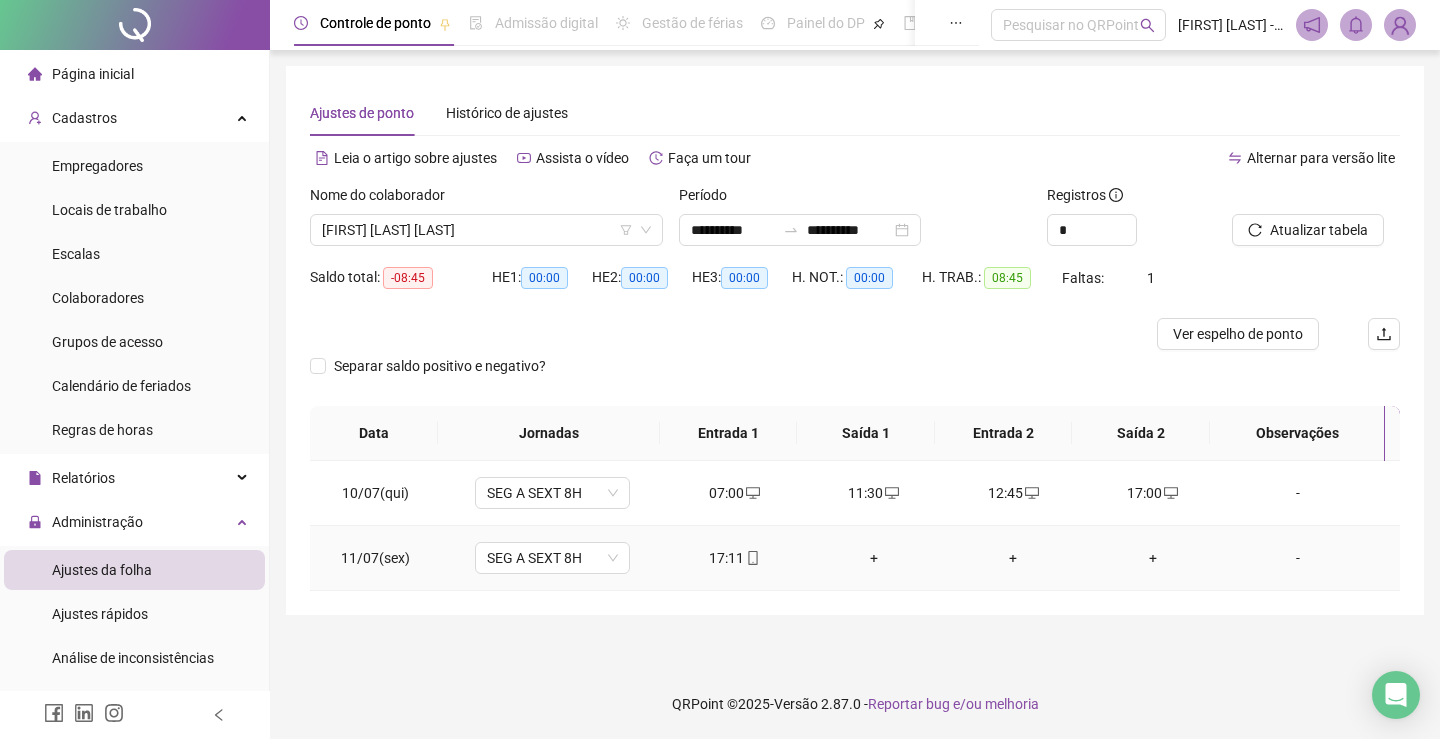 click on "+" at bounding box center (874, 558) 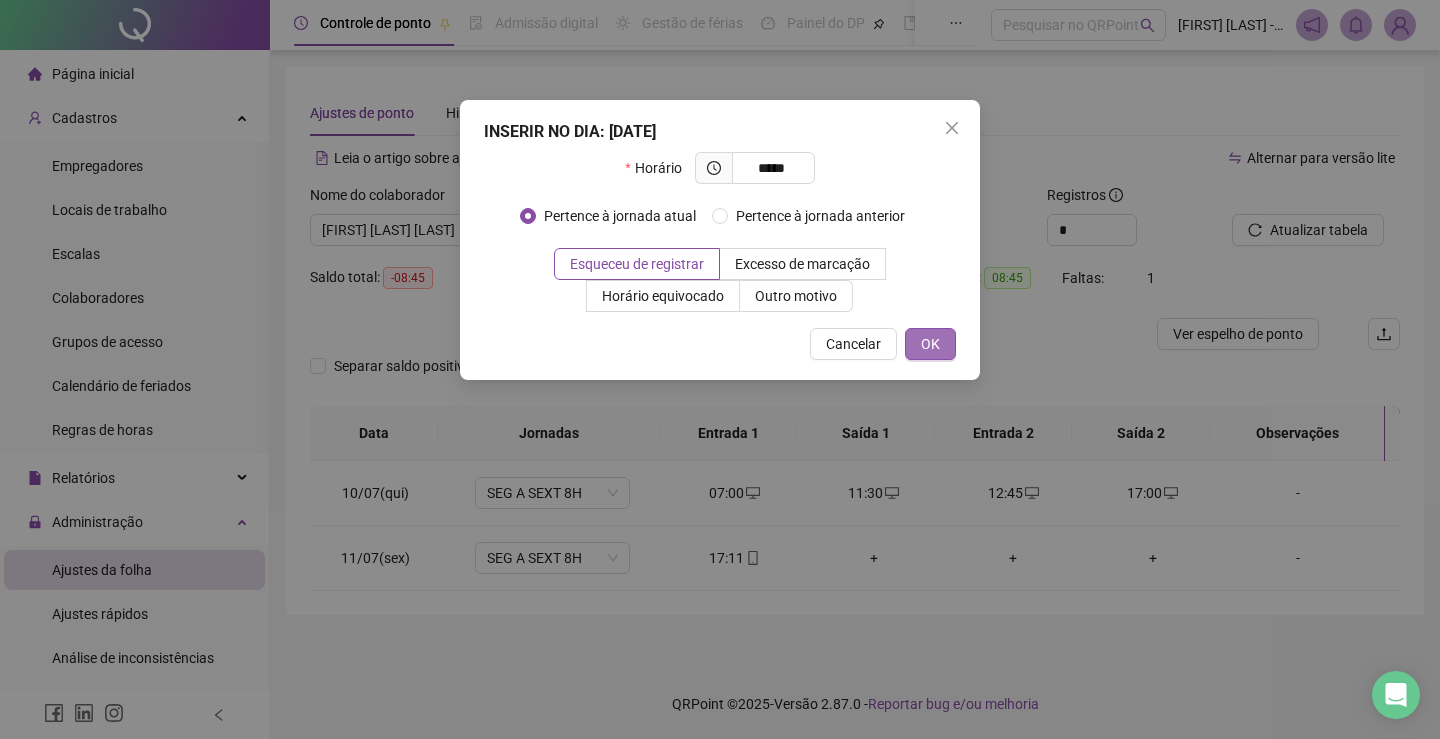 type on "*****" 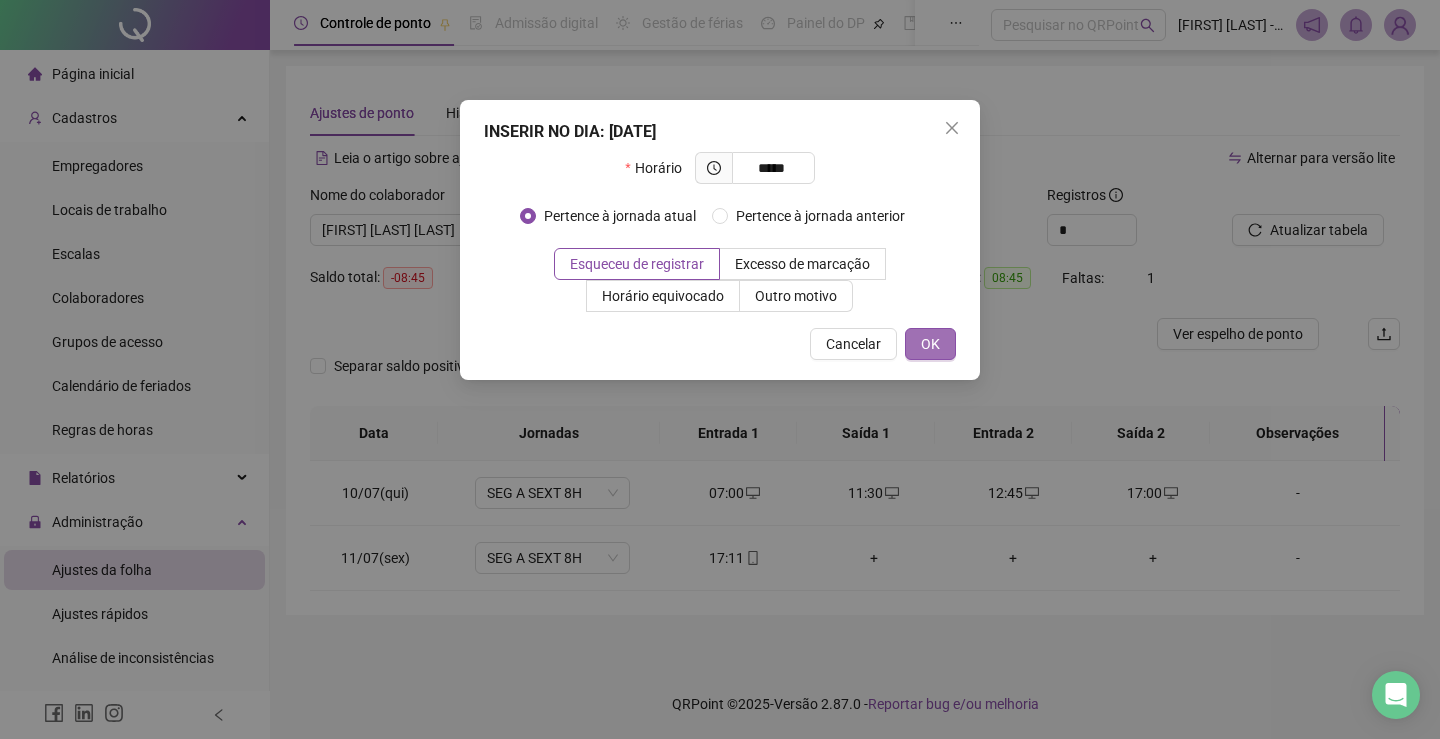 click on "OK" at bounding box center (930, 344) 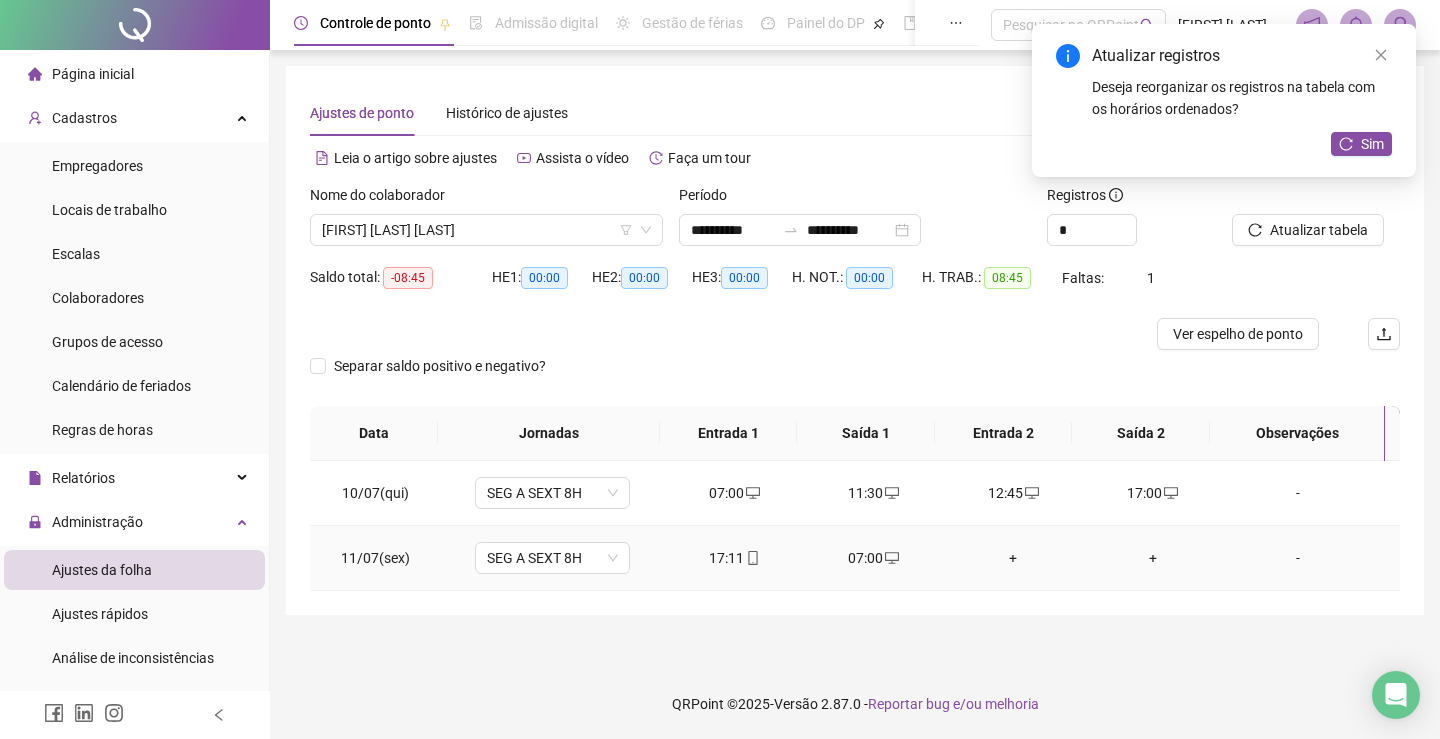 click on "+" at bounding box center (1014, 558) 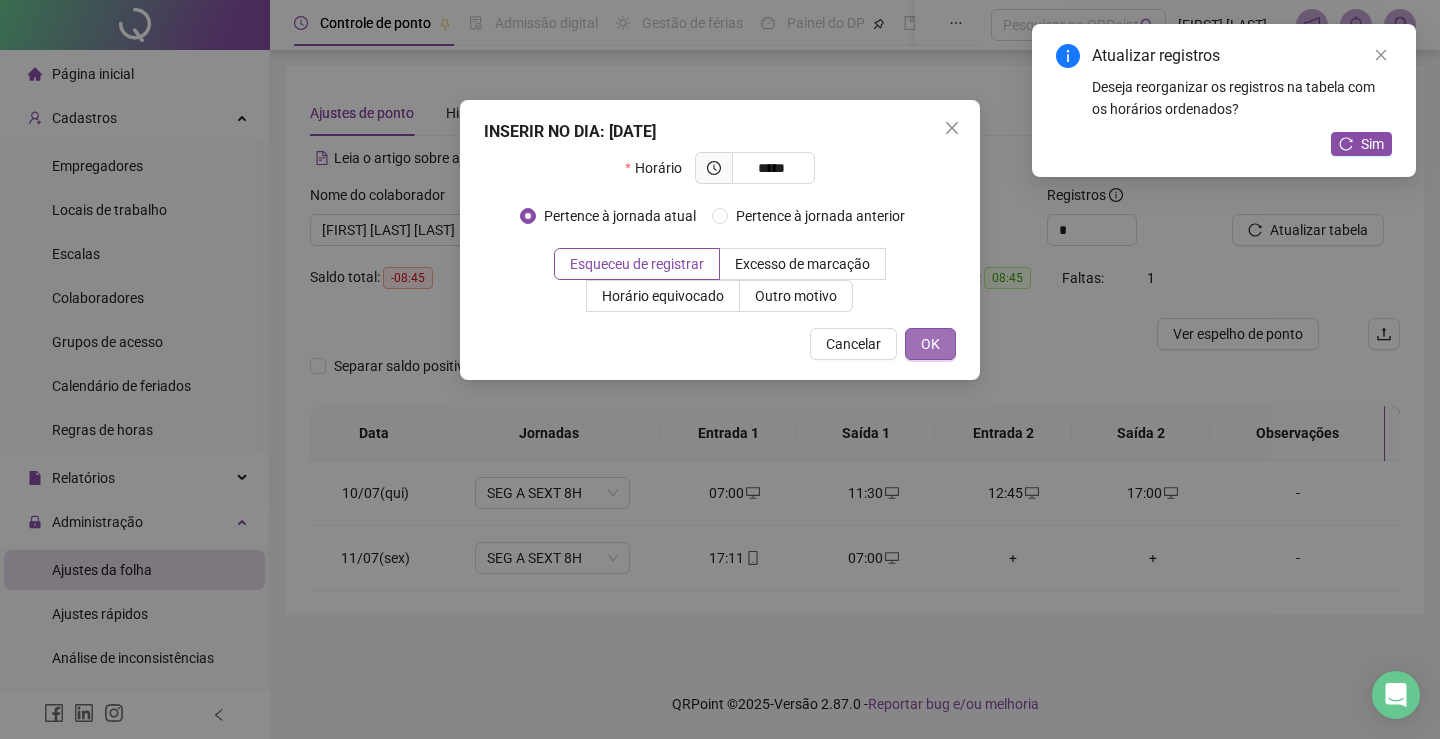 type on "*****" 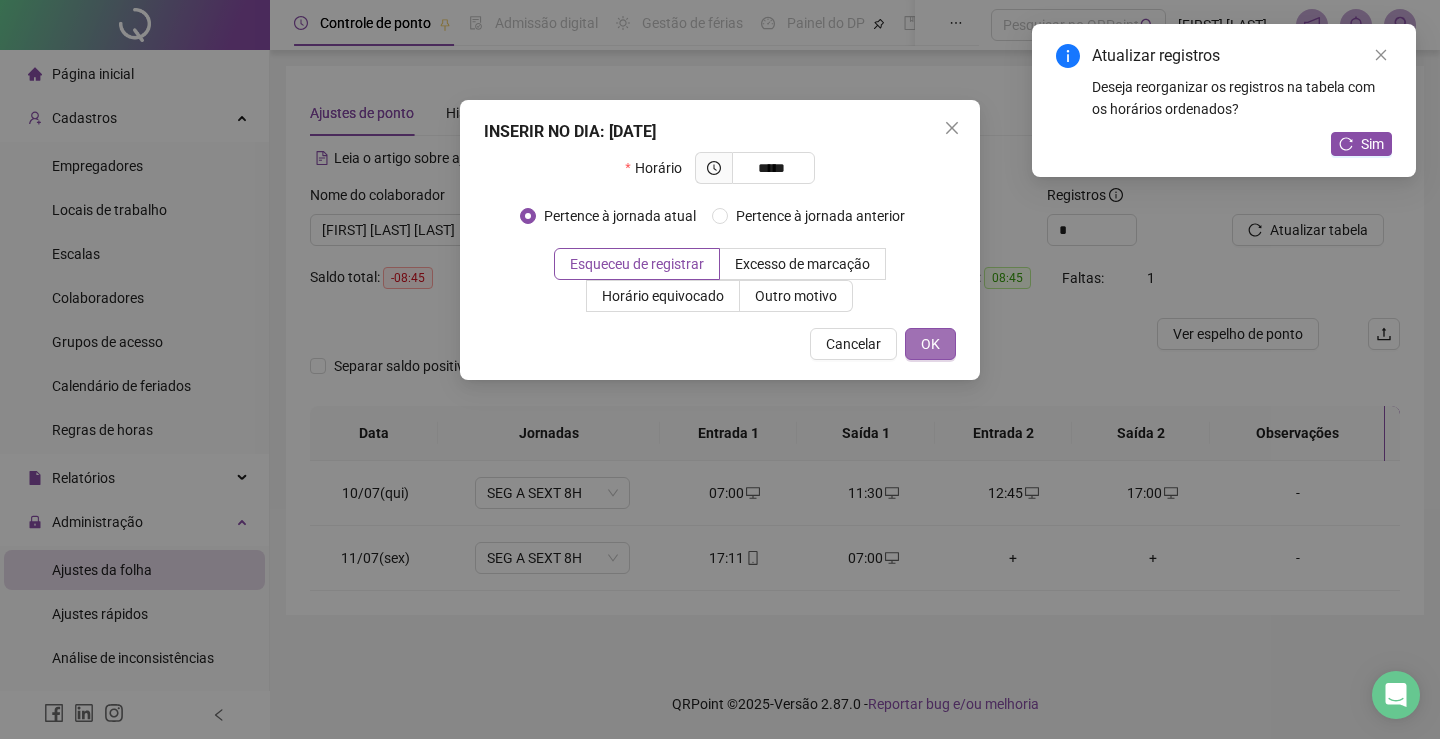 click on "OK" at bounding box center (930, 344) 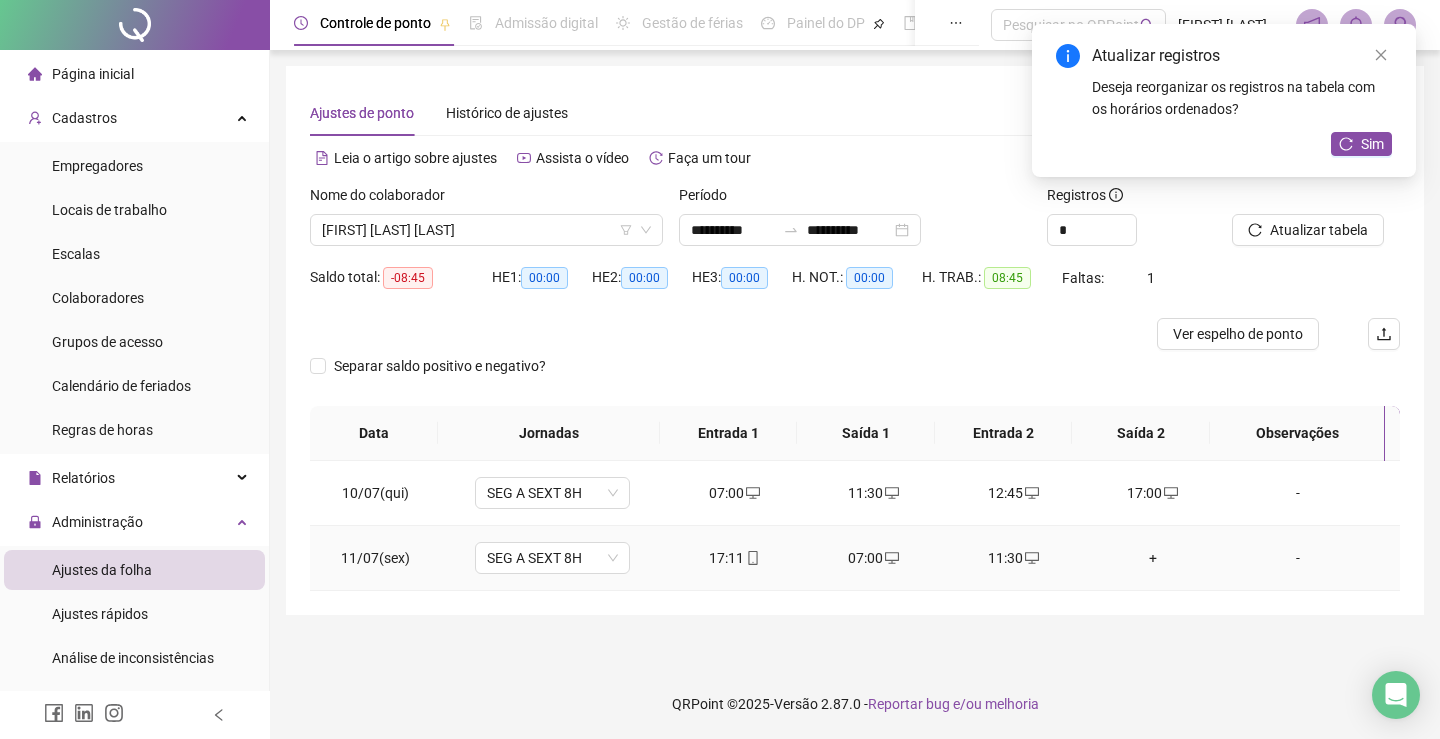 click on "+" at bounding box center (1153, 558) 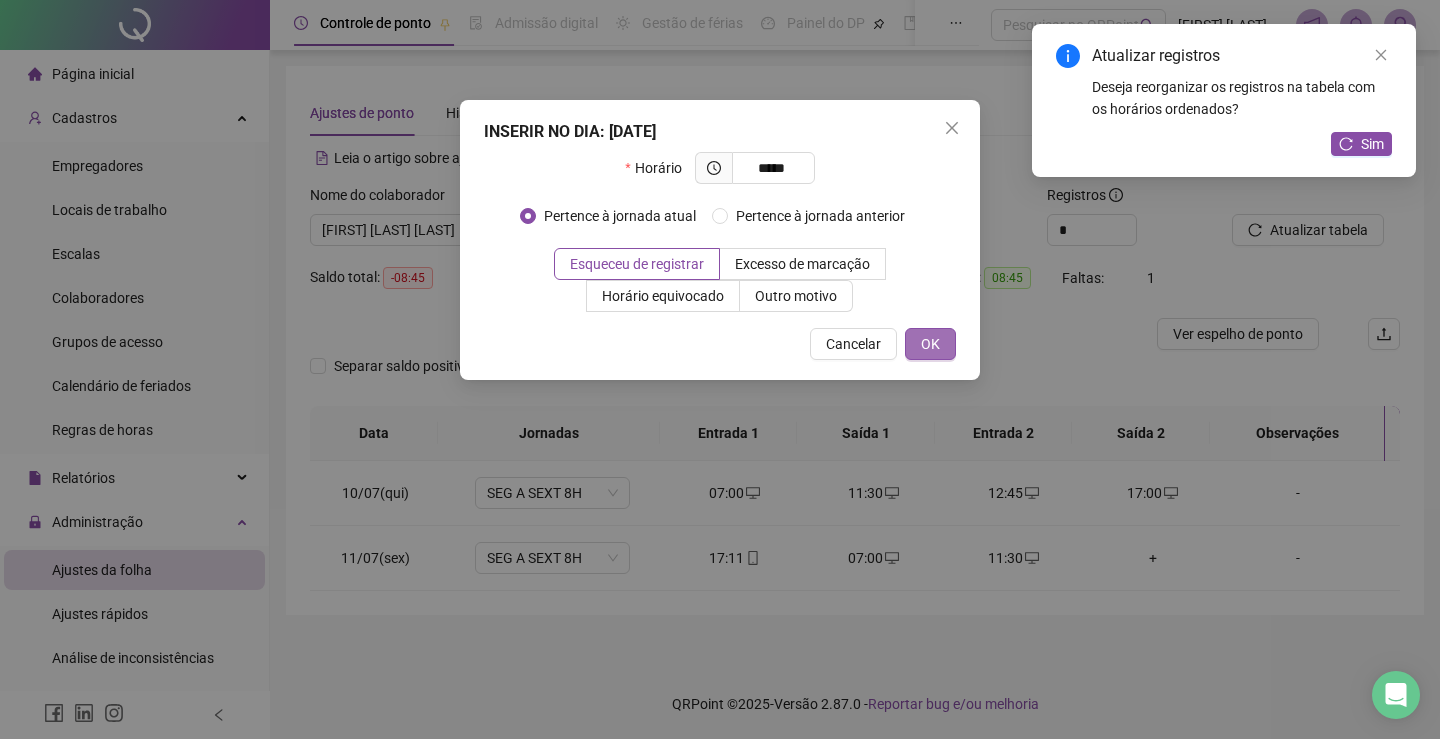 type on "*****" 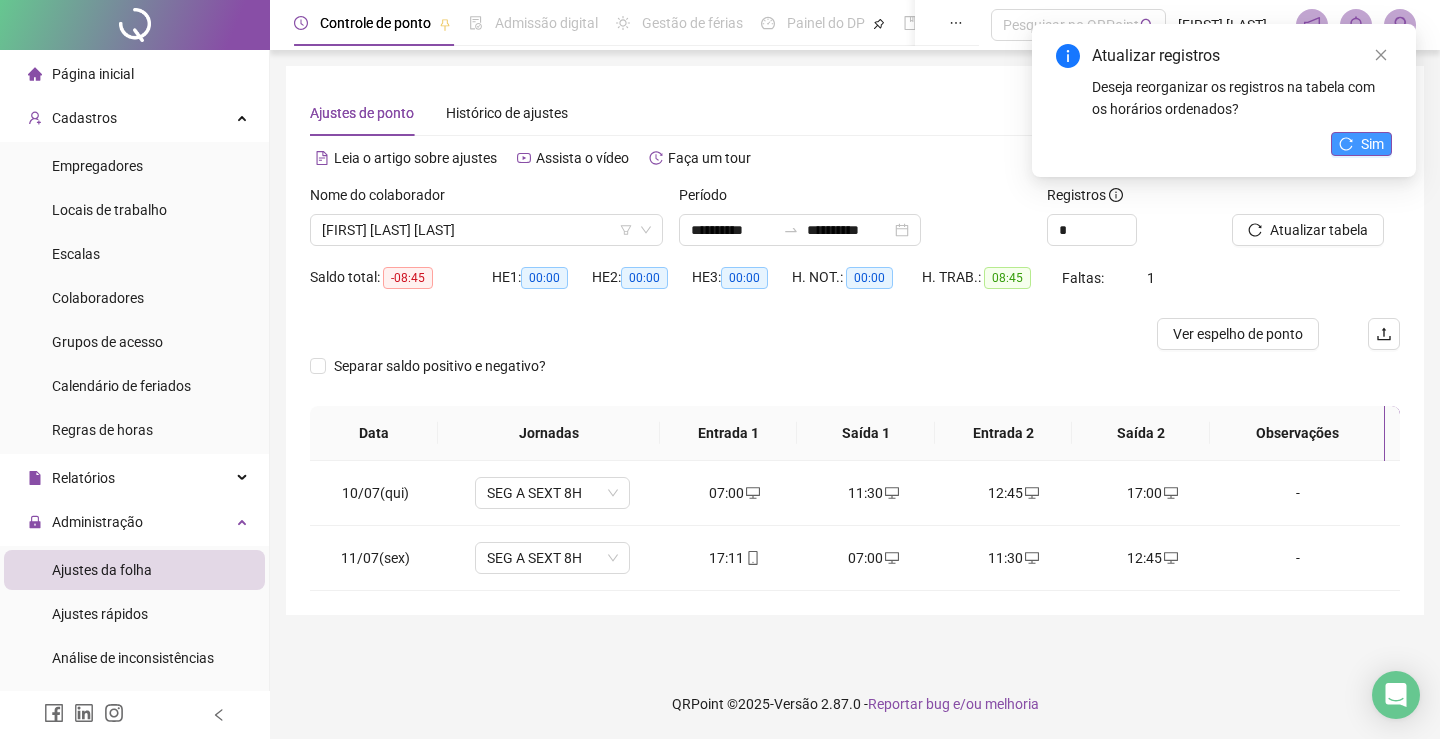 click on "Sim" at bounding box center (1372, 144) 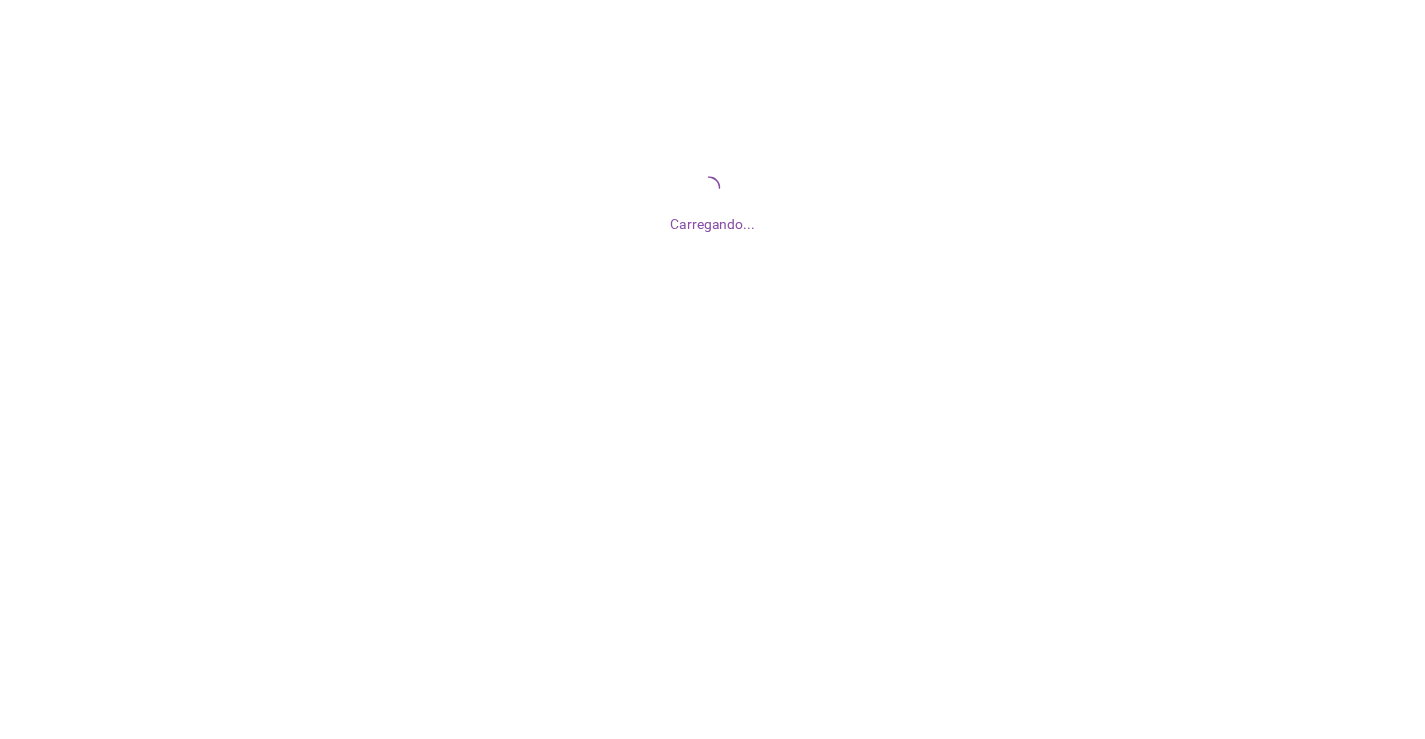 scroll, scrollTop: 0, scrollLeft: 0, axis: both 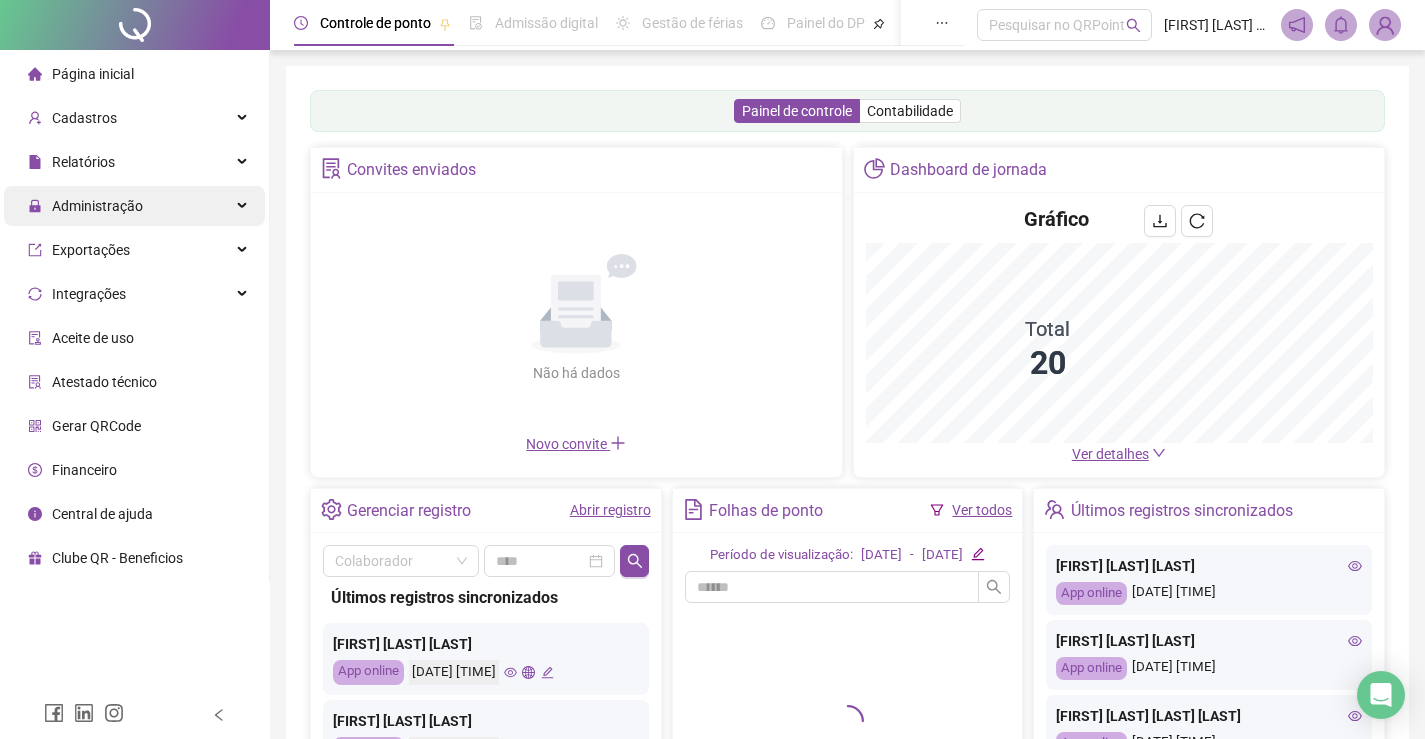 click on "Administração" at bounding box center (97, 206) 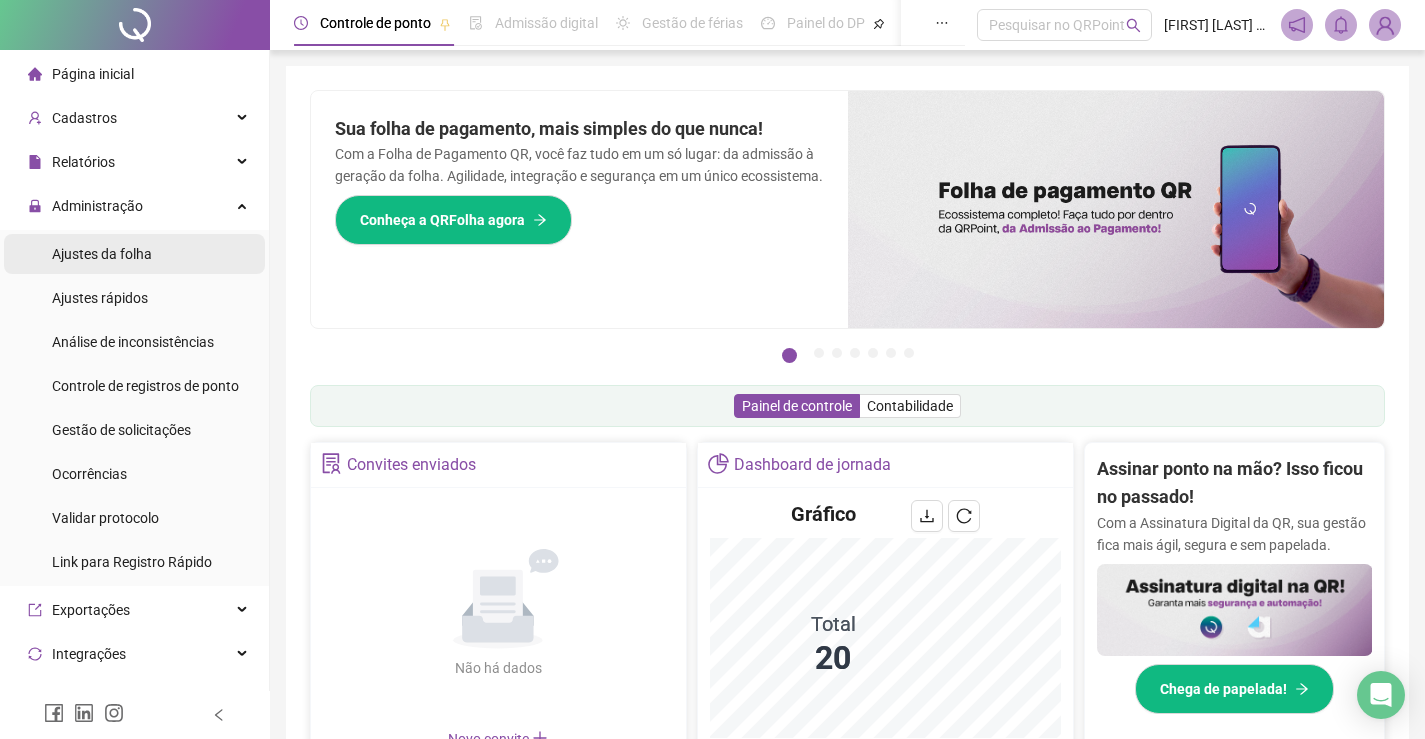 click on "Ajustes da folha" at bounding box center [102, 254] 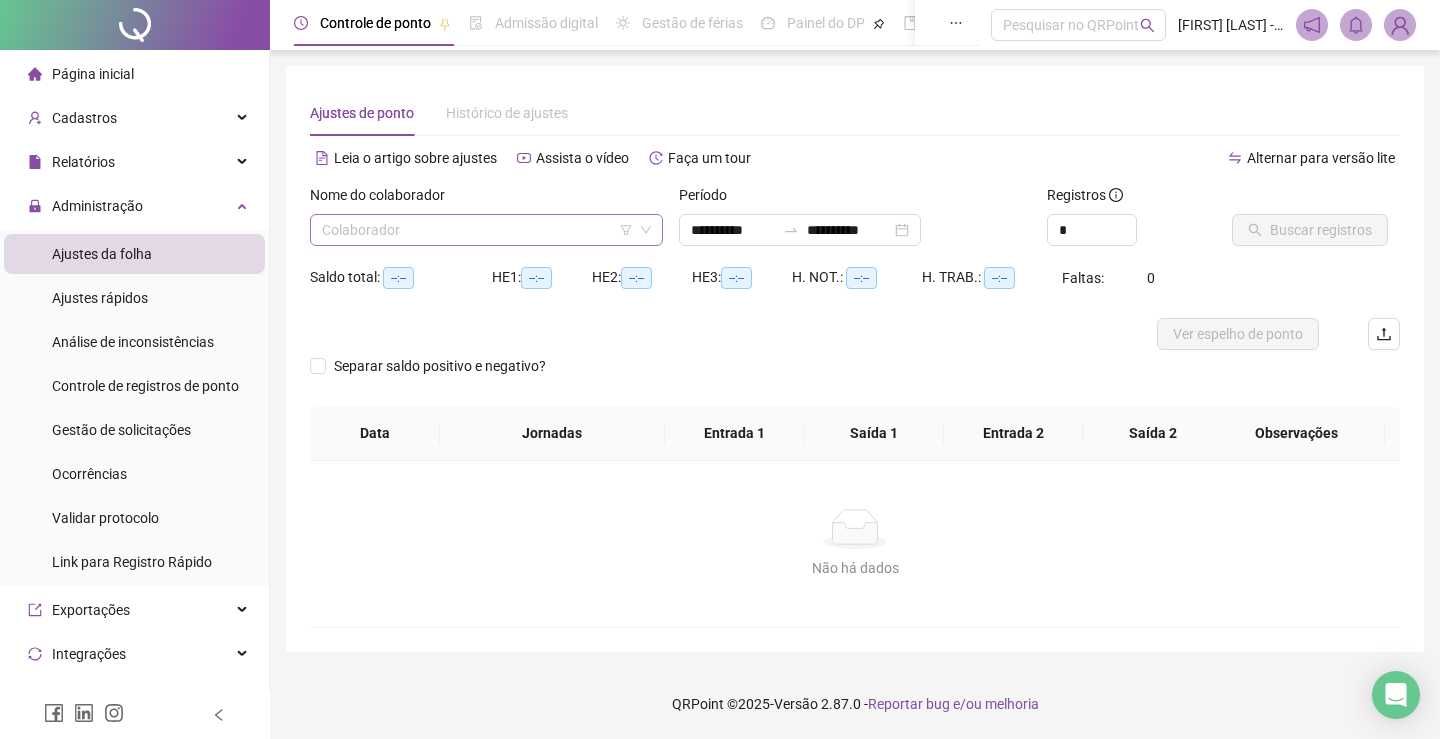 click at bounding box center (480, 230) 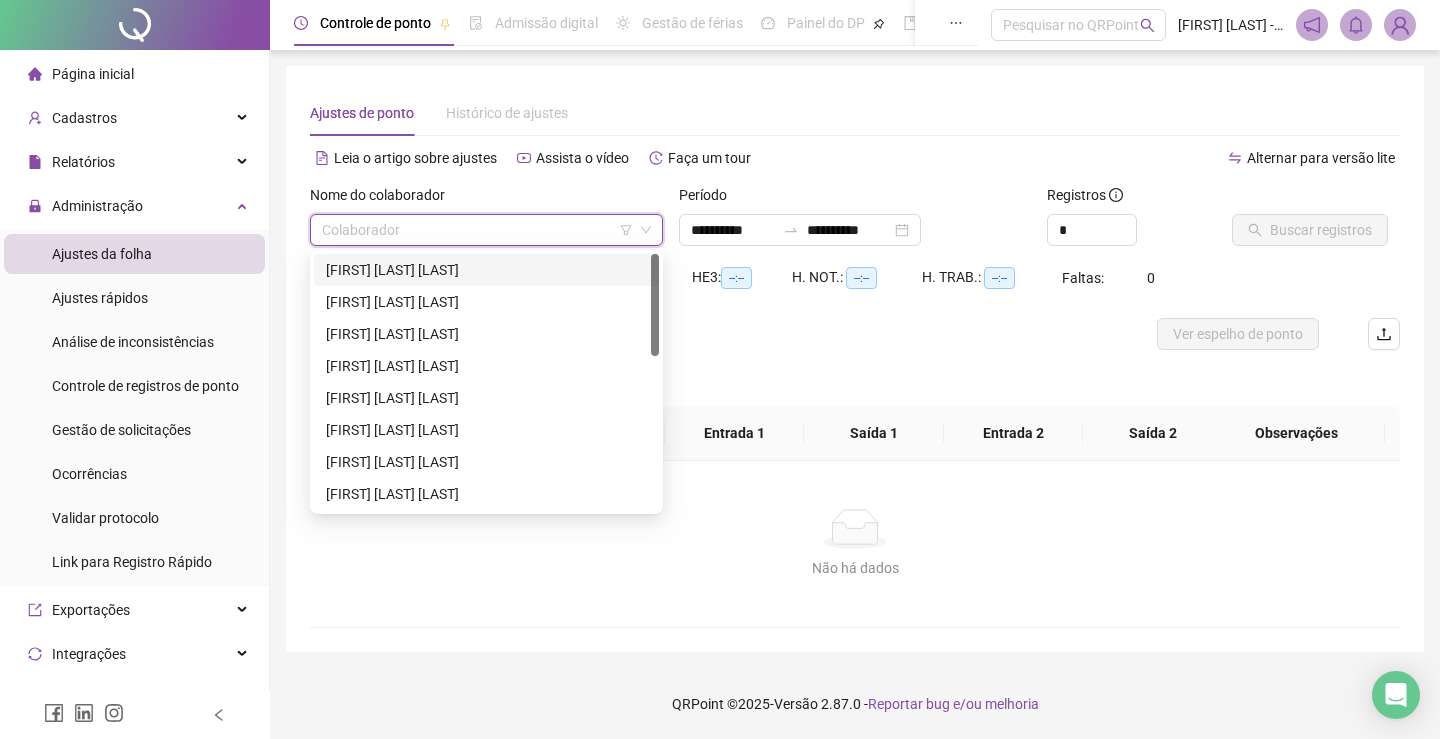 click on "[FIRST] [LAST] [LAST]" at bounding box center (486, 270) 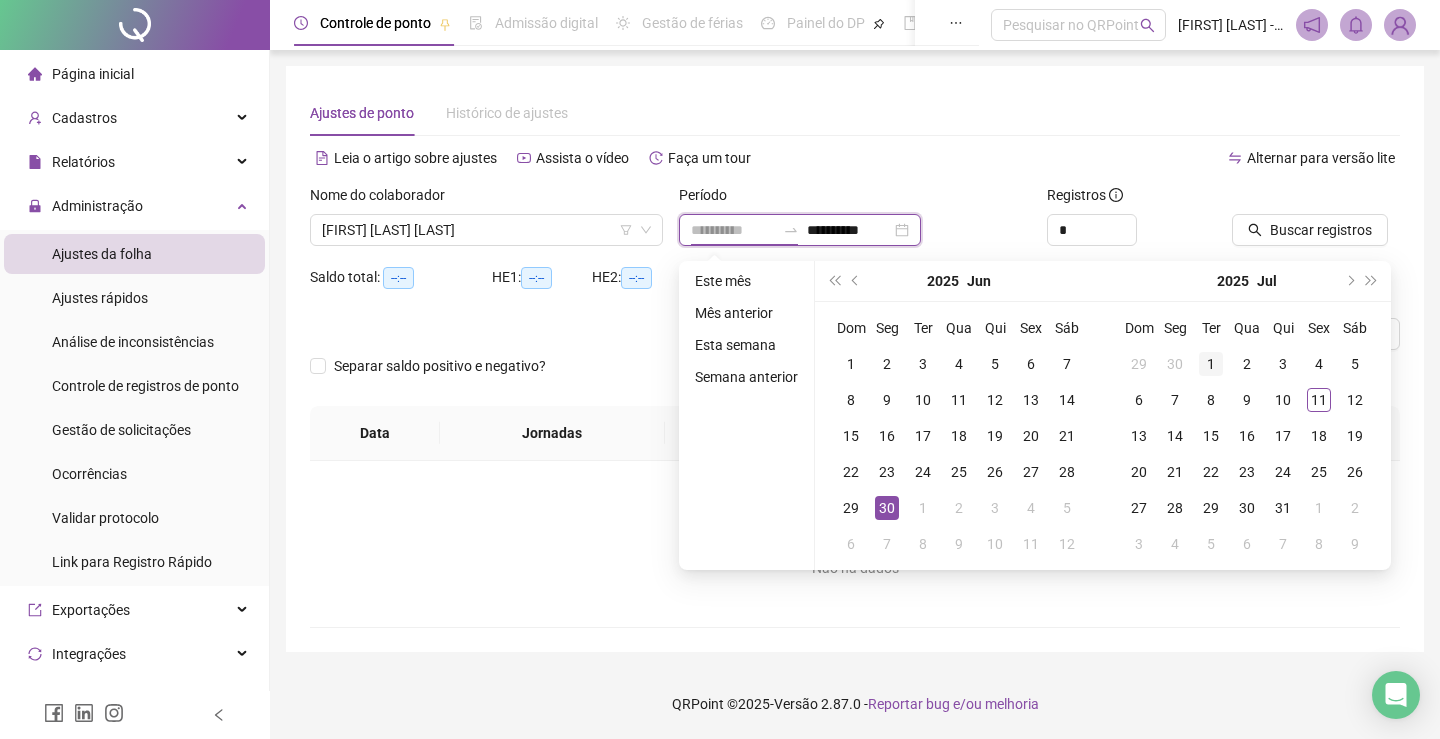 type on "**********" 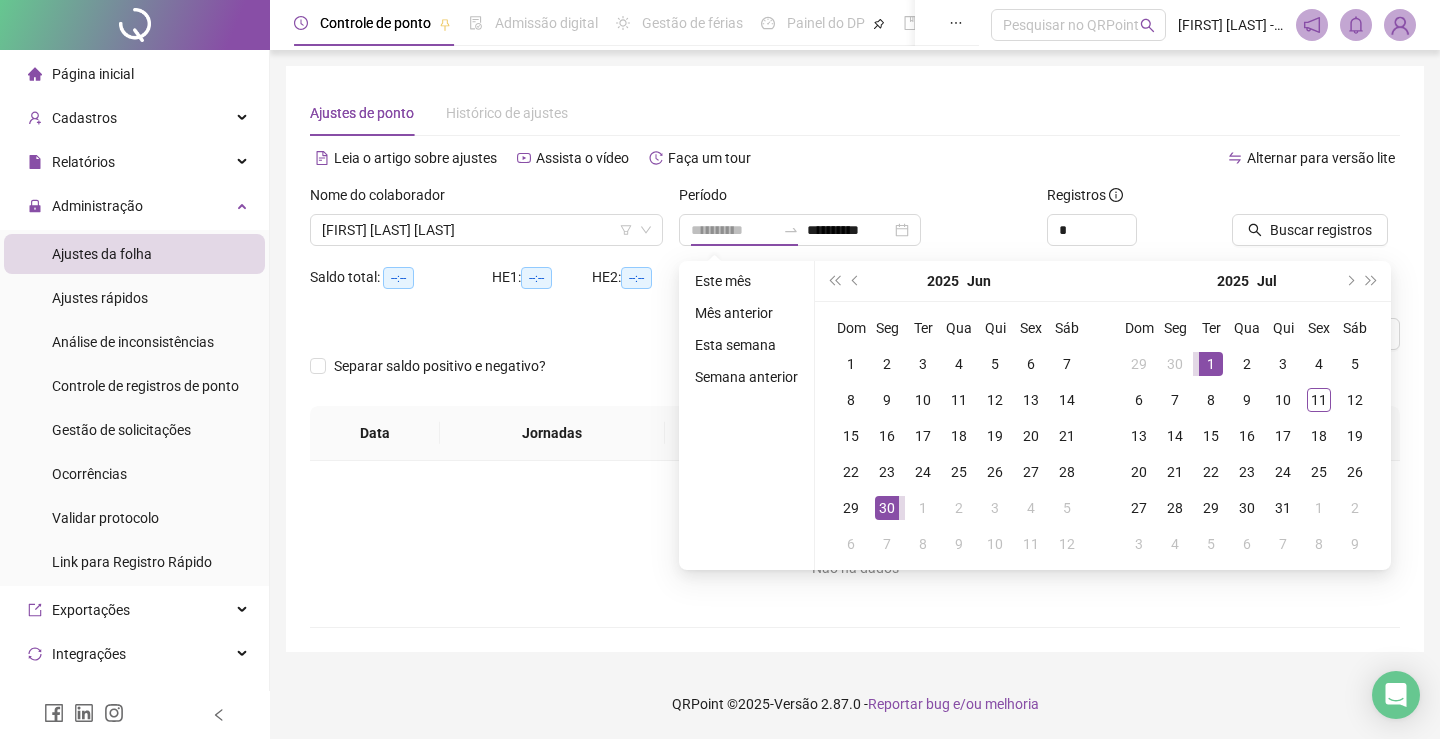 click on "1" at bounding box center [1211, 364] 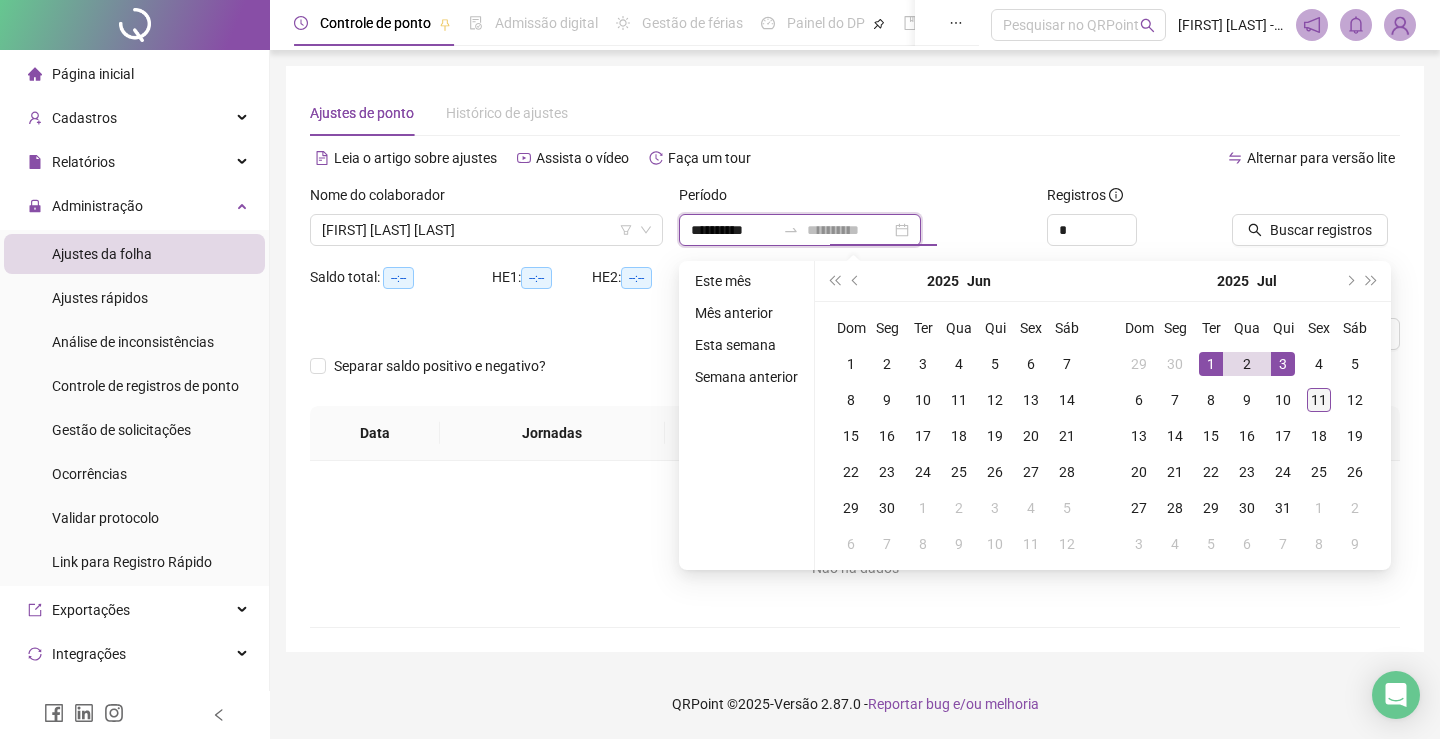 type on "**********" 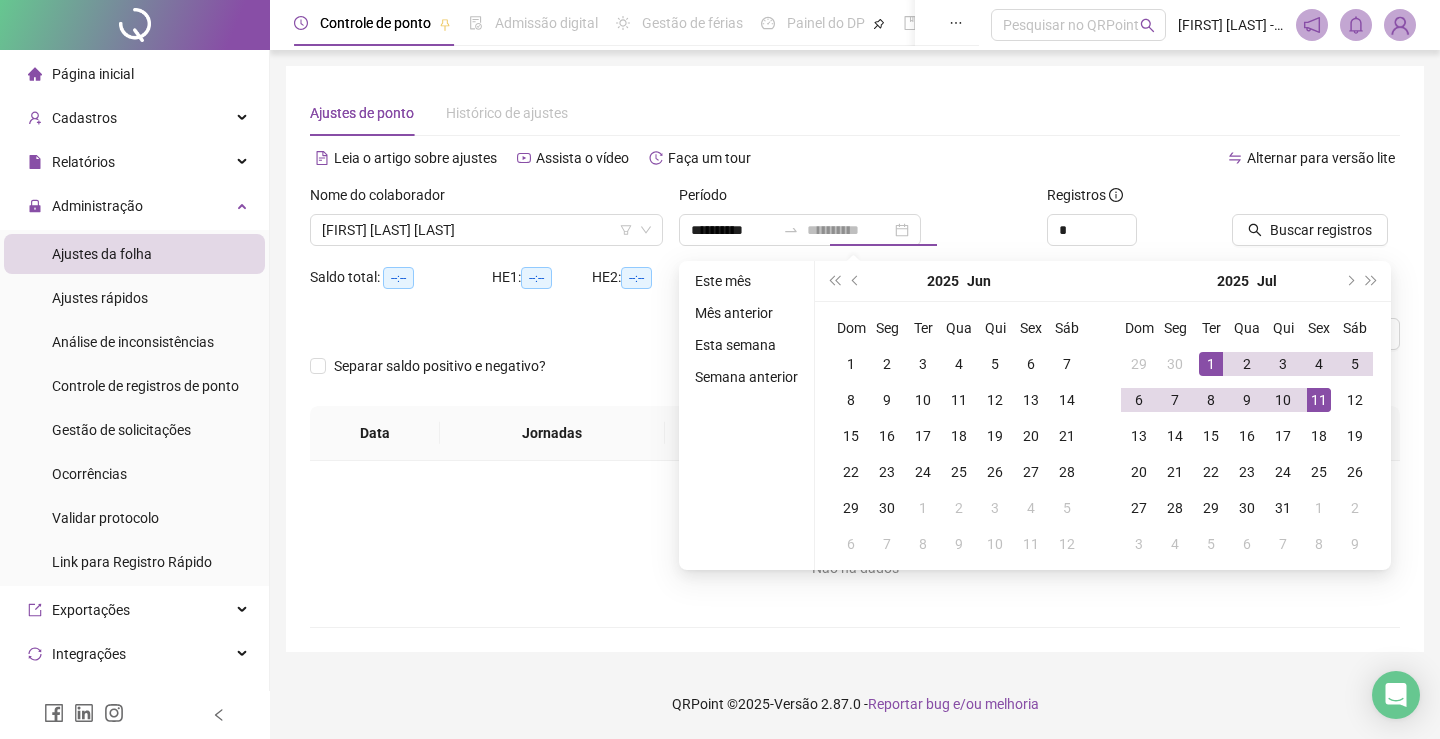 click on "11" at bounding box center (1319, 400) 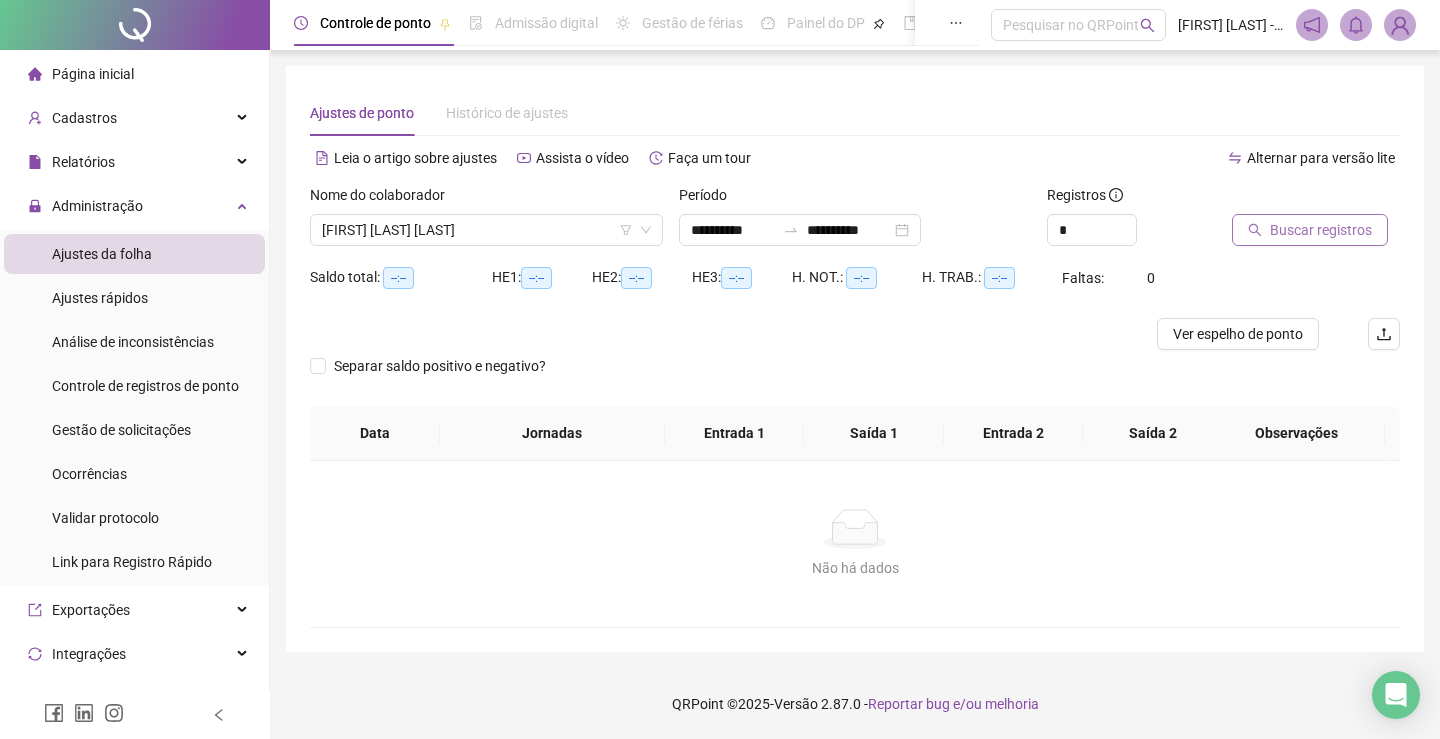 click on "Buscar registros" at bounding box center (1321, 230) 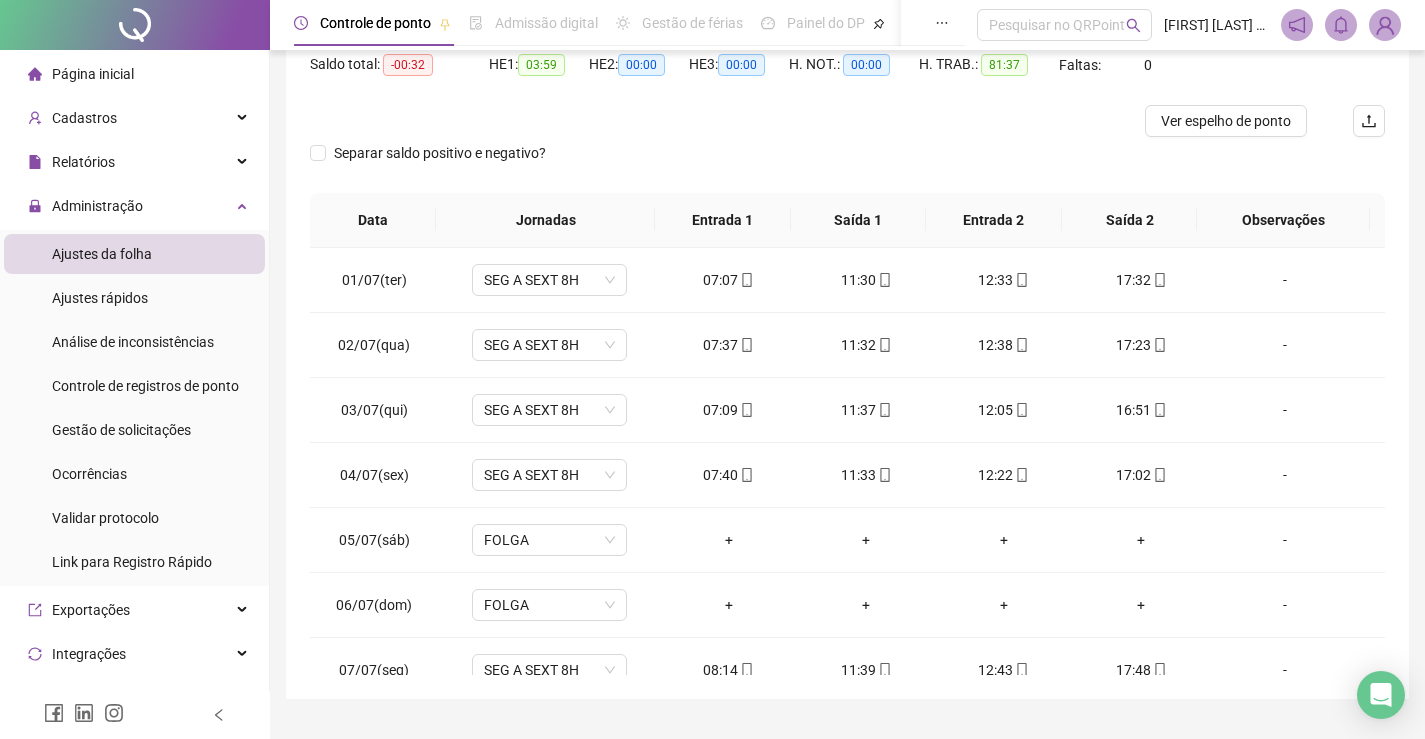 scroll, scrollTop: 259, scrollLeft: 0, axis: vertical 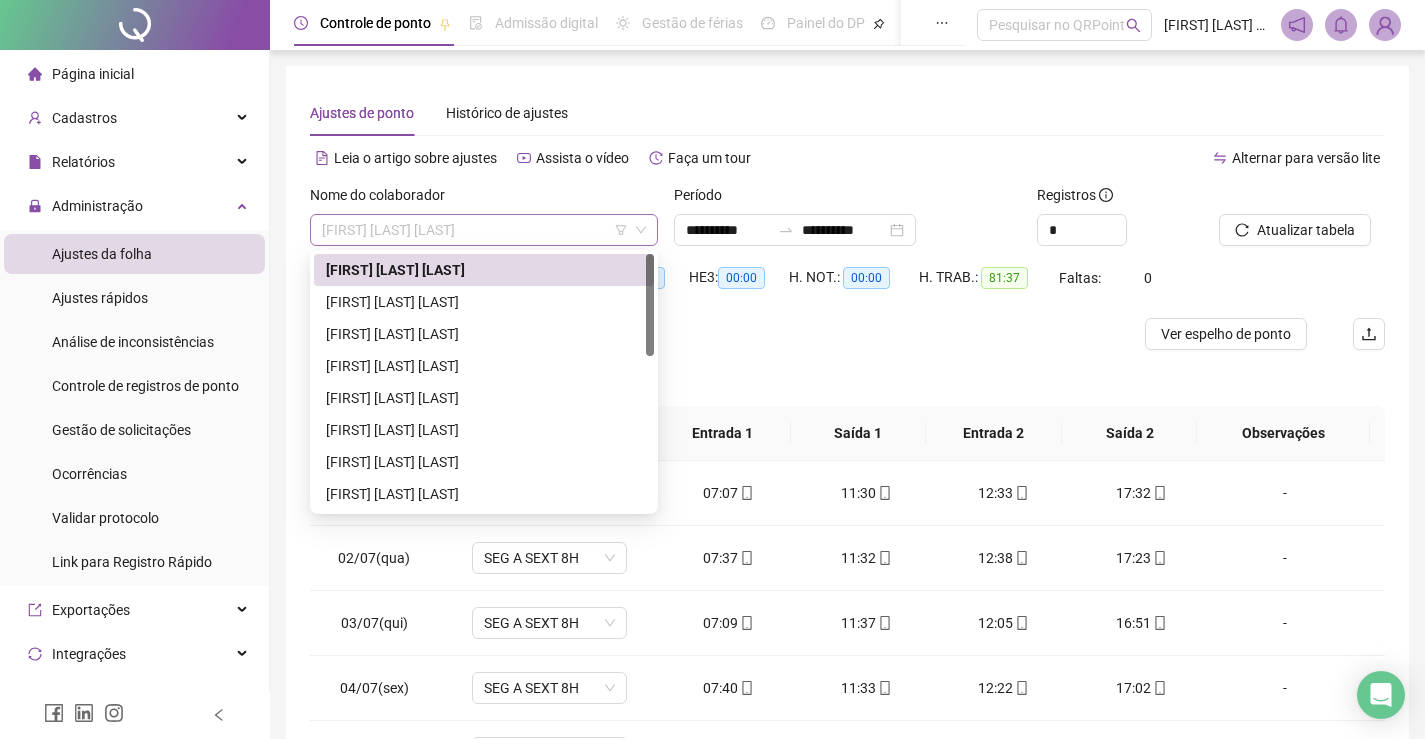 click on "[FIRST] [LAST] [LAST]" at bounding box center (484, 230) 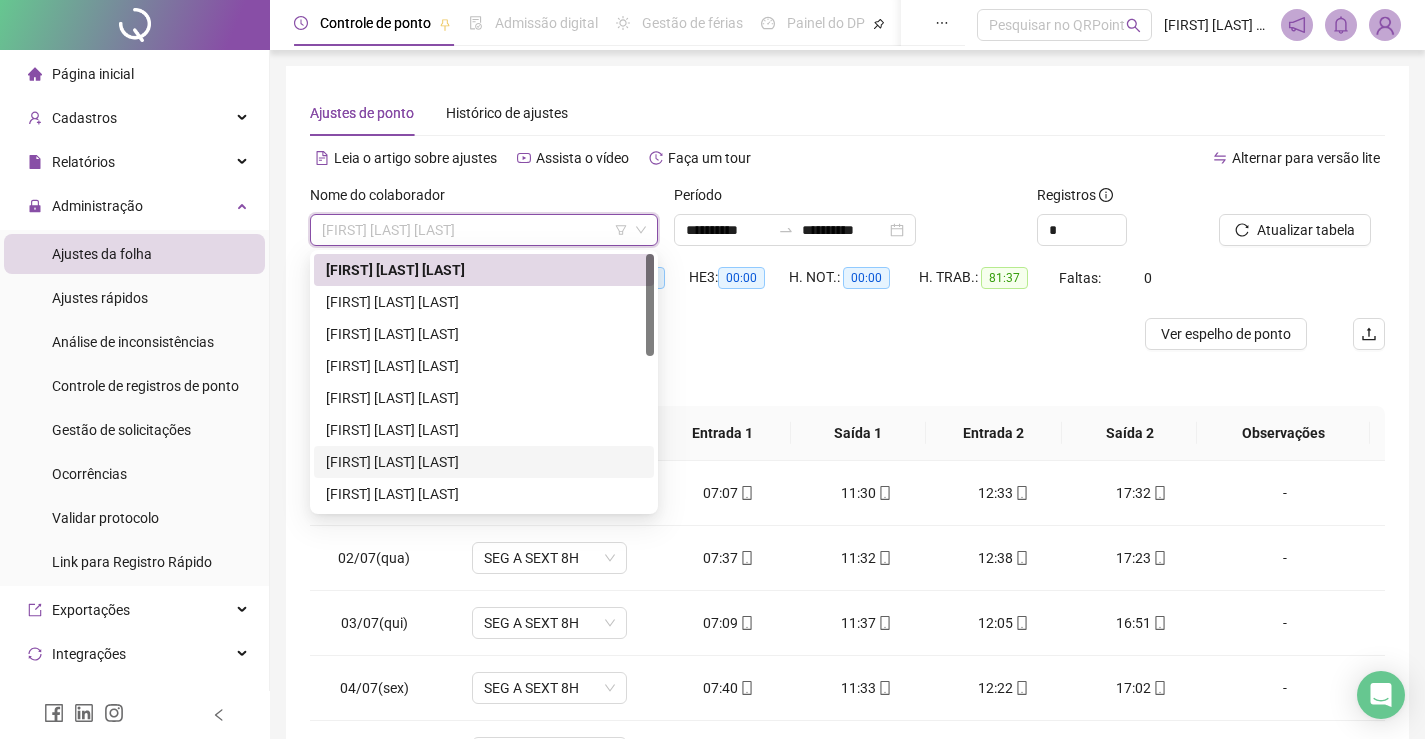 click on "[FIRST] [LAST] [LAST]" at bounding box center [484, 462] 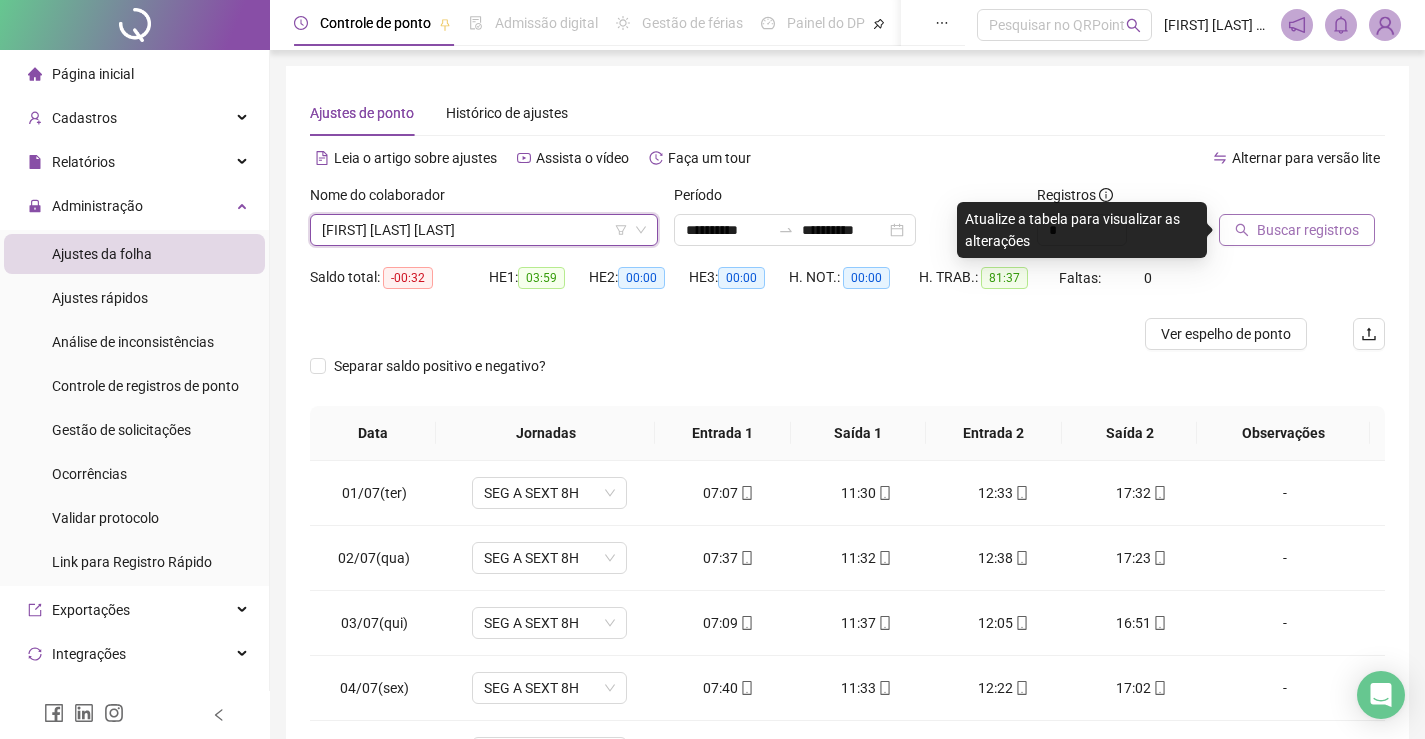 click on "Buscar registros" at bounding box center (1308, 230) 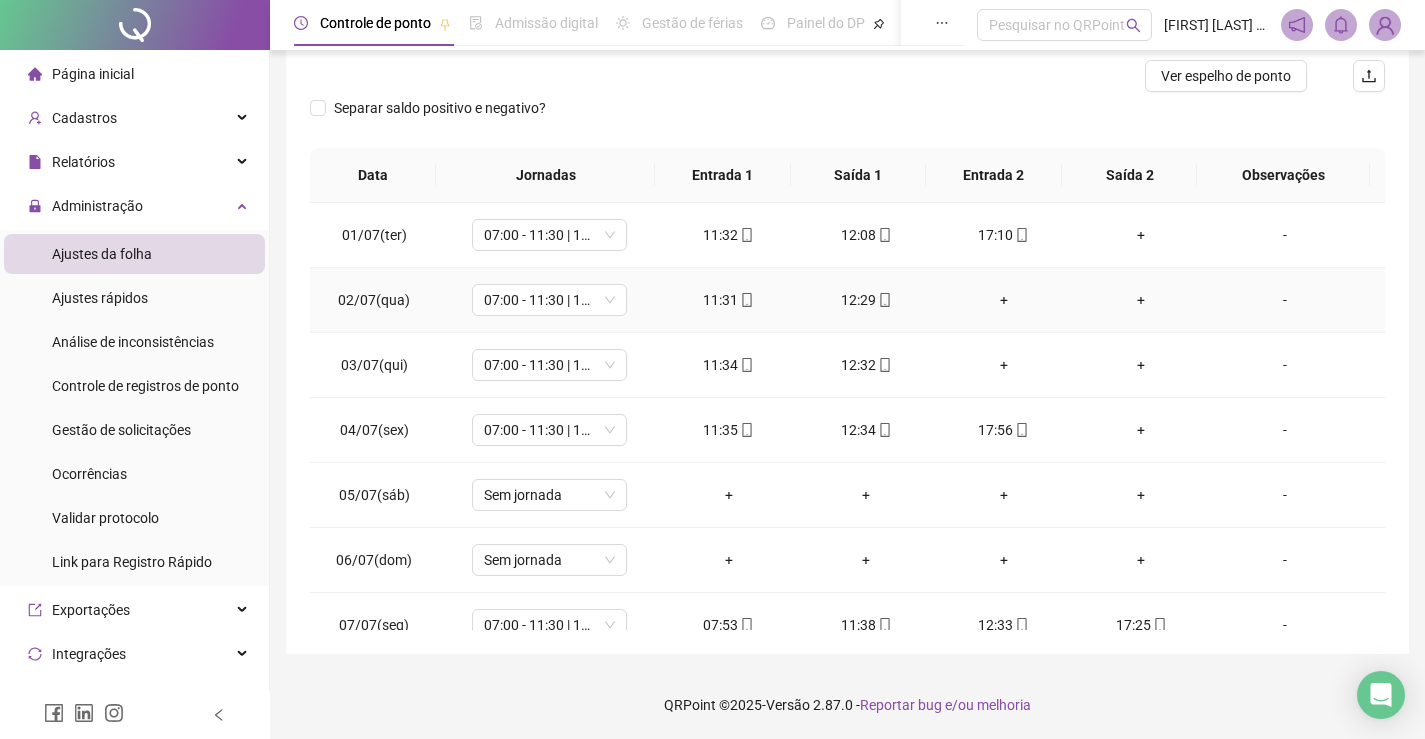 scroll, scrollTop: 259, scrollLeft: 0, axis: vertical 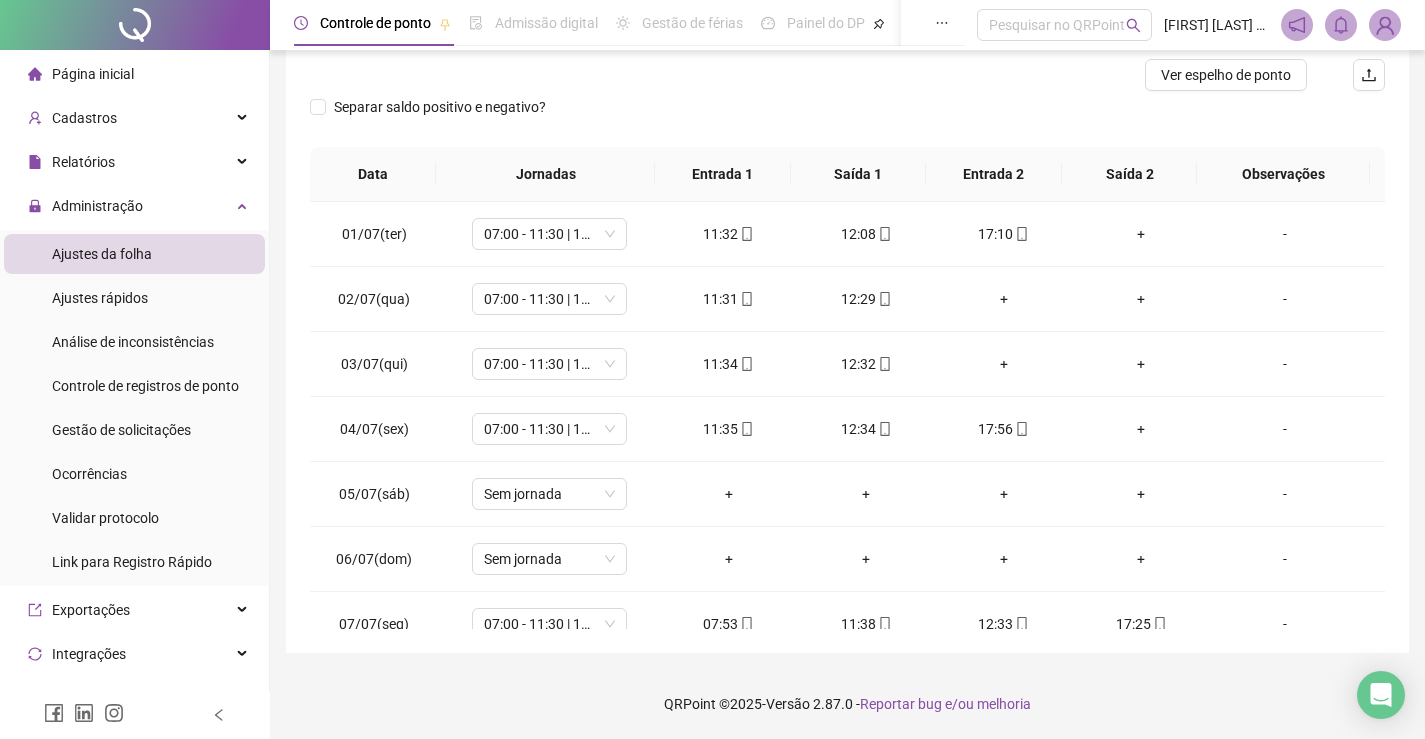 click at bounding box center [713, 75] 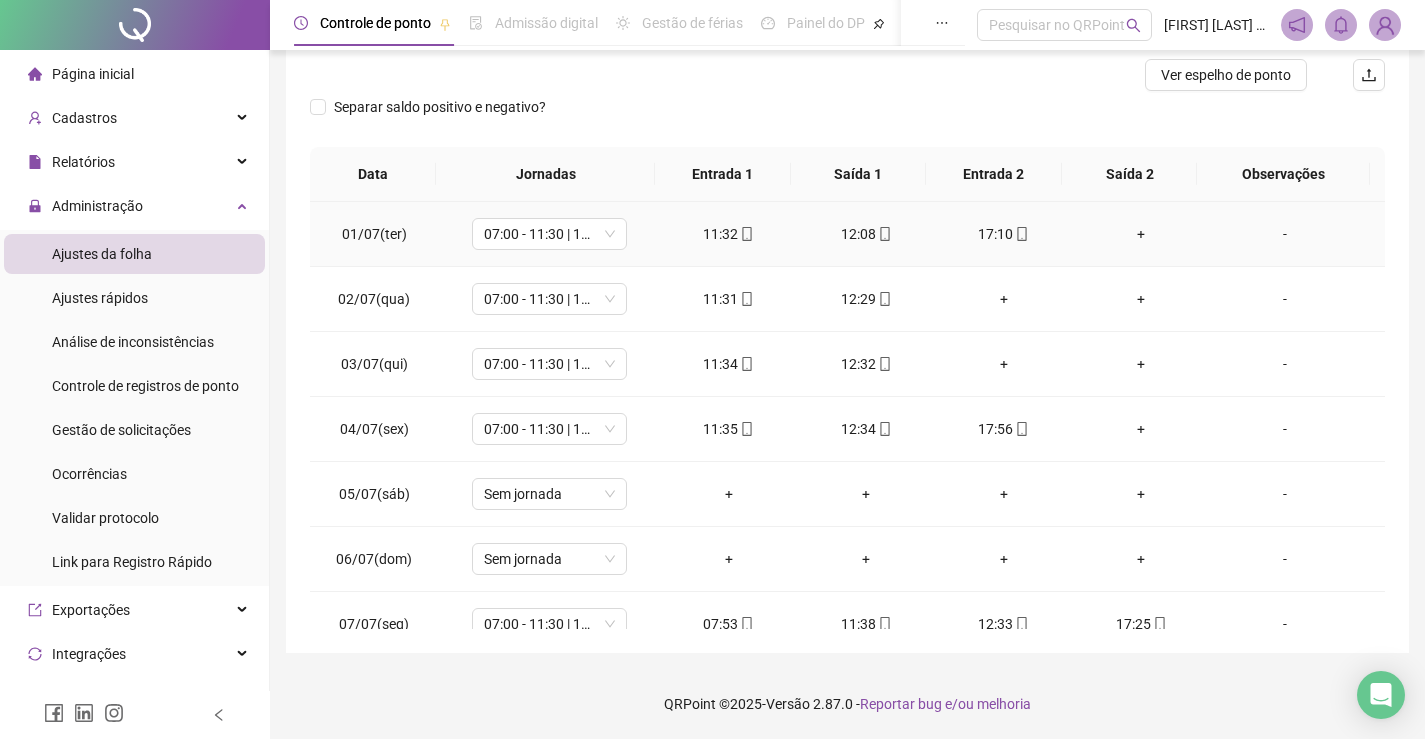 click on "+" at bounding box center (1142, 234) 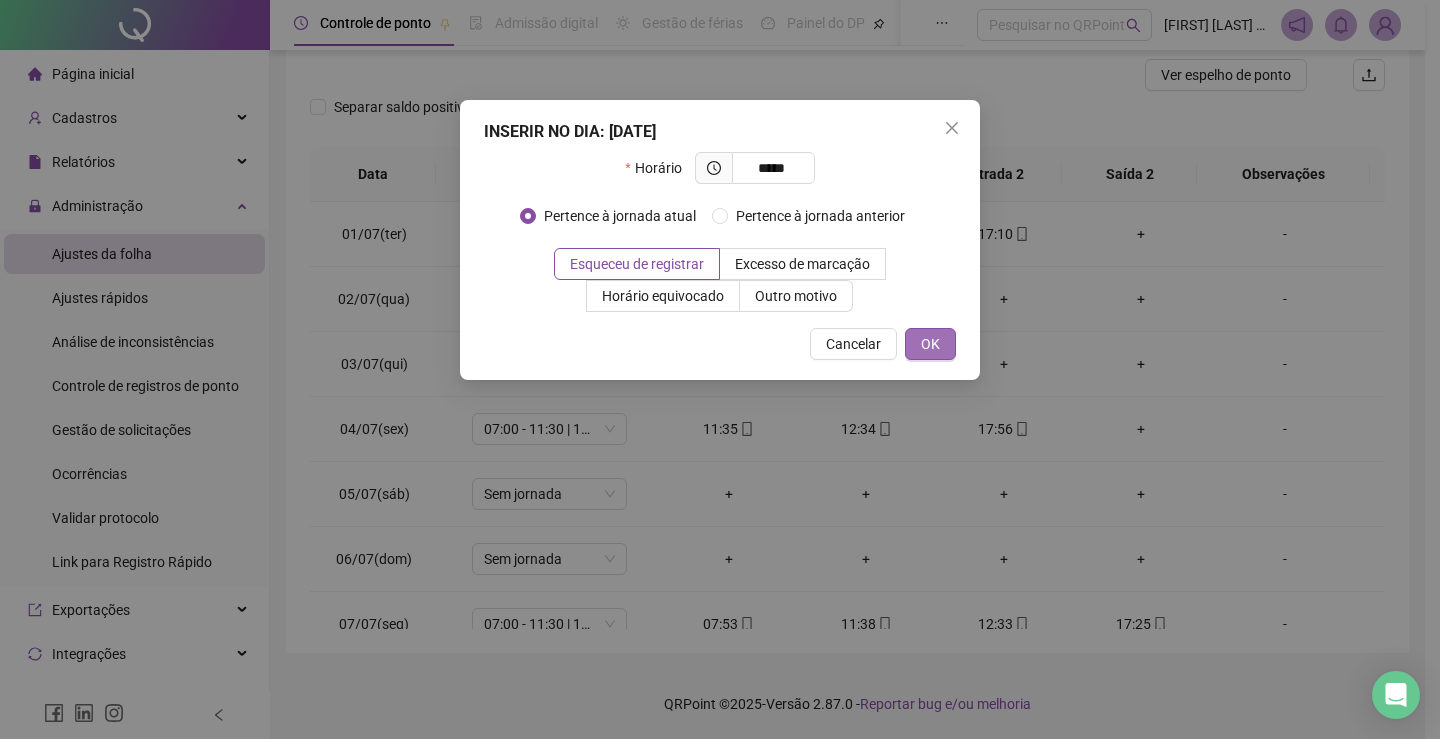 click on "OK" at bounding box center [930, 344] 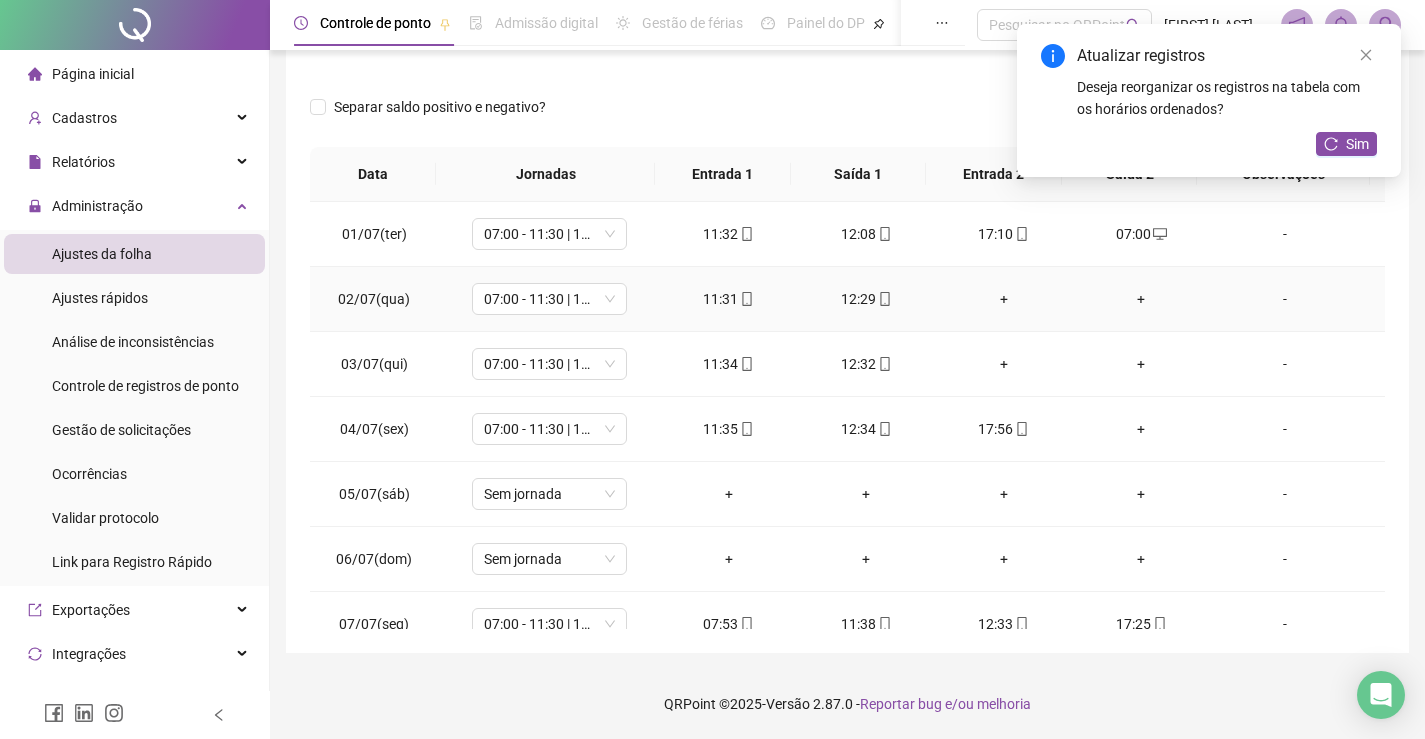 click on "+" at bounding box center [1004, 299] 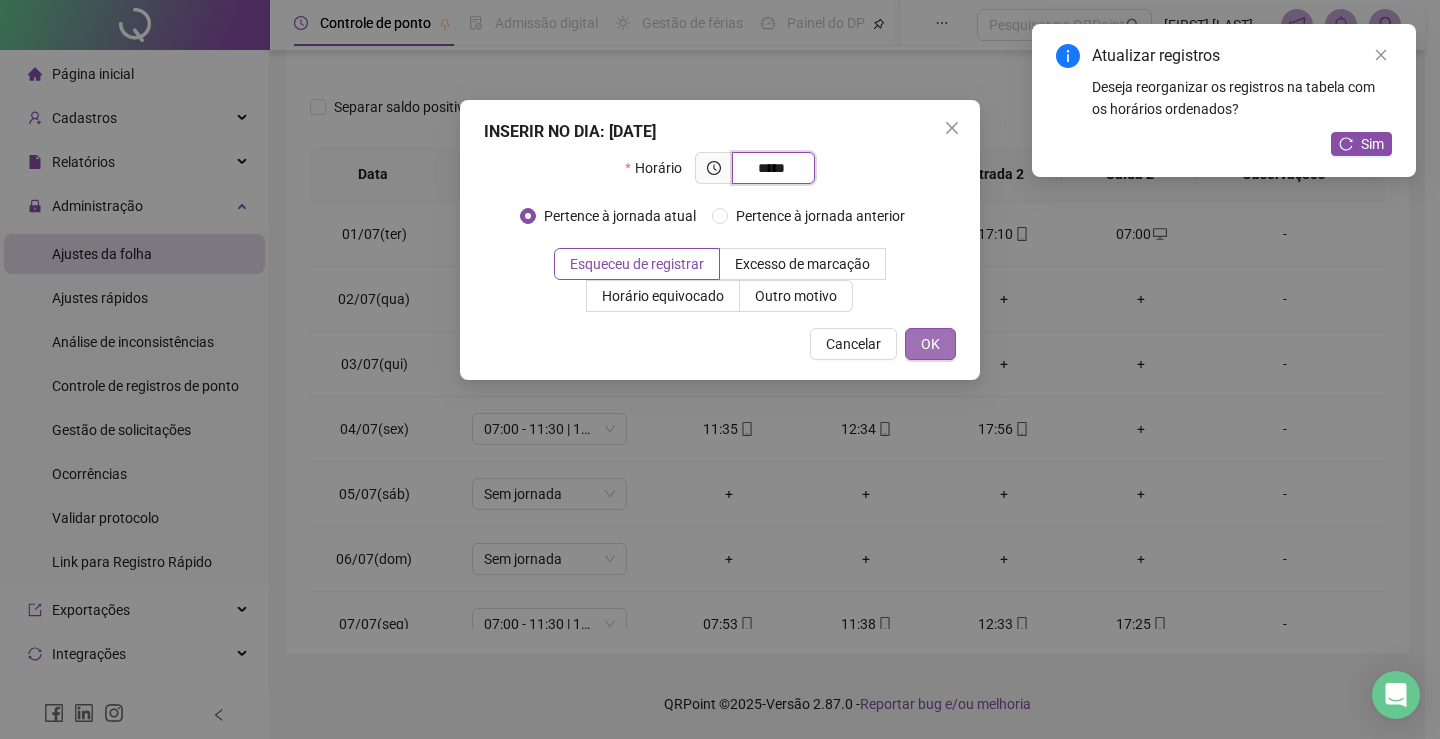 type on "*****" 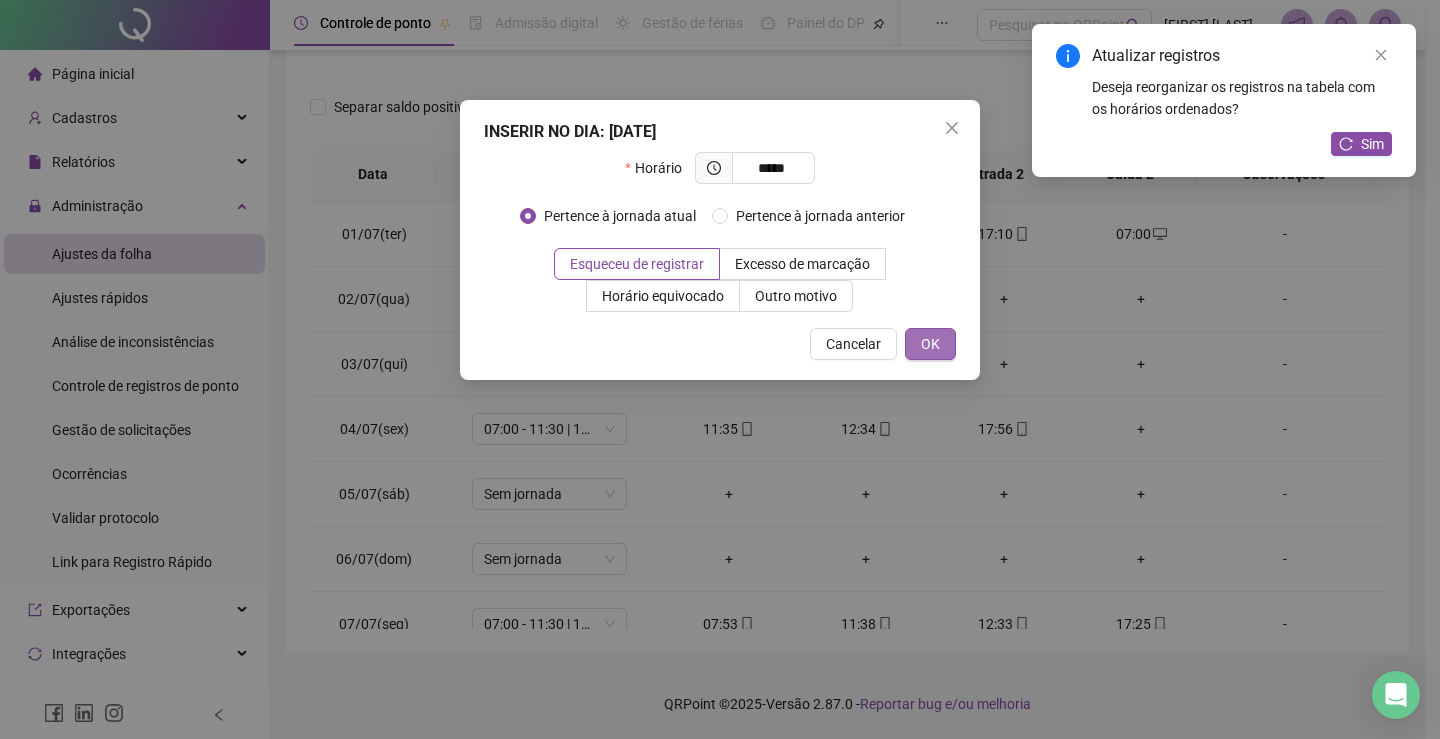 click on "OK" at bounding box center (930, 344) 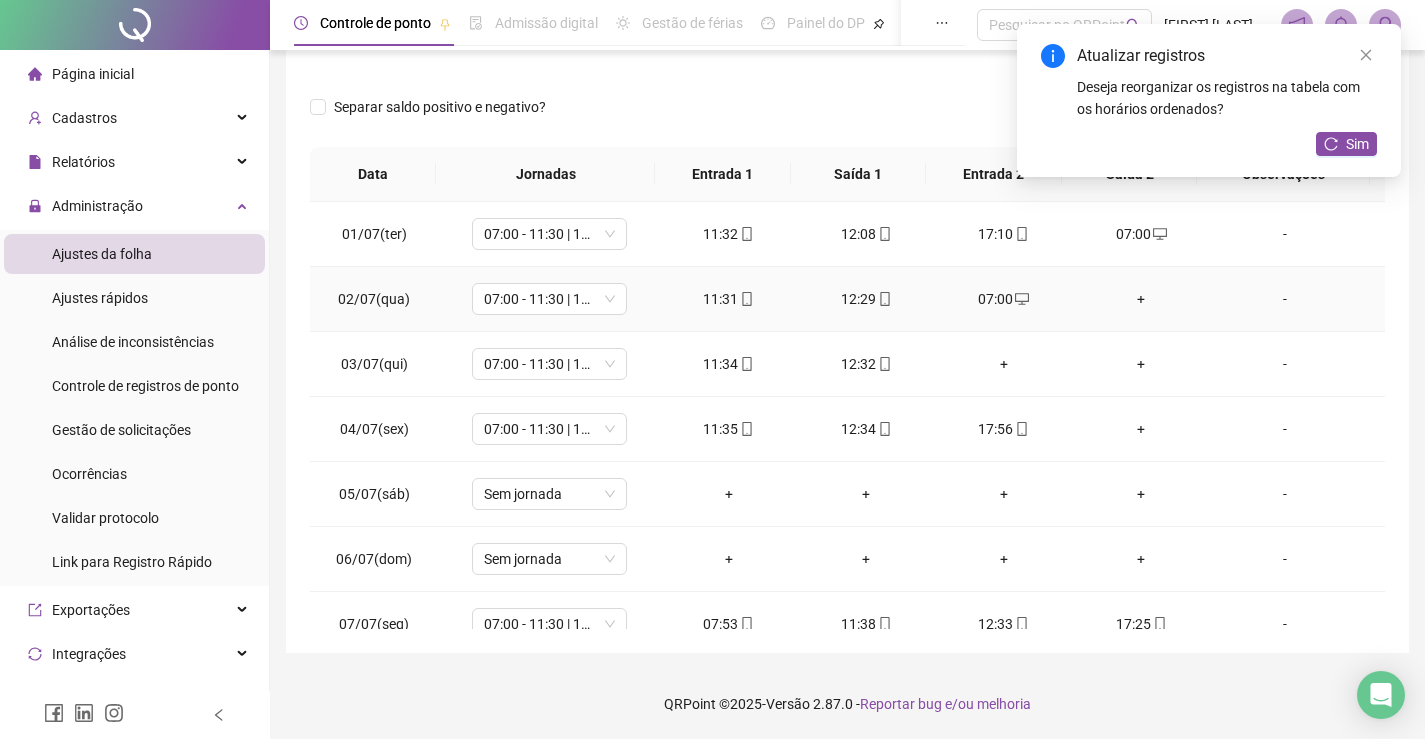 click on "+" at bounding box center (1142, 299) 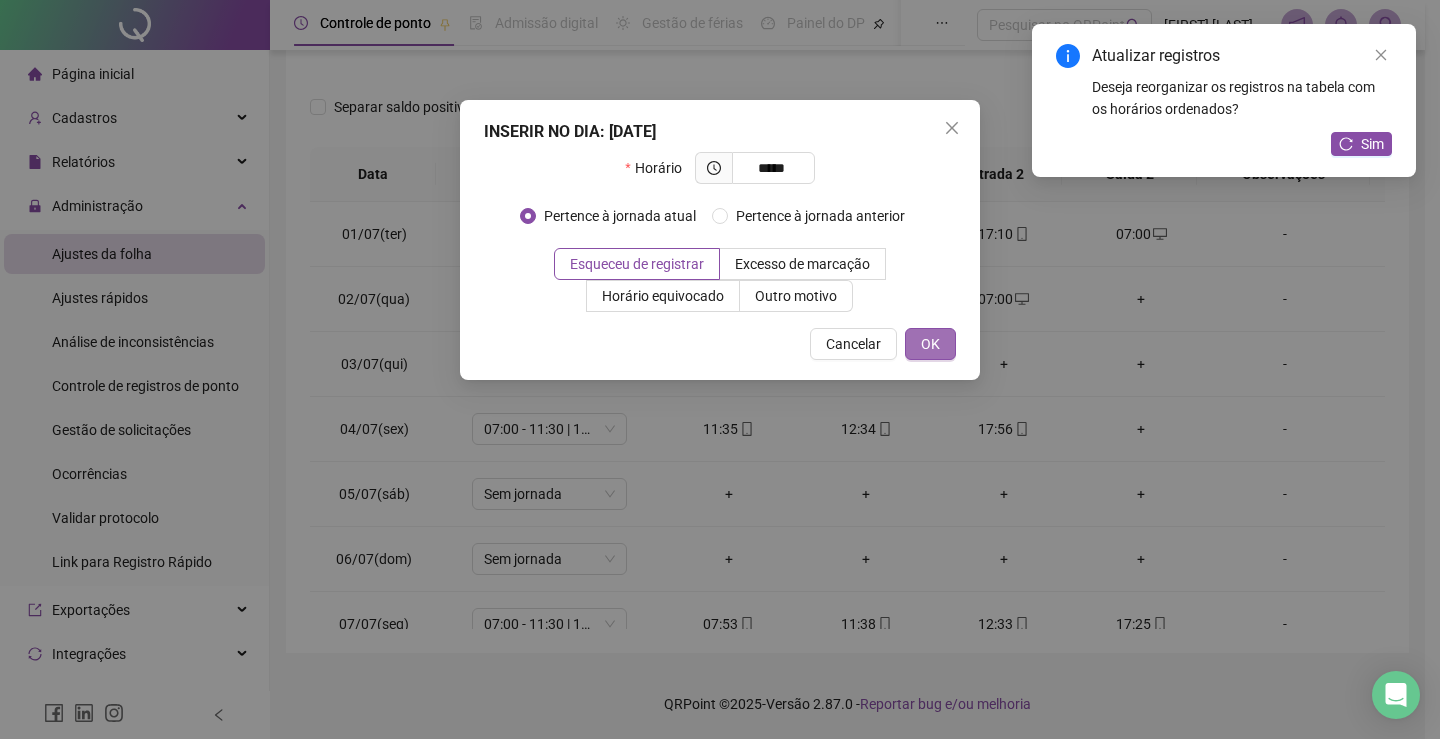 type on "*****" 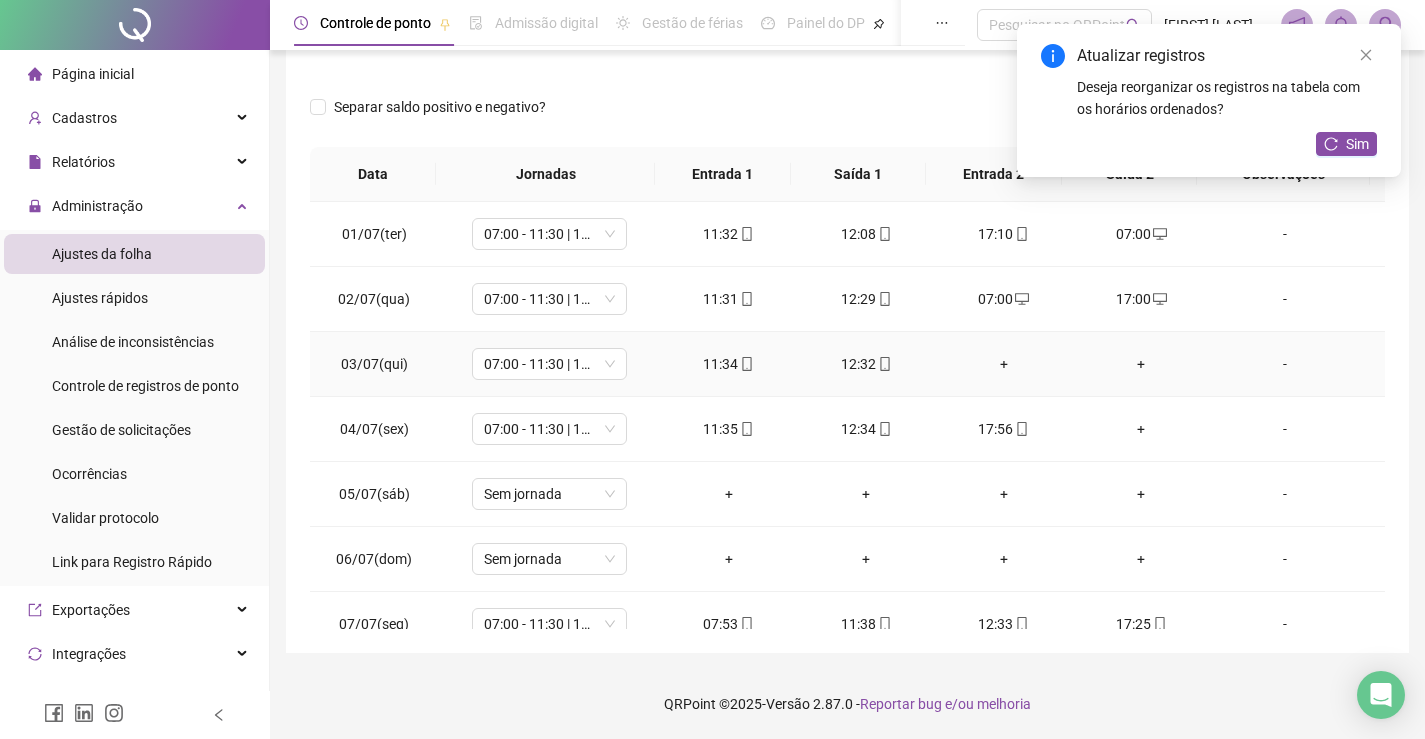 click on "+" at bounding box center (1004, 364) 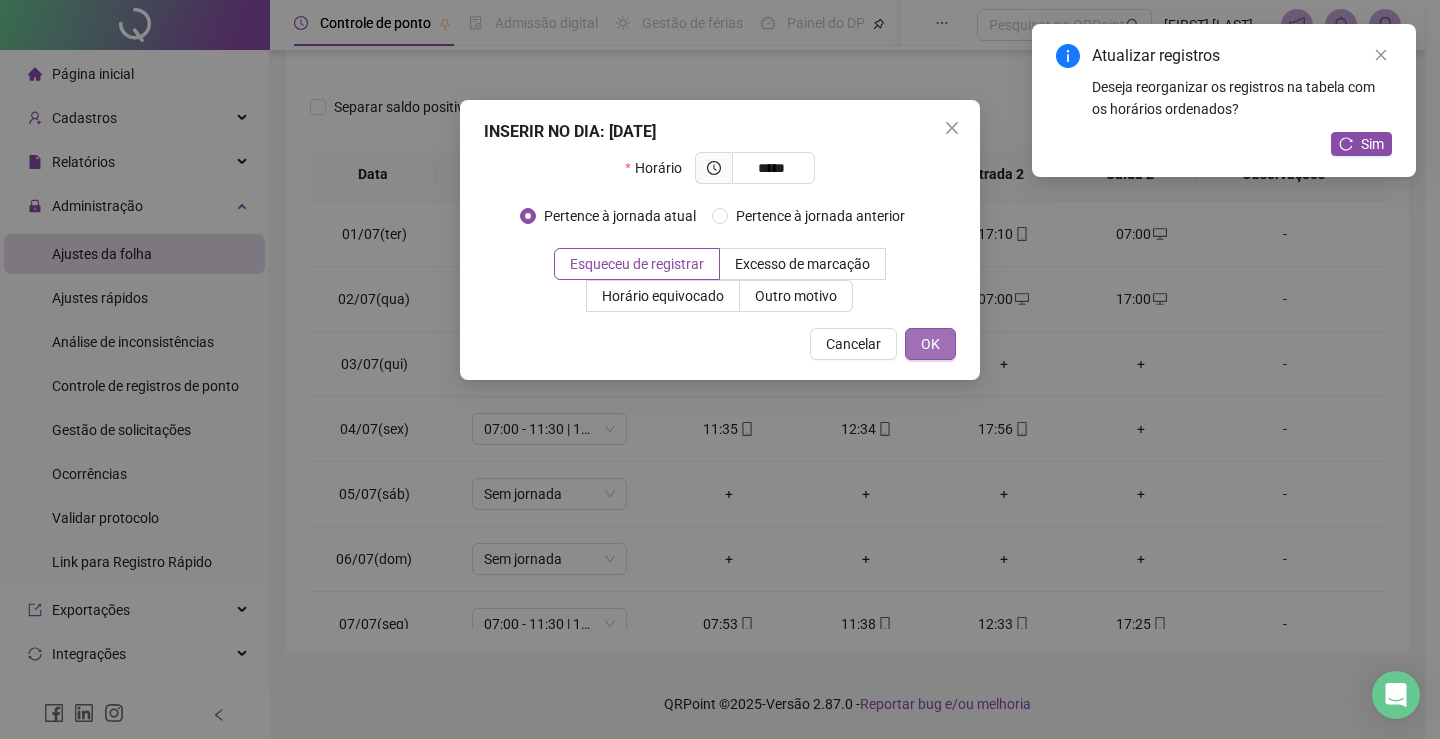type on "*****" 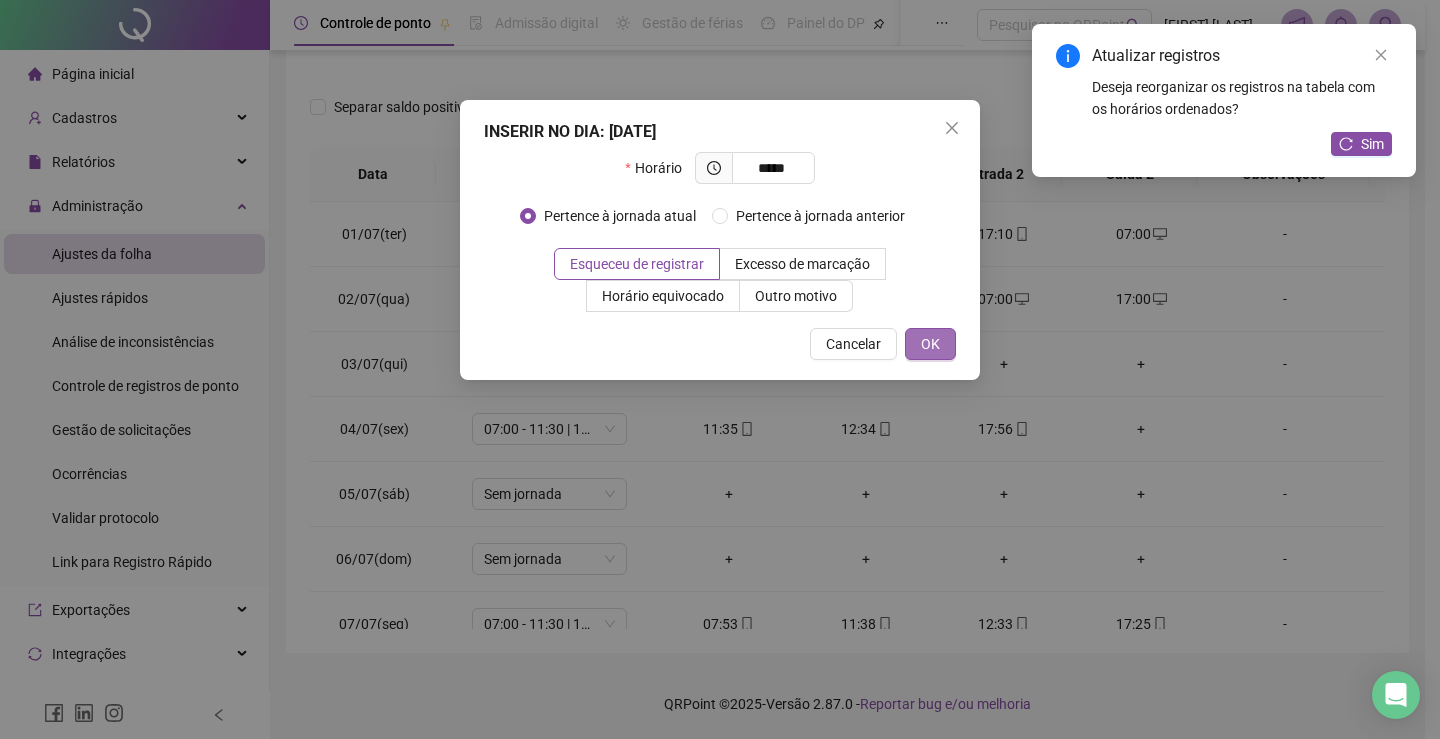 click on "OK" at bounding box center (930, 344) 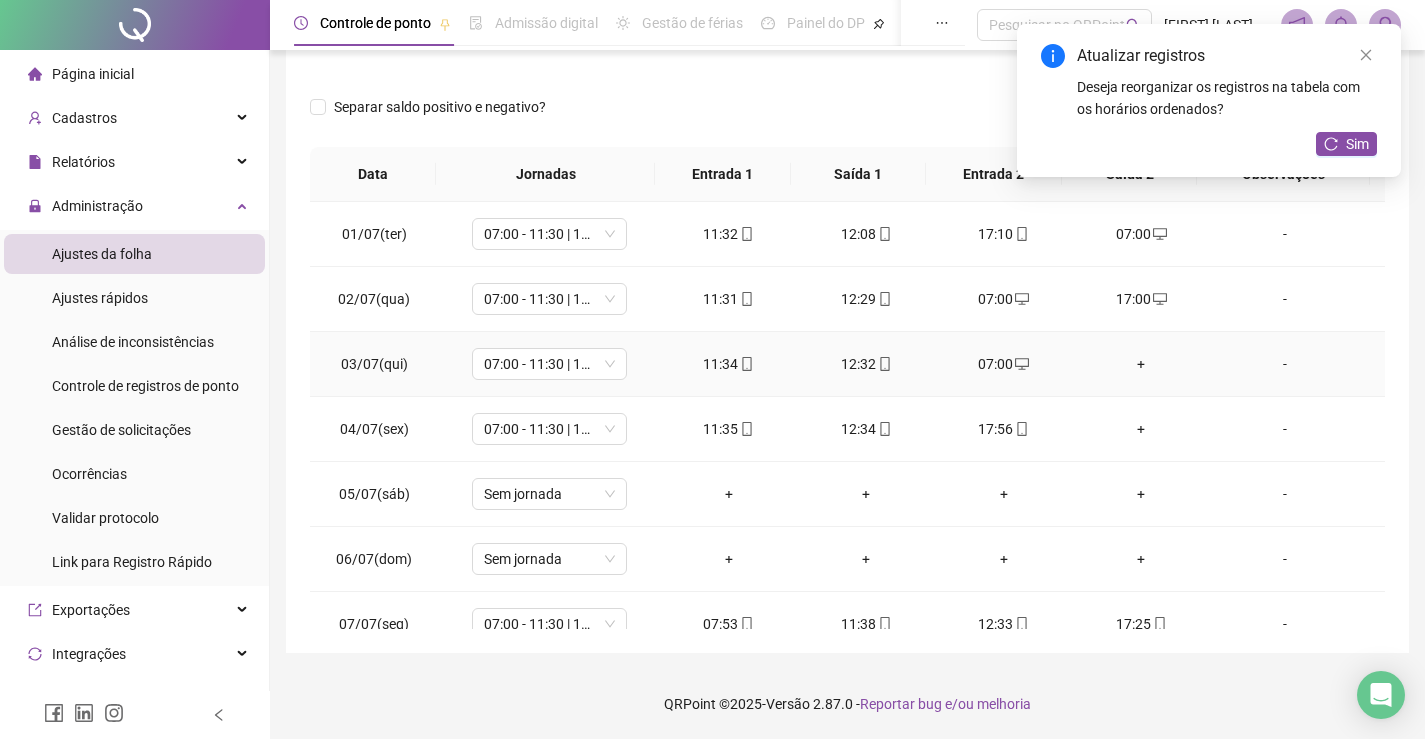 click on "+" at bounding box center [1142, 364] 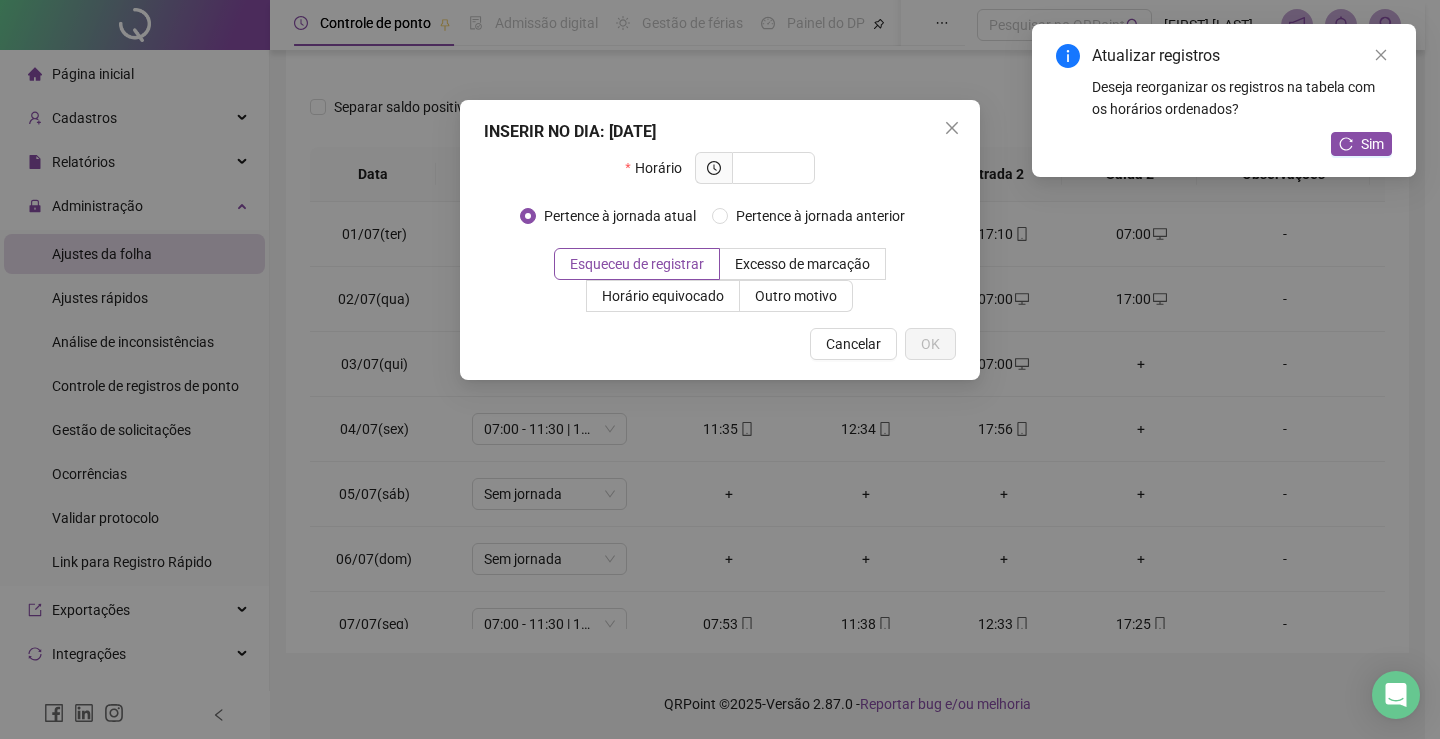 type on "*" 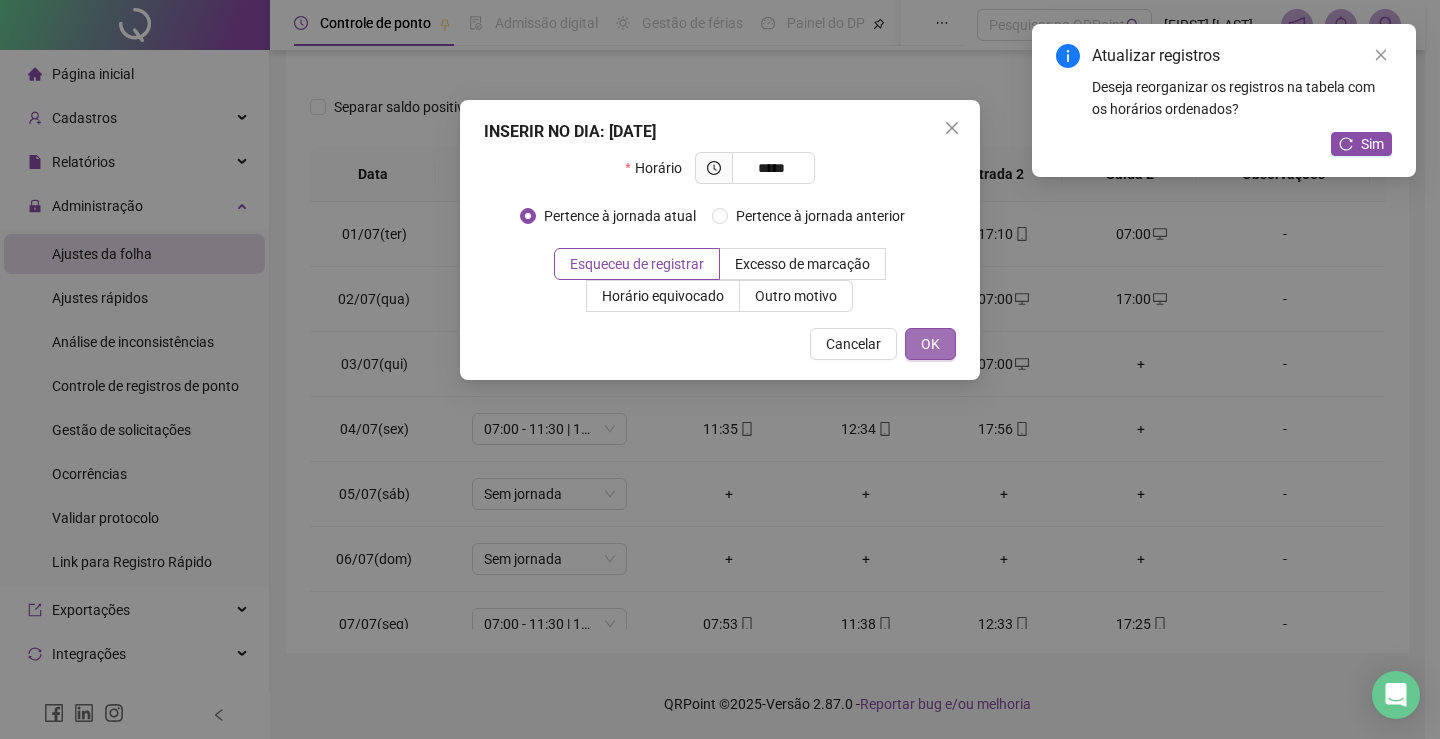 type on "*****" 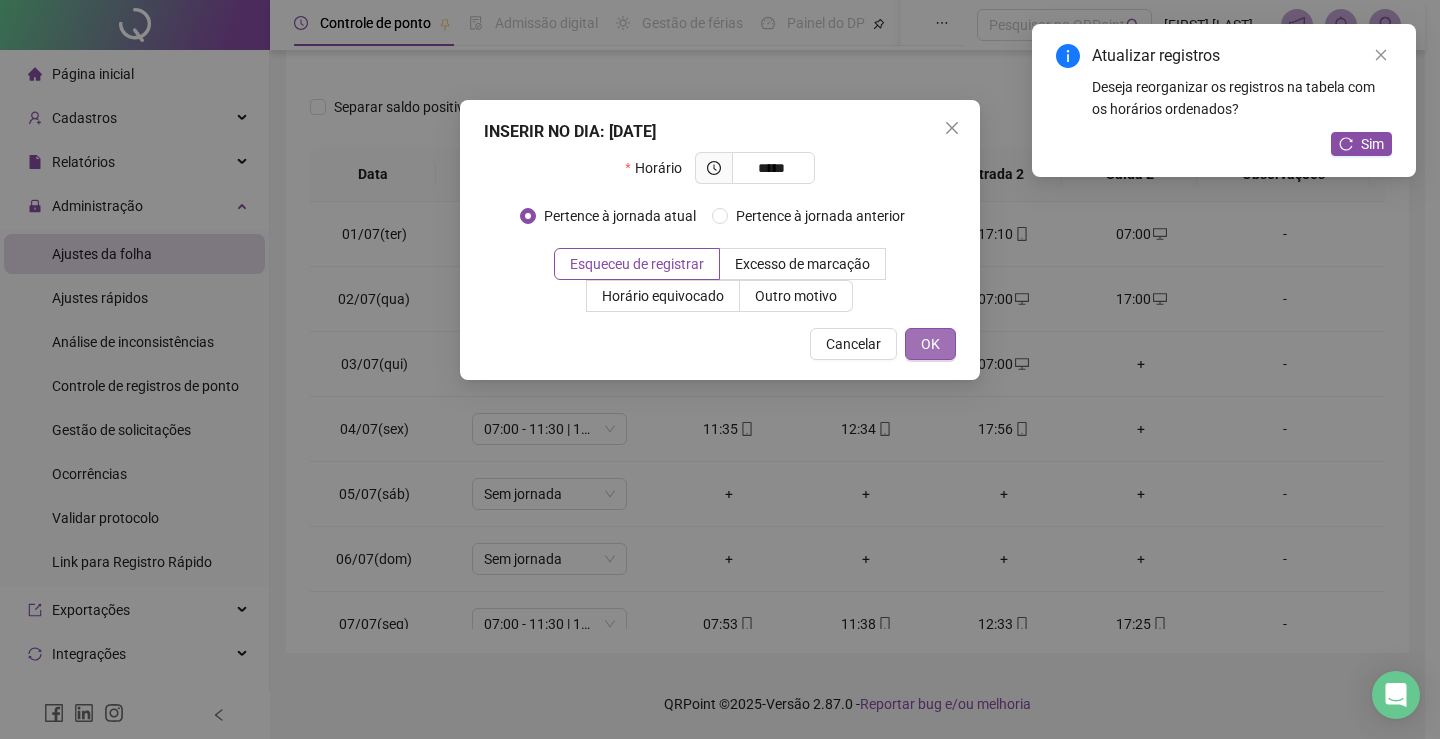 click on "OK" at bounding box center (930, 344) 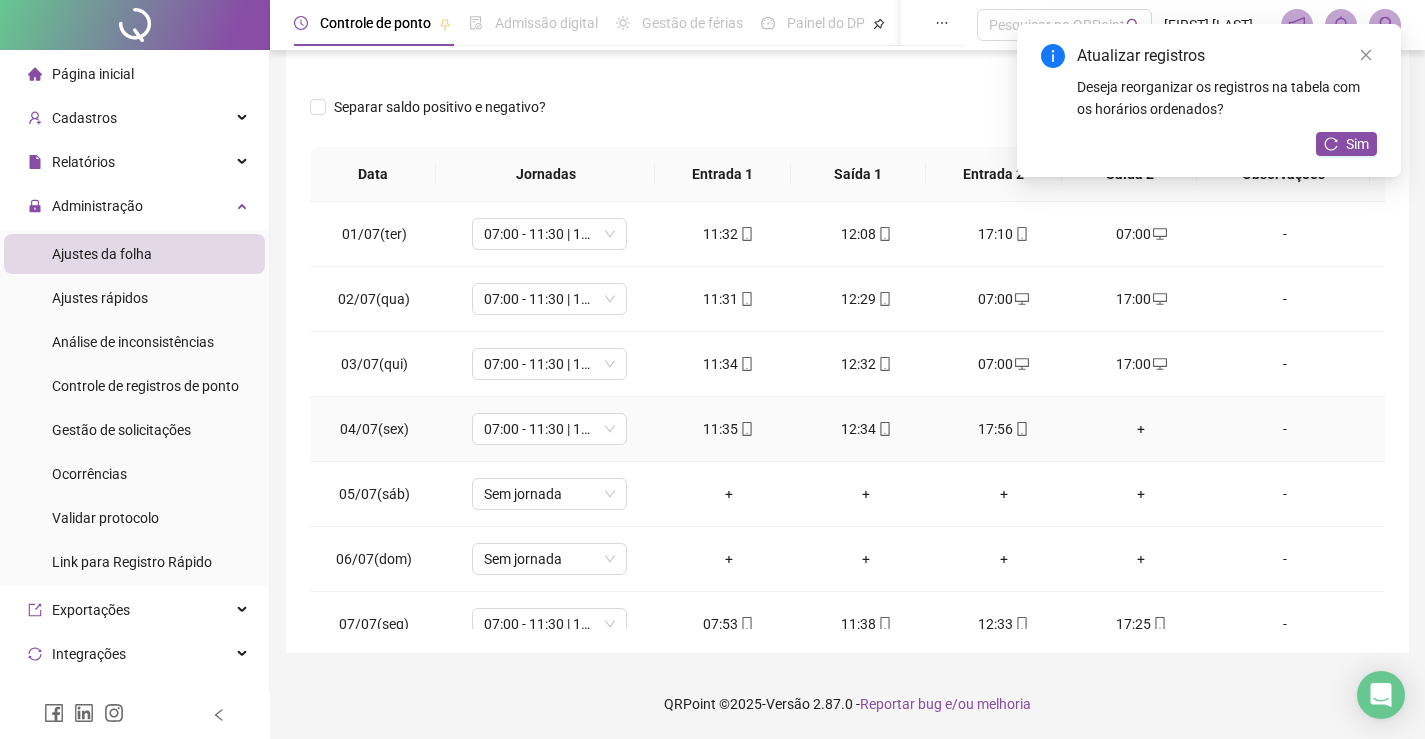 click on "+" at bounding box center [1142, 429] 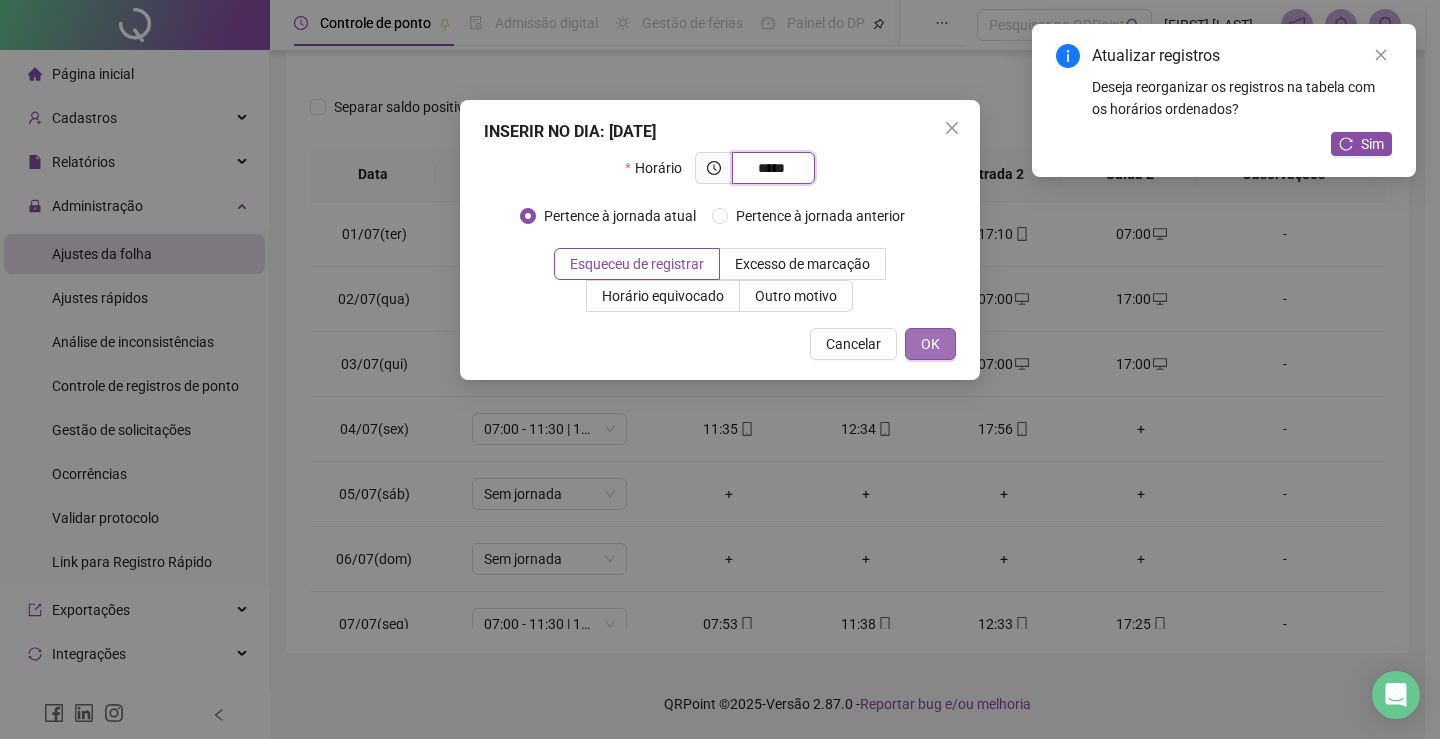 type on "*****" 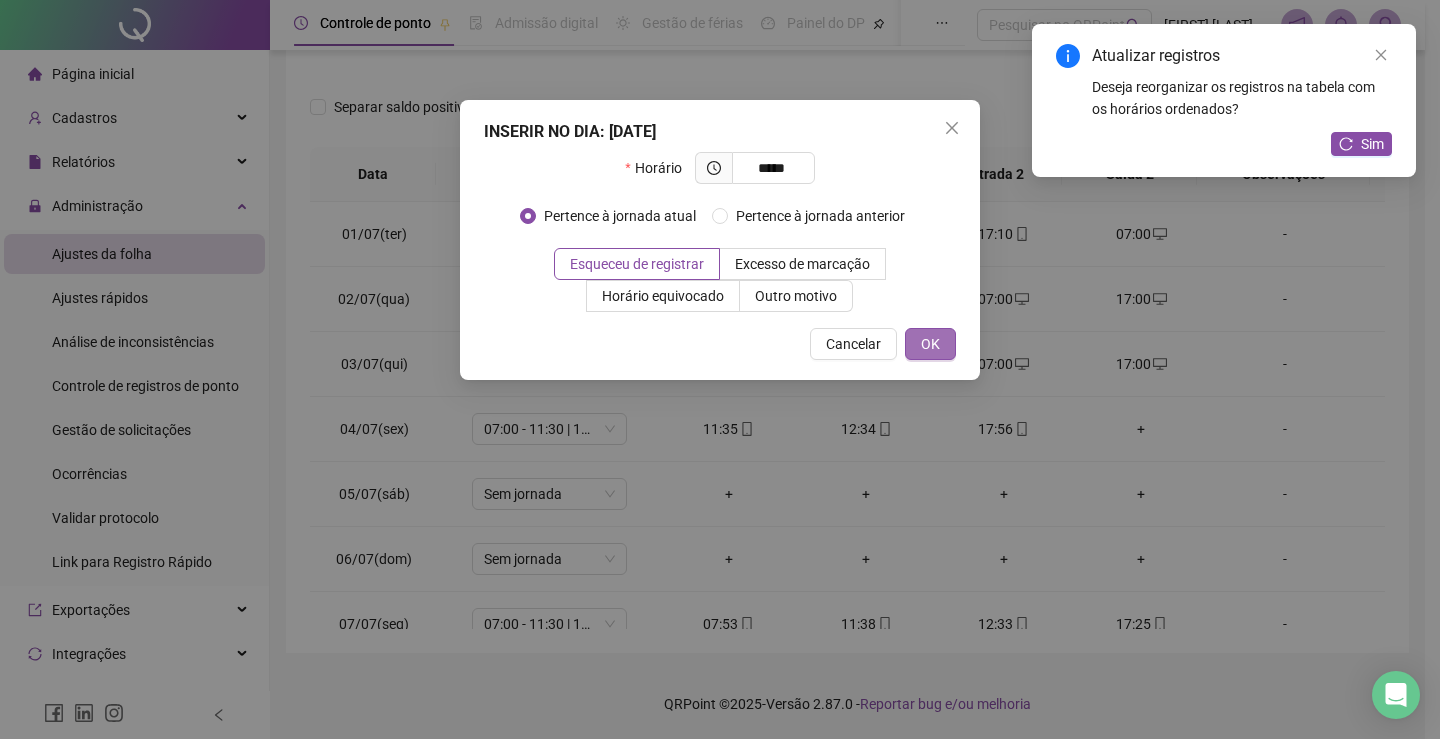 click on "OK" at bounding box center [930, 344] 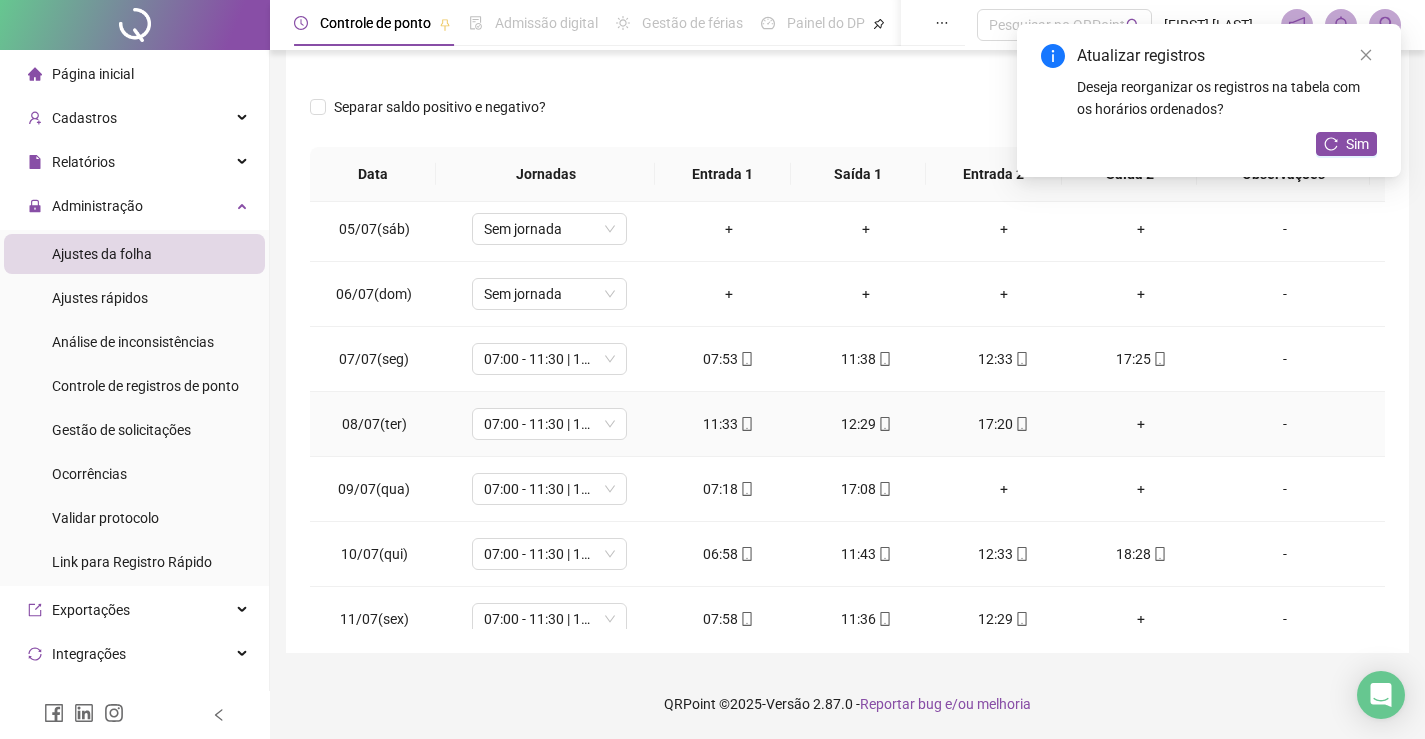 scroll, scrollTop: 288, scrollLeft: 0, axis: vertical 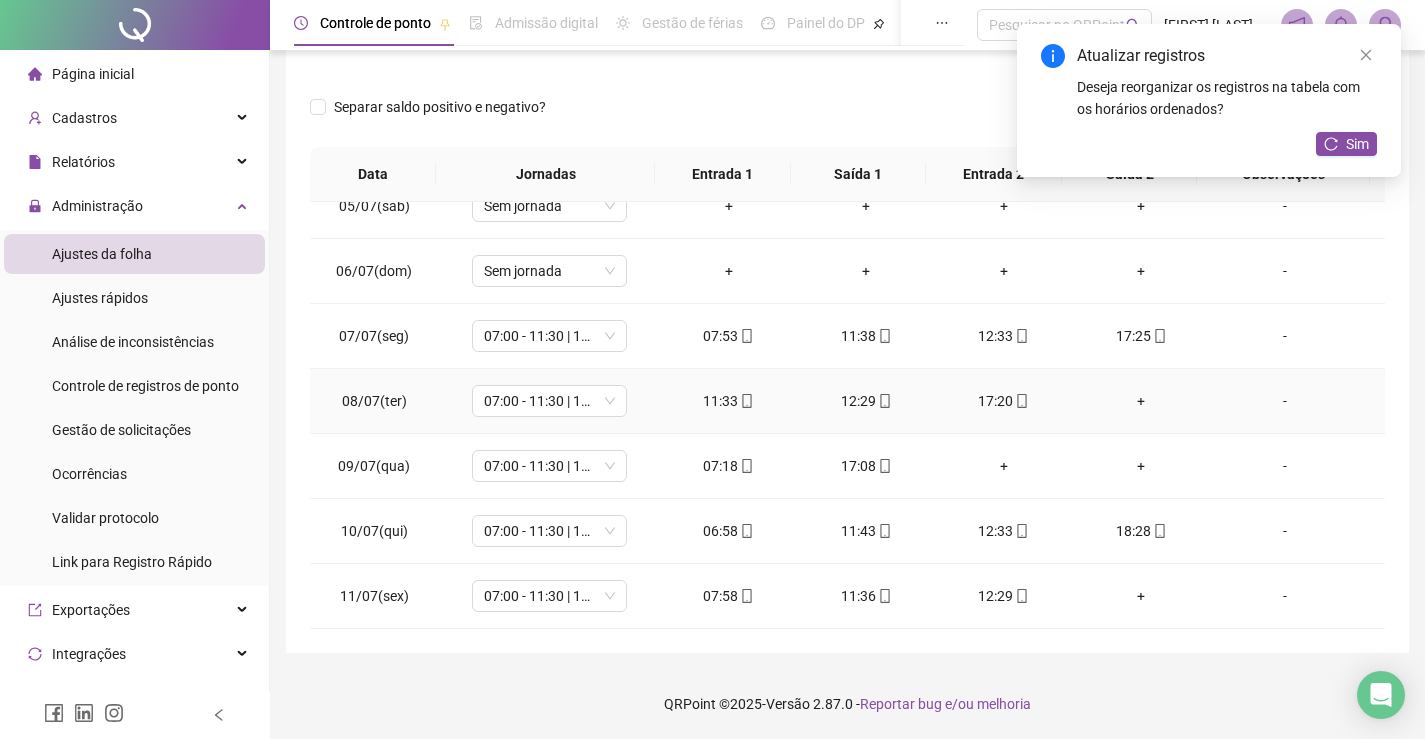 click on "+" at bounding box center (1142, 401) 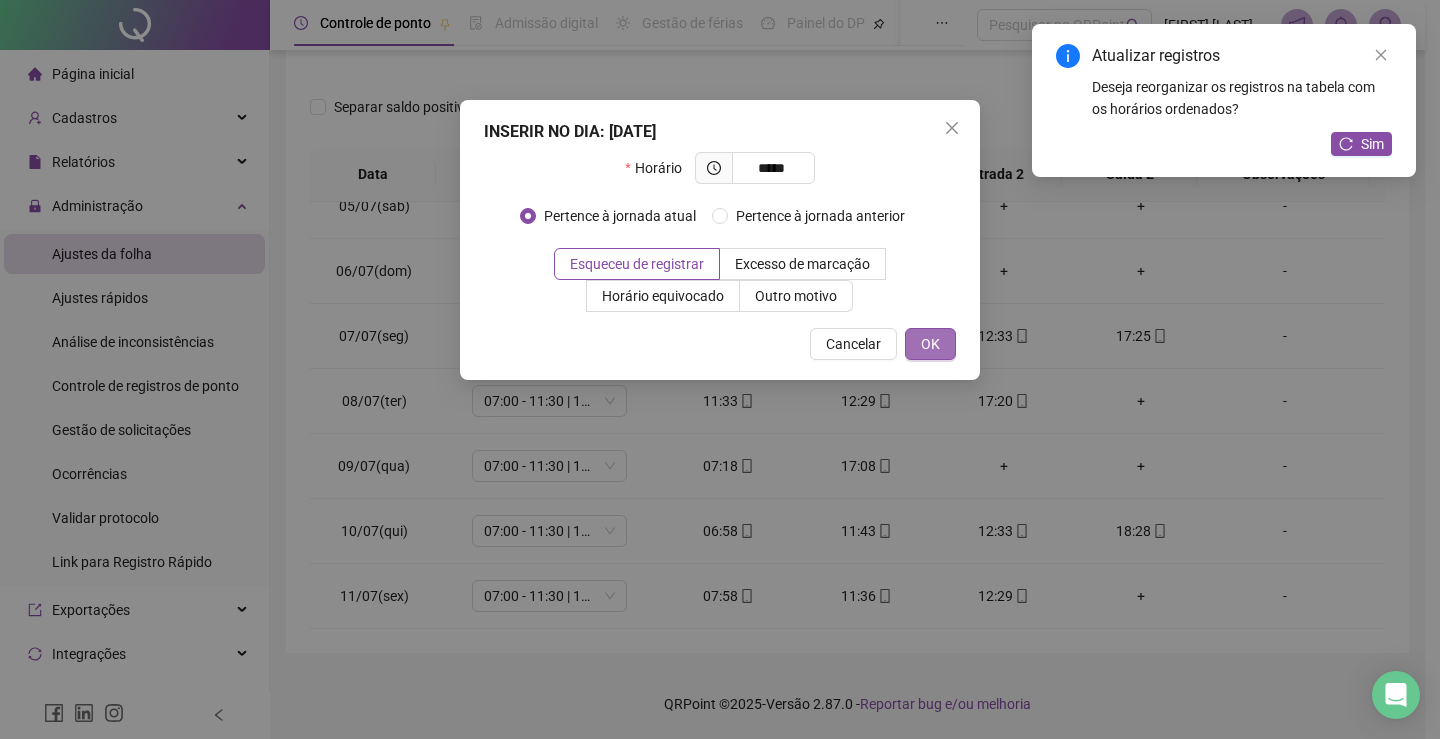 type on "*****" 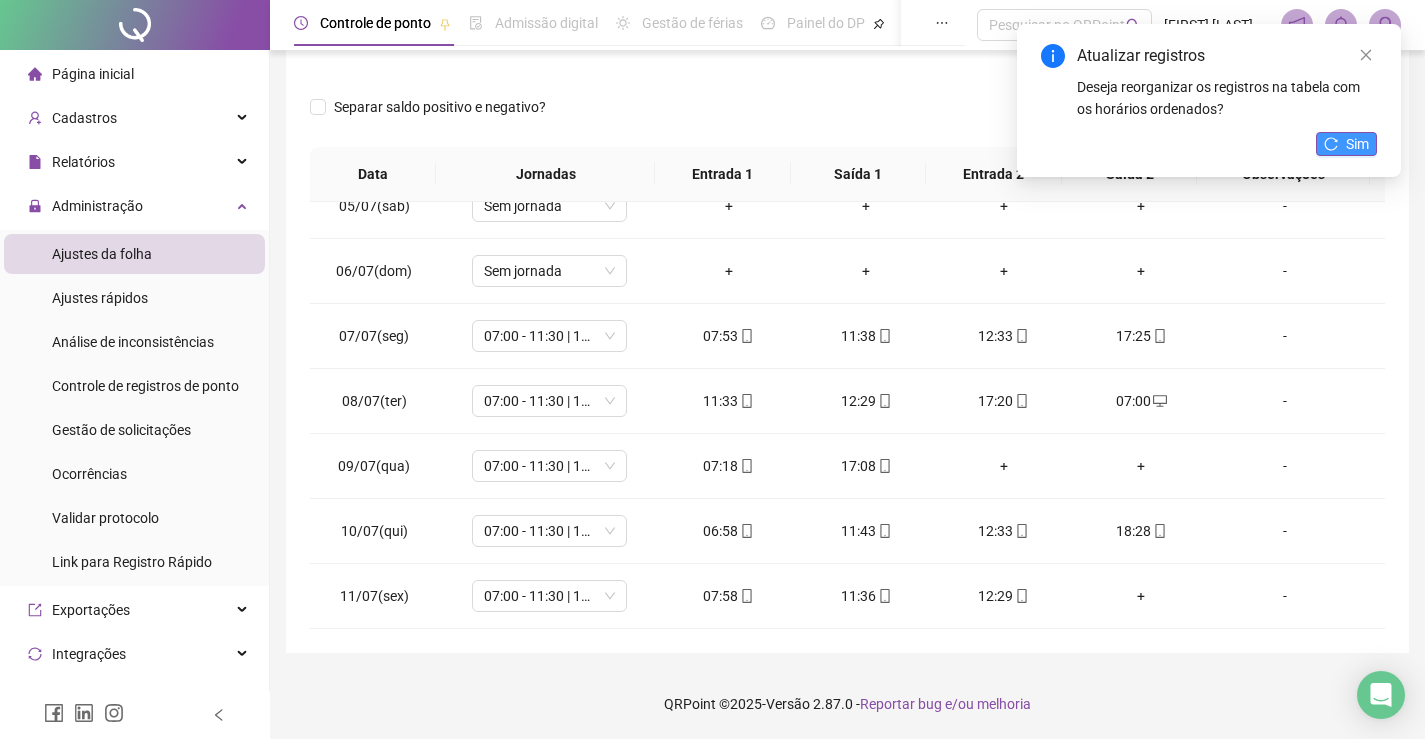 click 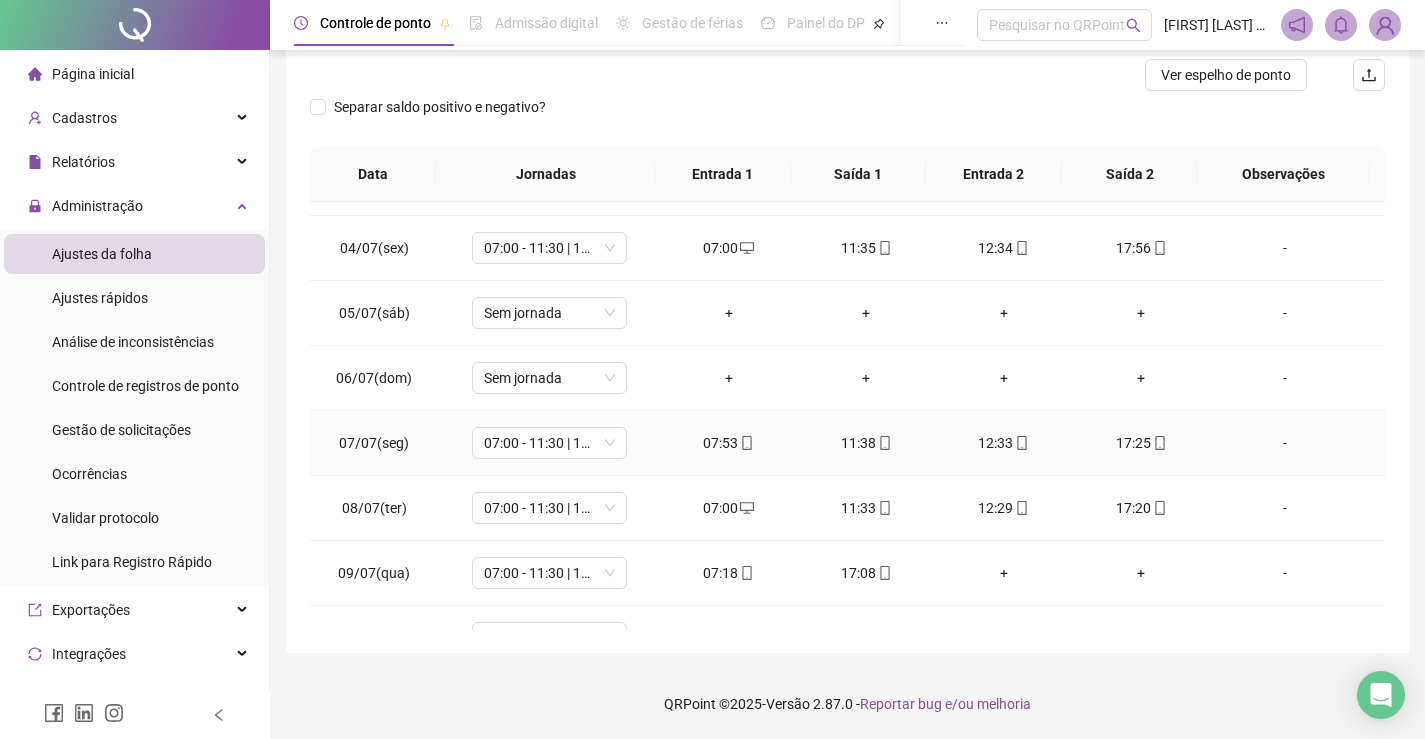 scroll, scrollTop: 0, scrollLeft: 0, axis: both 